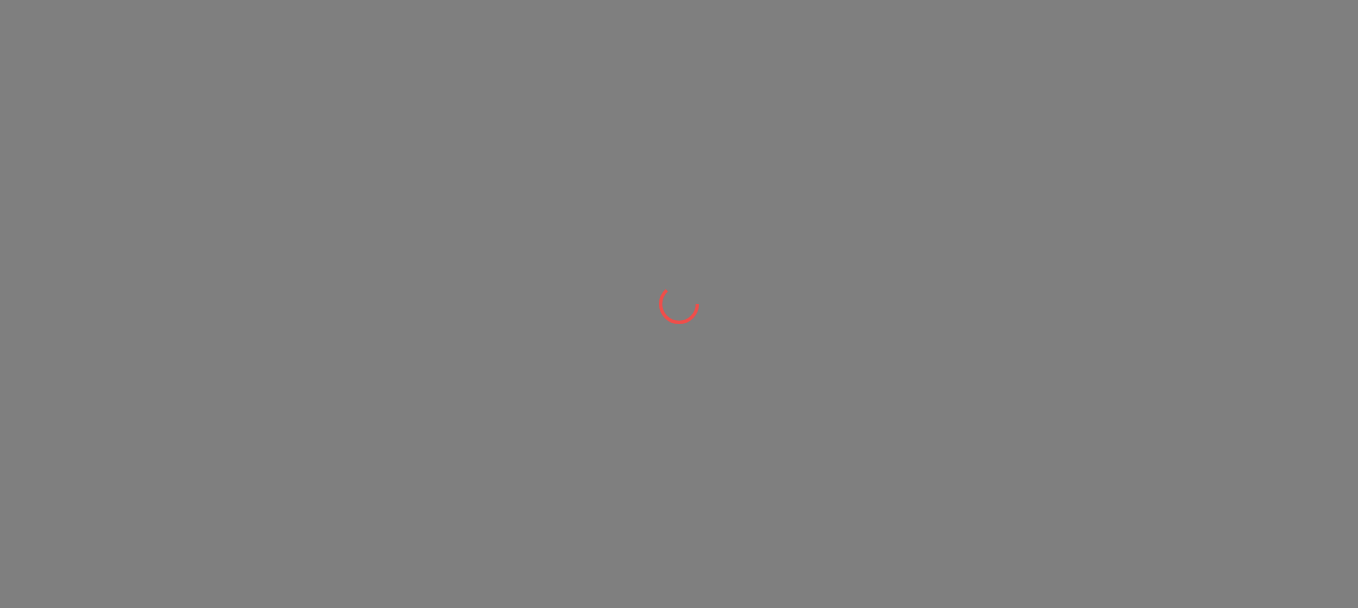 scroll, scrollTop: 0, scrollLeft: 0, axis: both 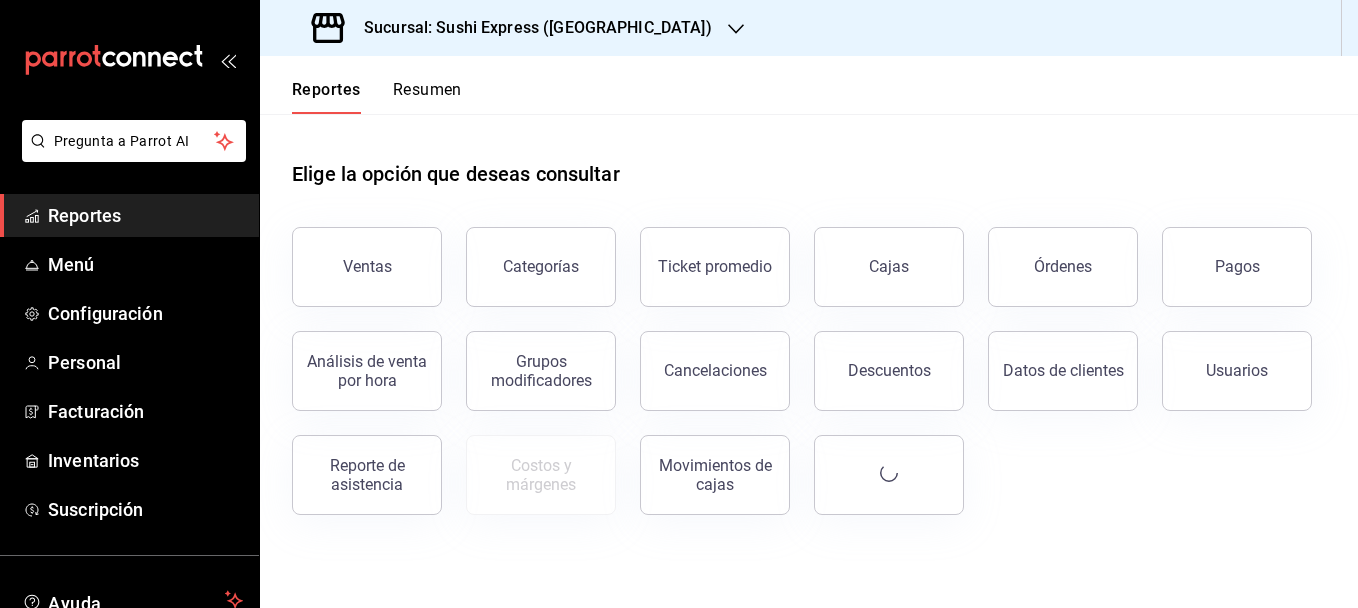 click on "Sucursal: Sushi Express ([GEOGRAPHIC_DATA])" at bounding box center [809, 28] 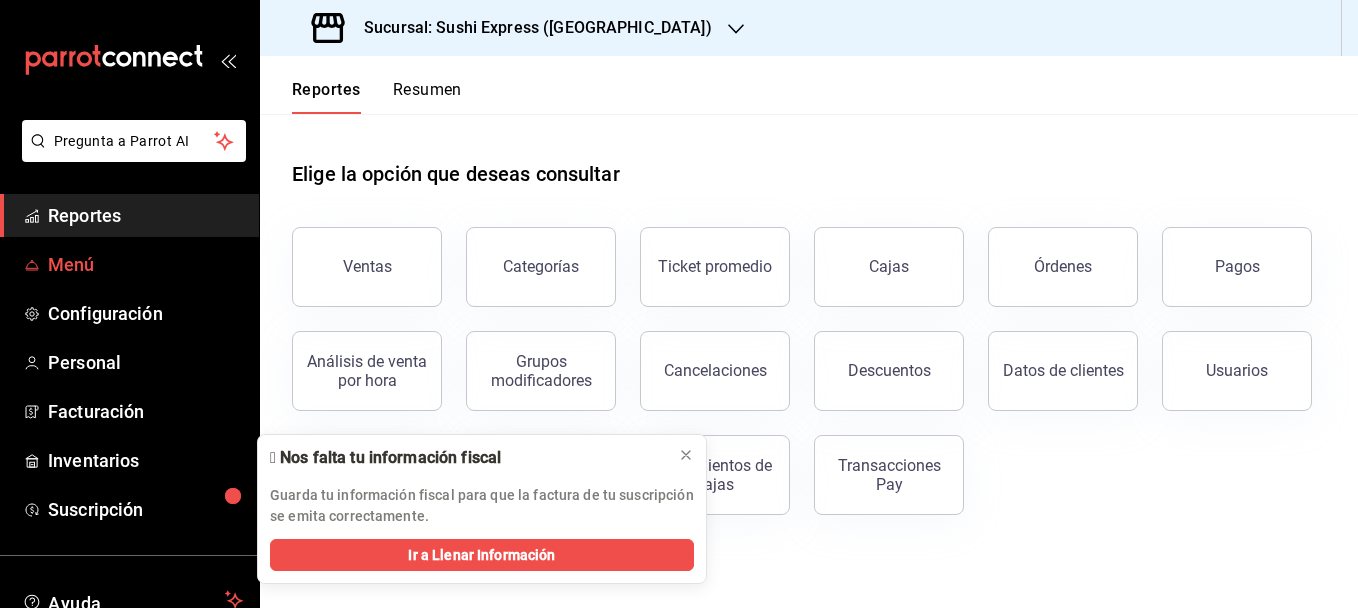 click on "Menú" at bounding box center [145, 264] 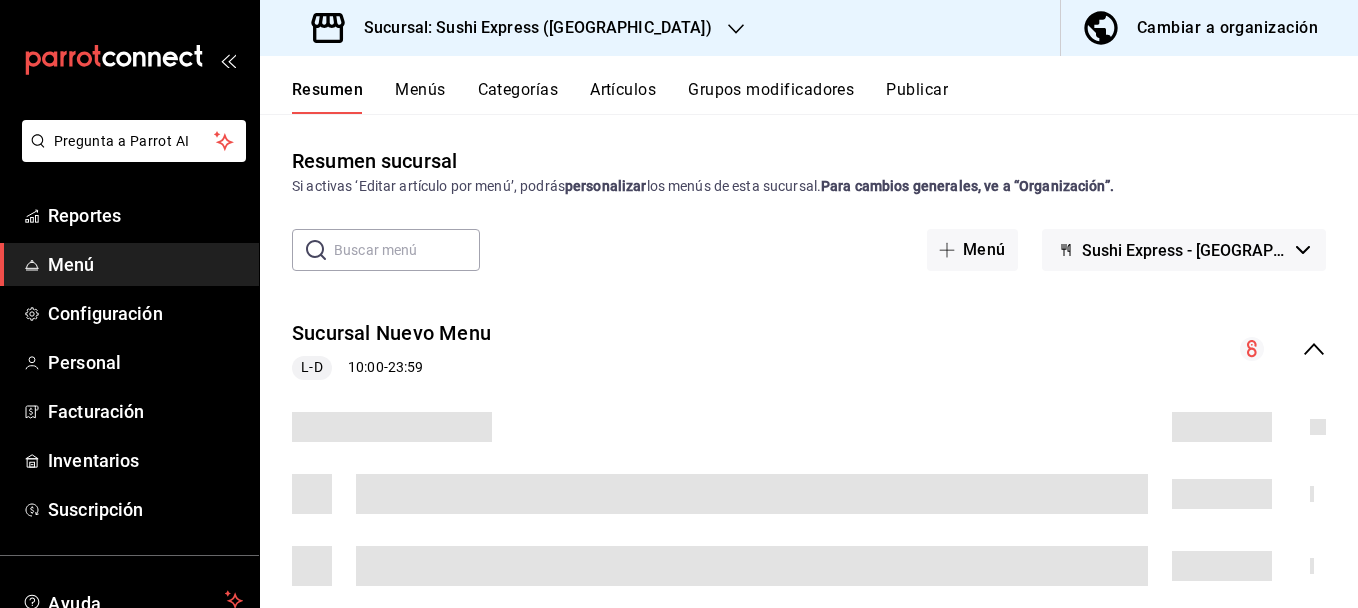 click 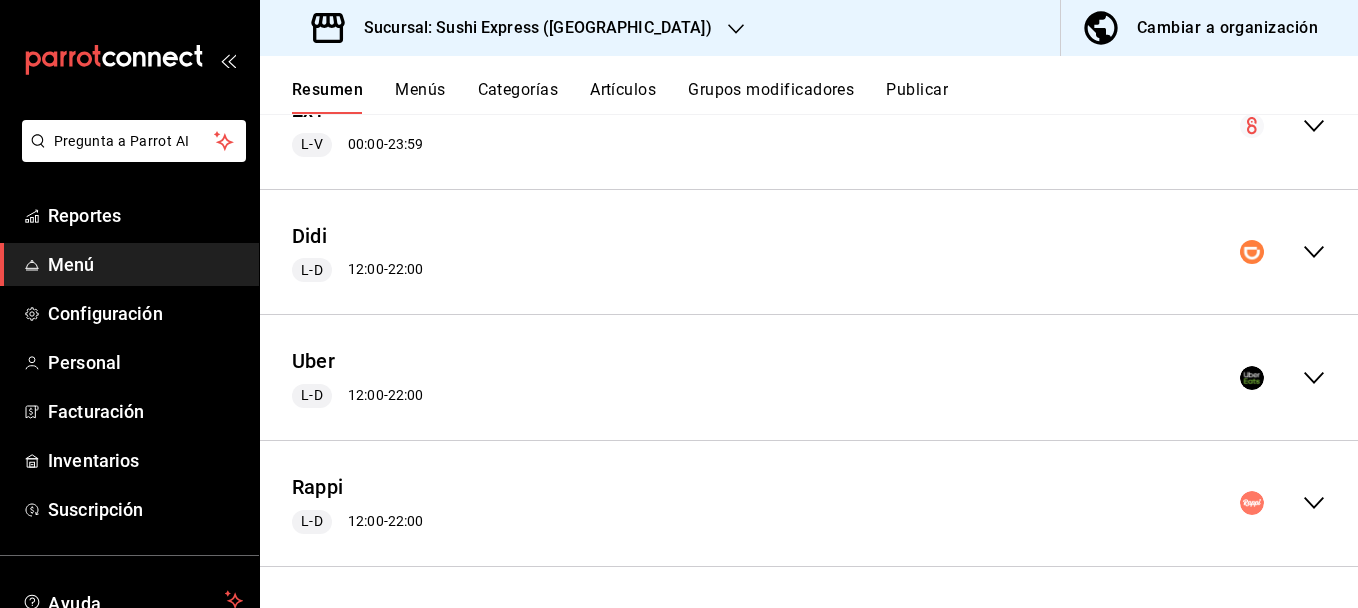 scroll, scrollTop: 0, scrollLeft: 0, axis: both 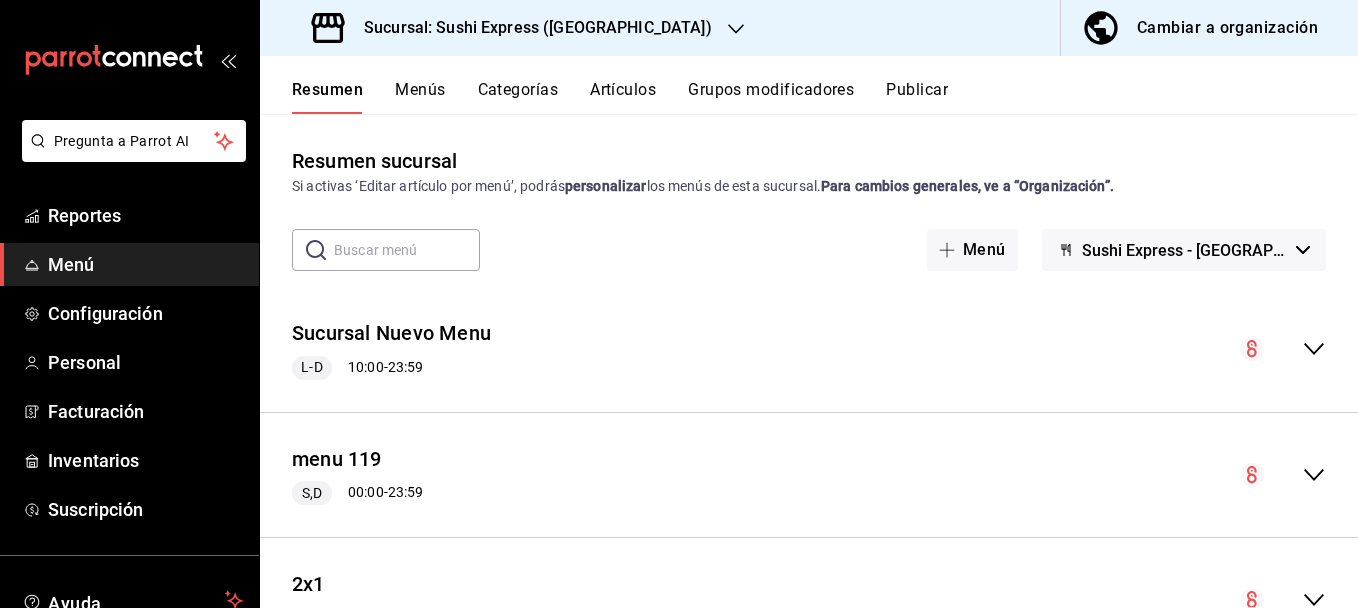 click on "Sushi Express - [GEOGRAPHIC_DATA]" at bounding box center (1184, 250) 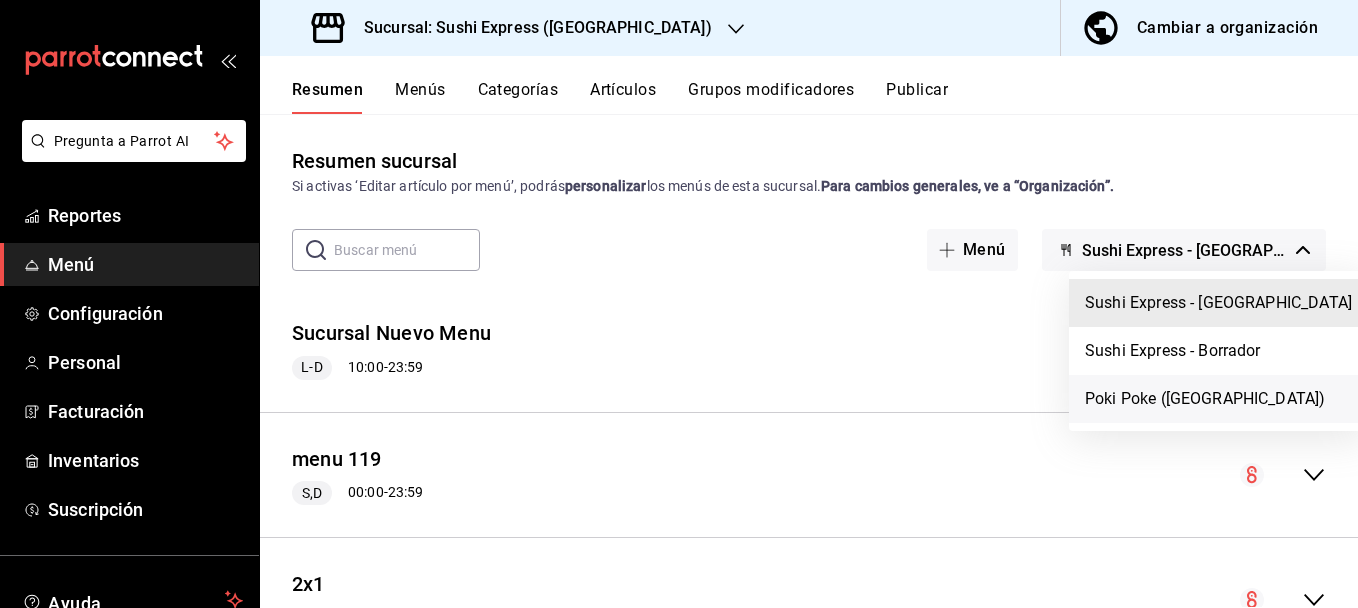 click on "Poki Poke ([GEOGRAPHIC_DATA])" at bounding box center [1218, 399] 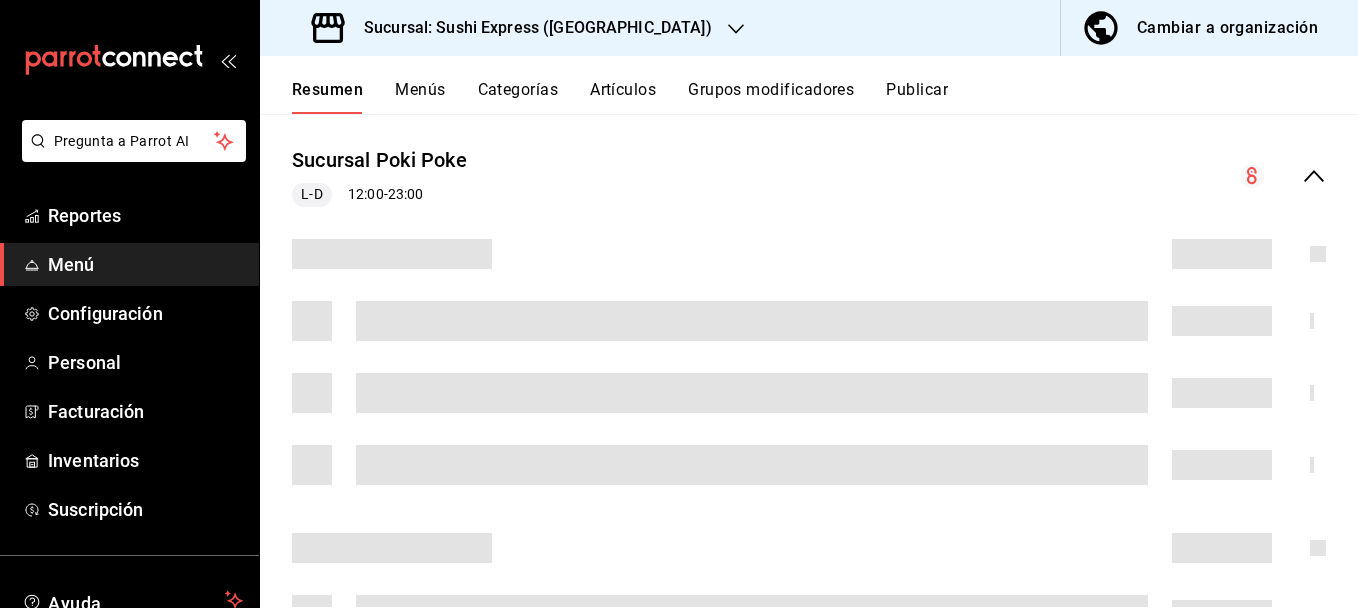 drag, startPoint x: 1351, startPoint y: 295, endPoint x: 1356, endPoint y: 392, distance: 97.128784 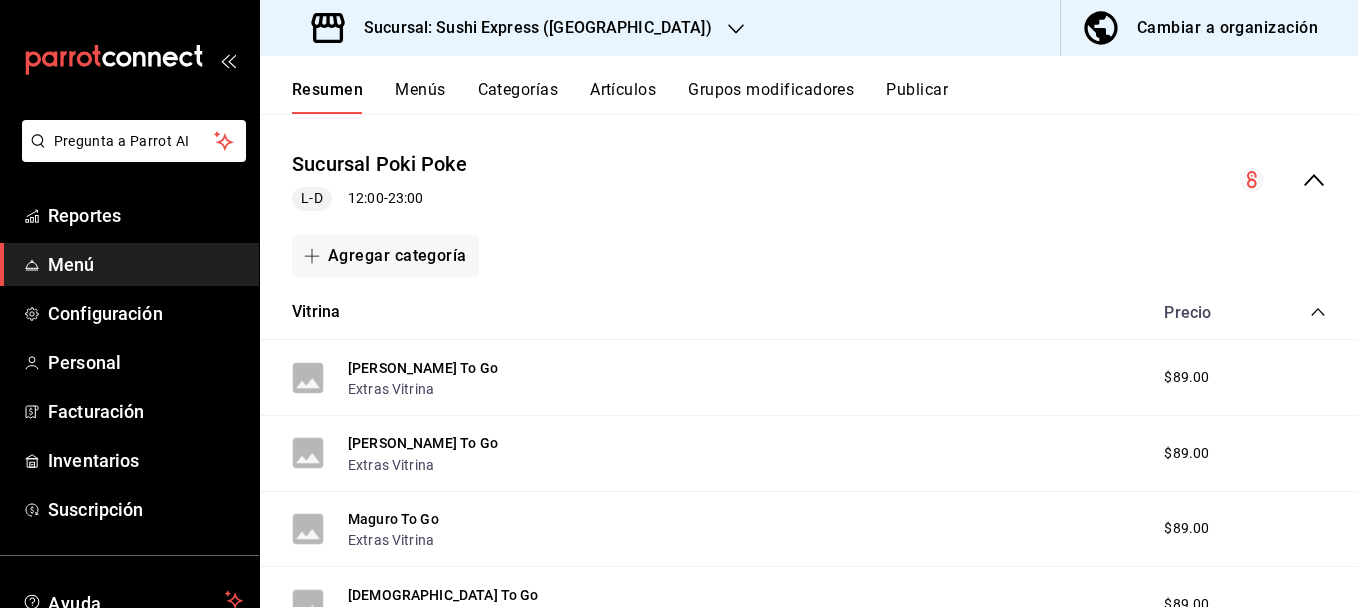 scroll, scrollTop: 235, scrollLeft: 0, axis: vertical 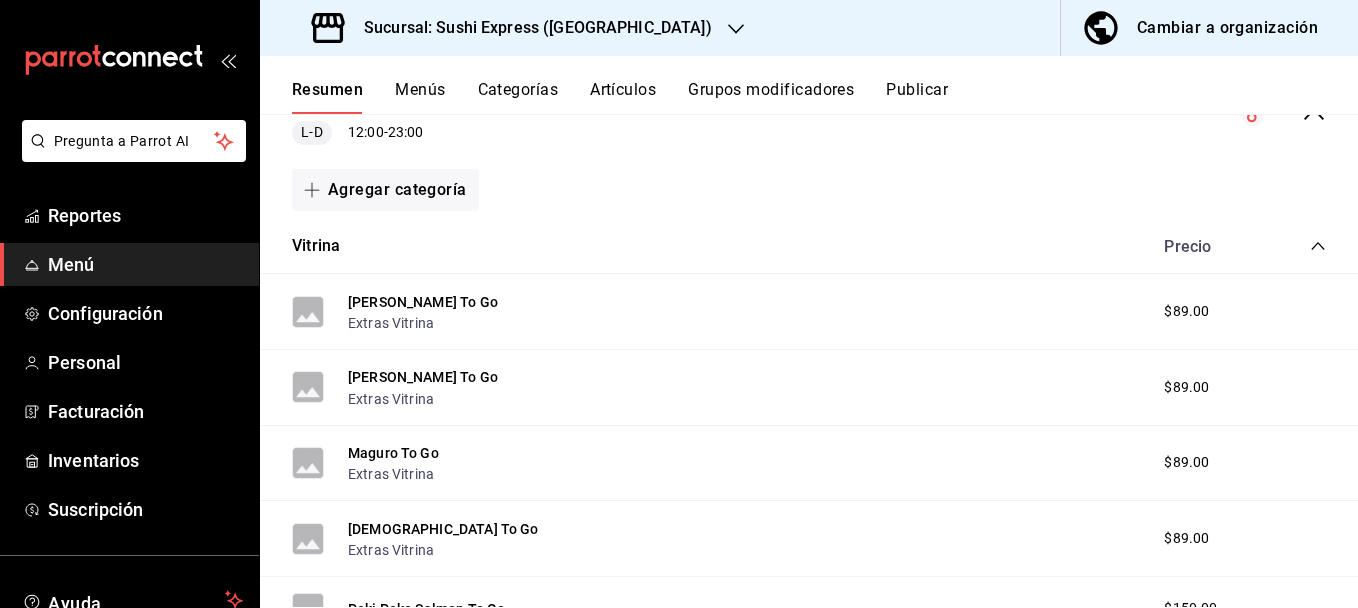 click on "Vitrina Precio" at bounding box center (809, 247) 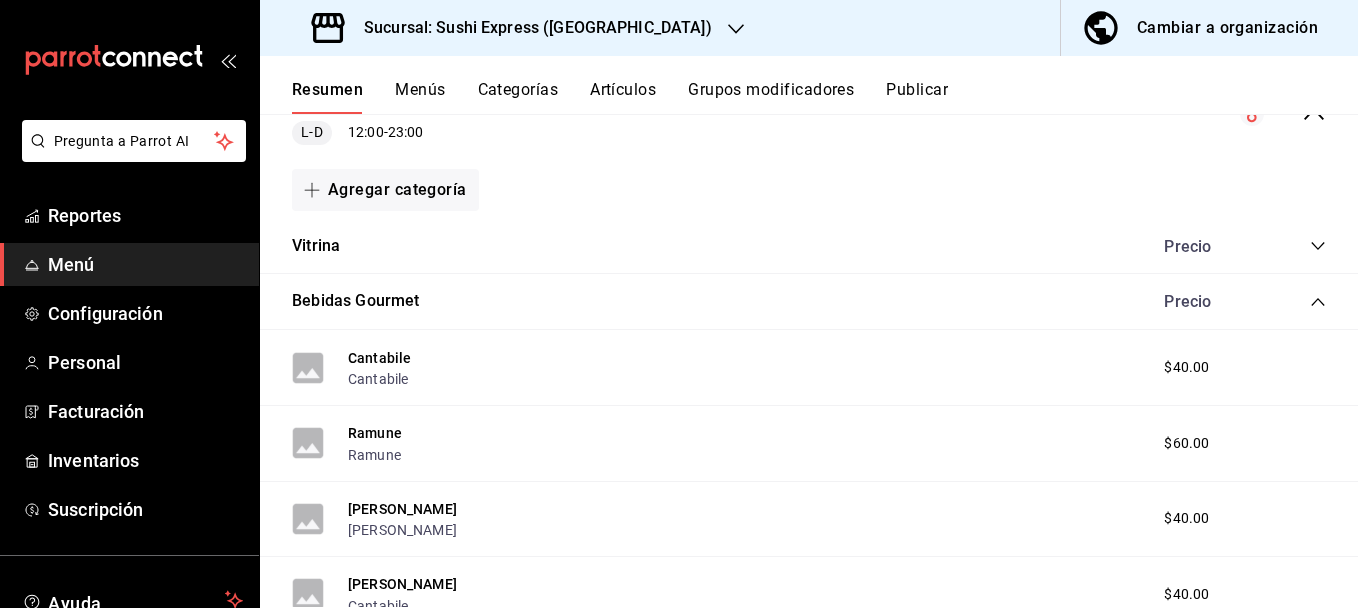 click 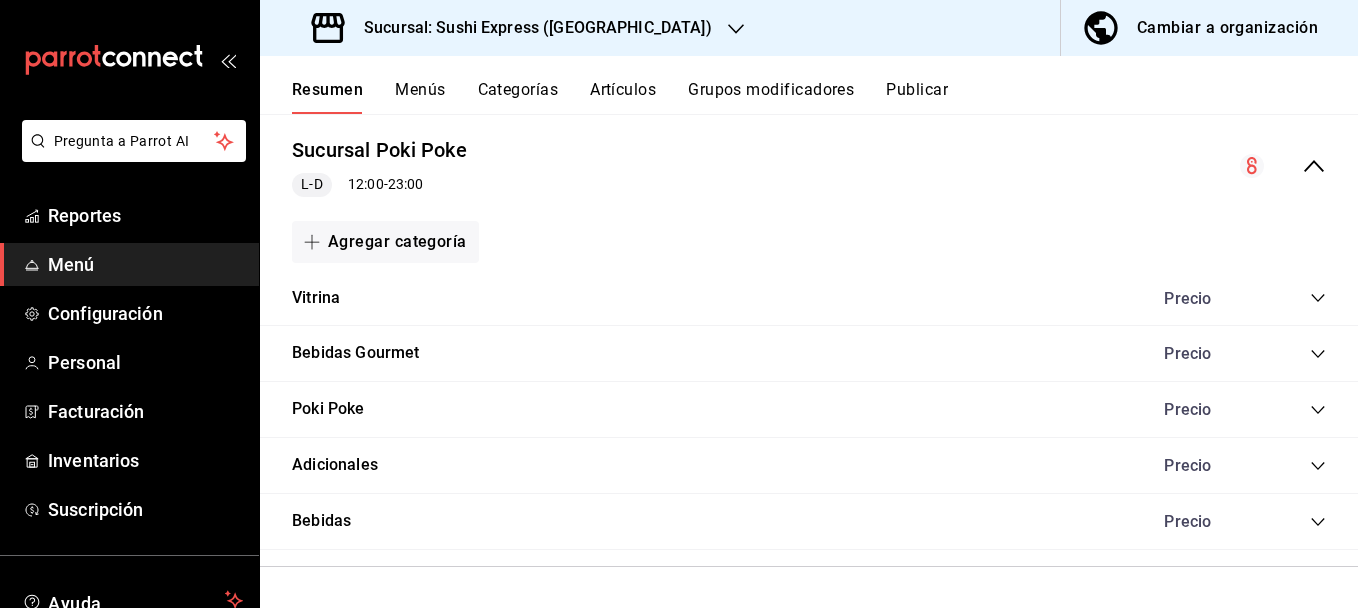 scroll, scrollTop: 183, scrollLeft: 0, axis: vertical 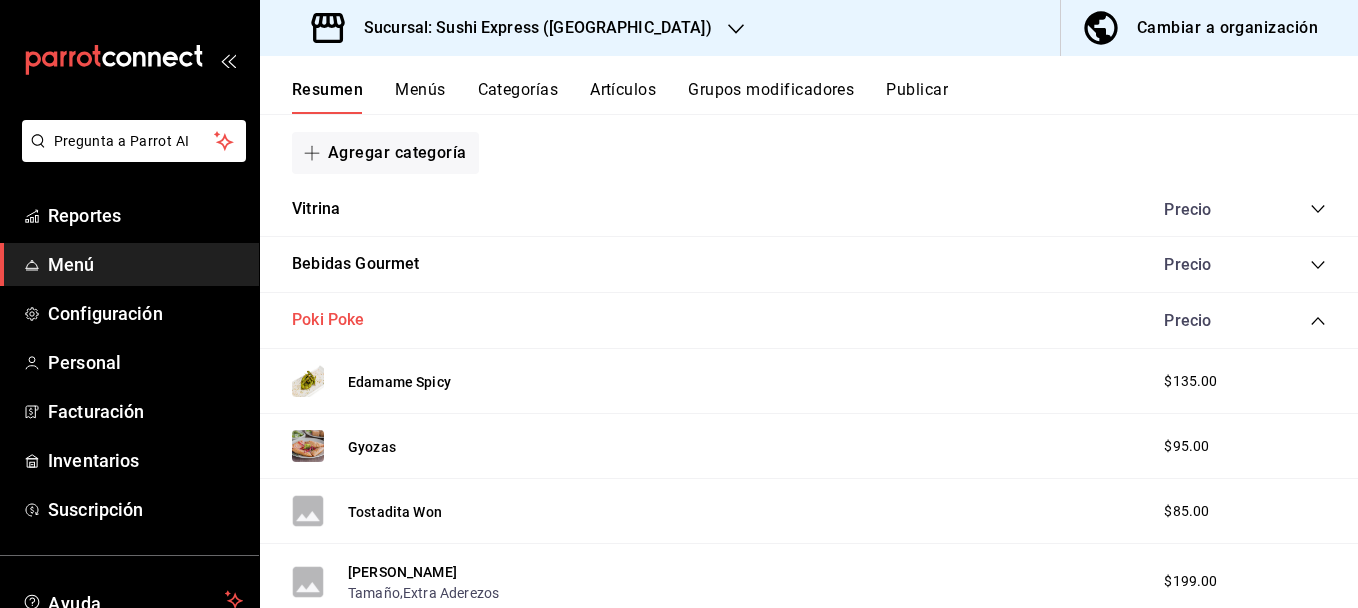 click on "Poki Poke" at bounding box center [328, 320] 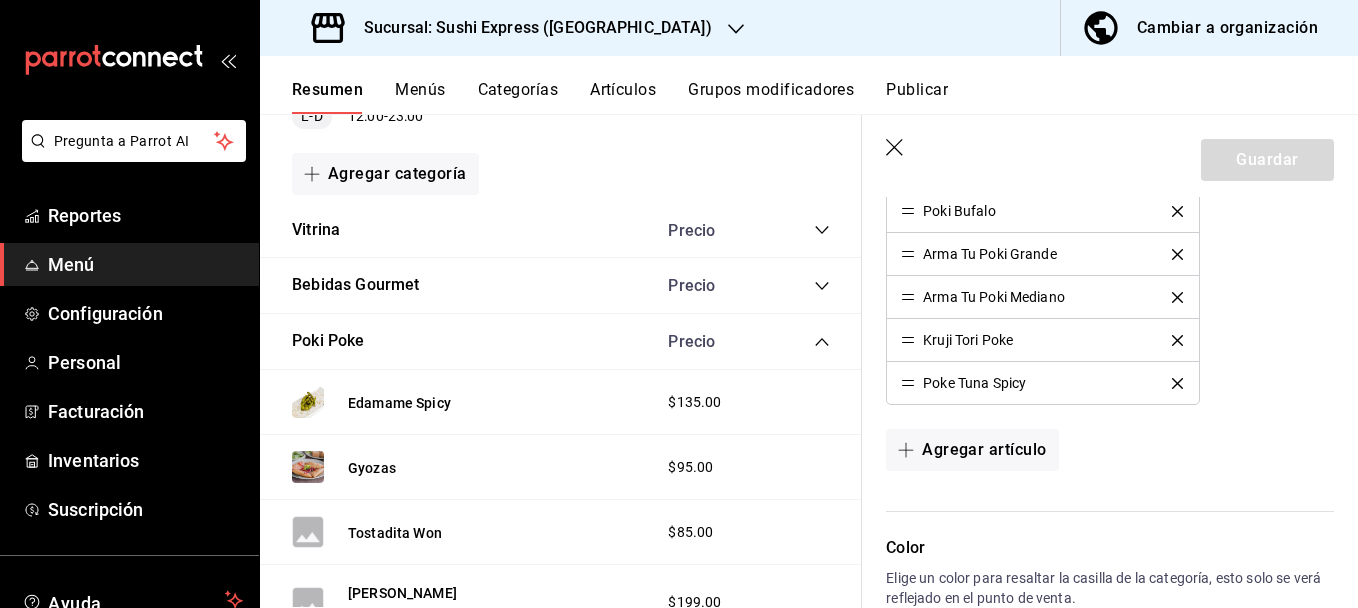 scroll, scrollTop: 1077, scrollLeft: 0, axis: vertical 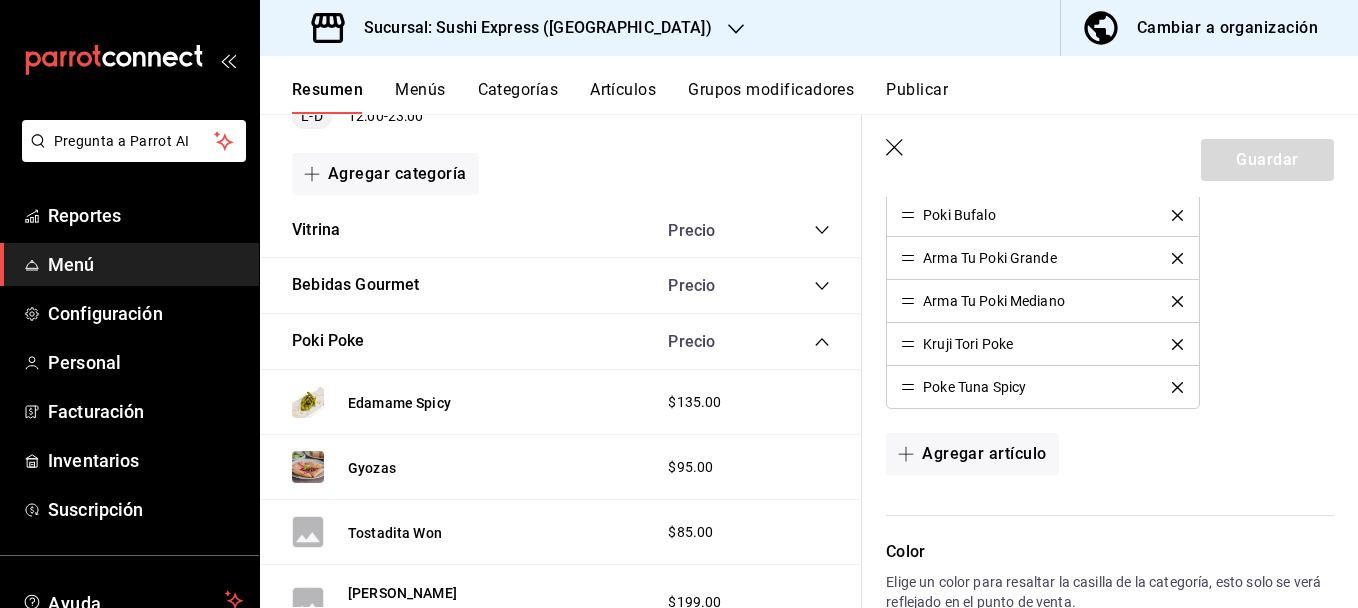 click 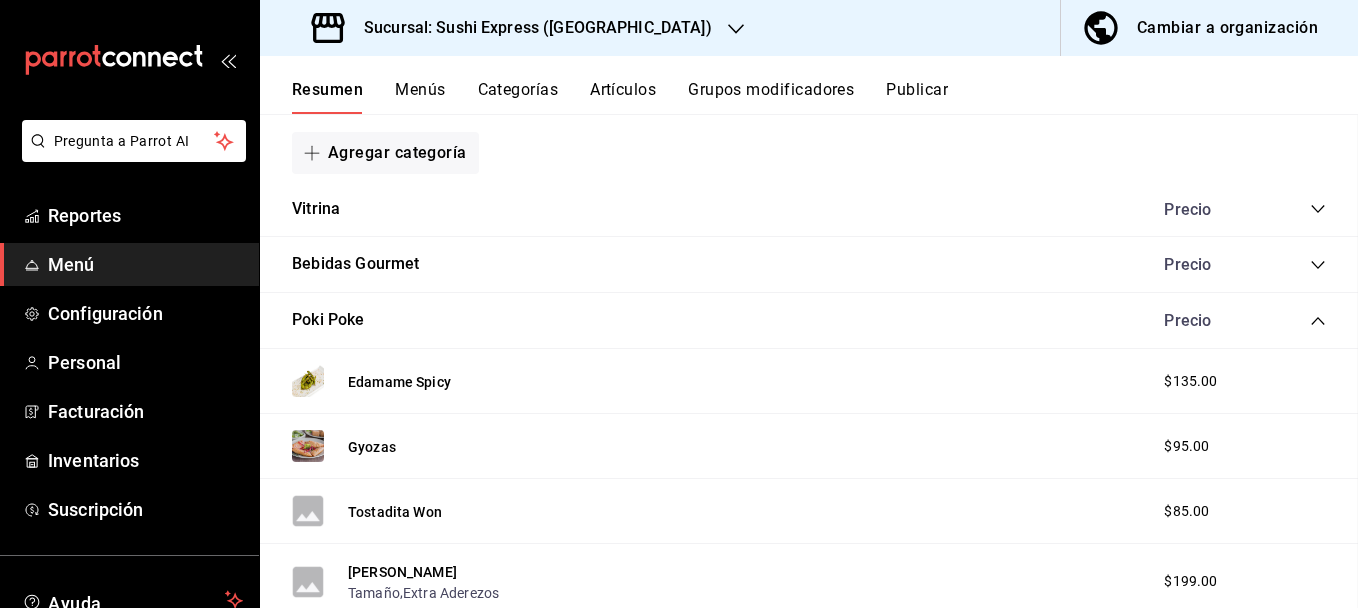 scroll, scrollTop: 0, scrollLeft: 0, axis: both 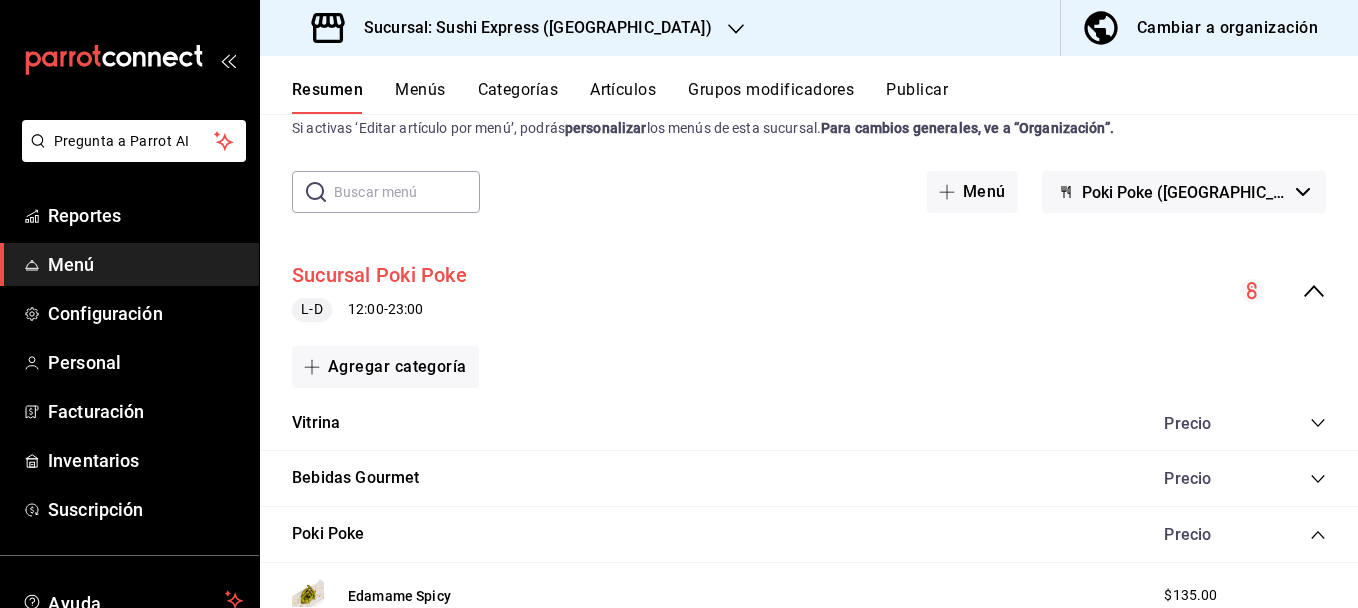 click on "Sucursal Poki Poke" at bounding box center (379, 275) 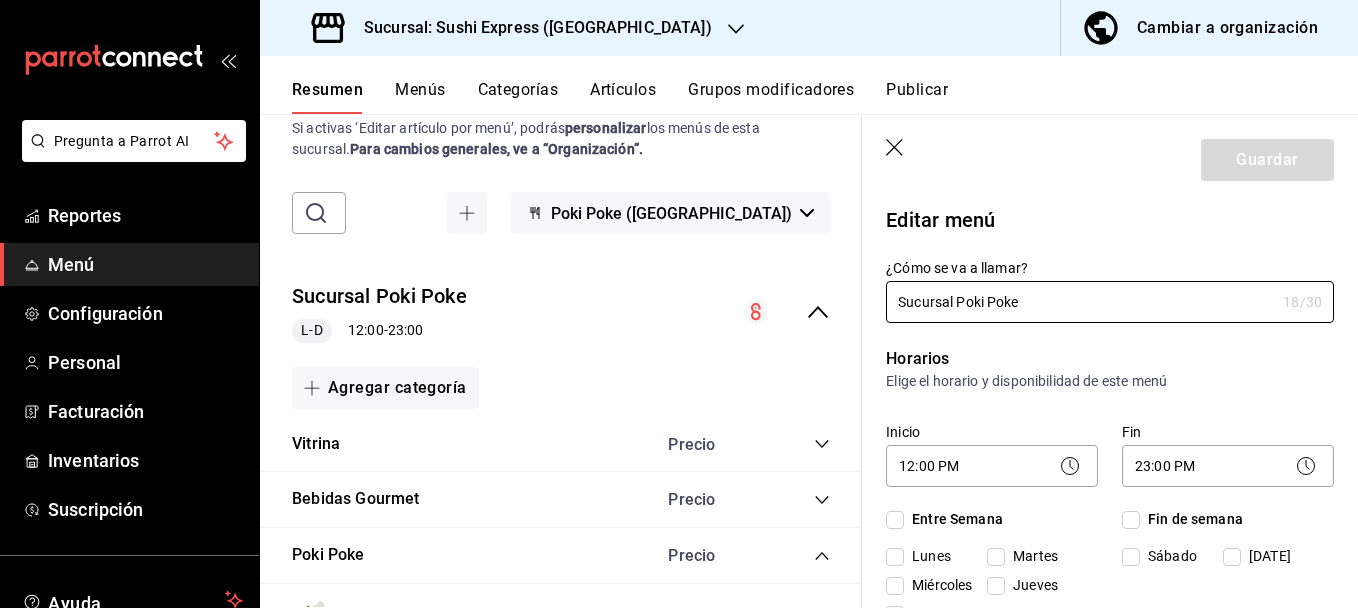 checkbox on "true" 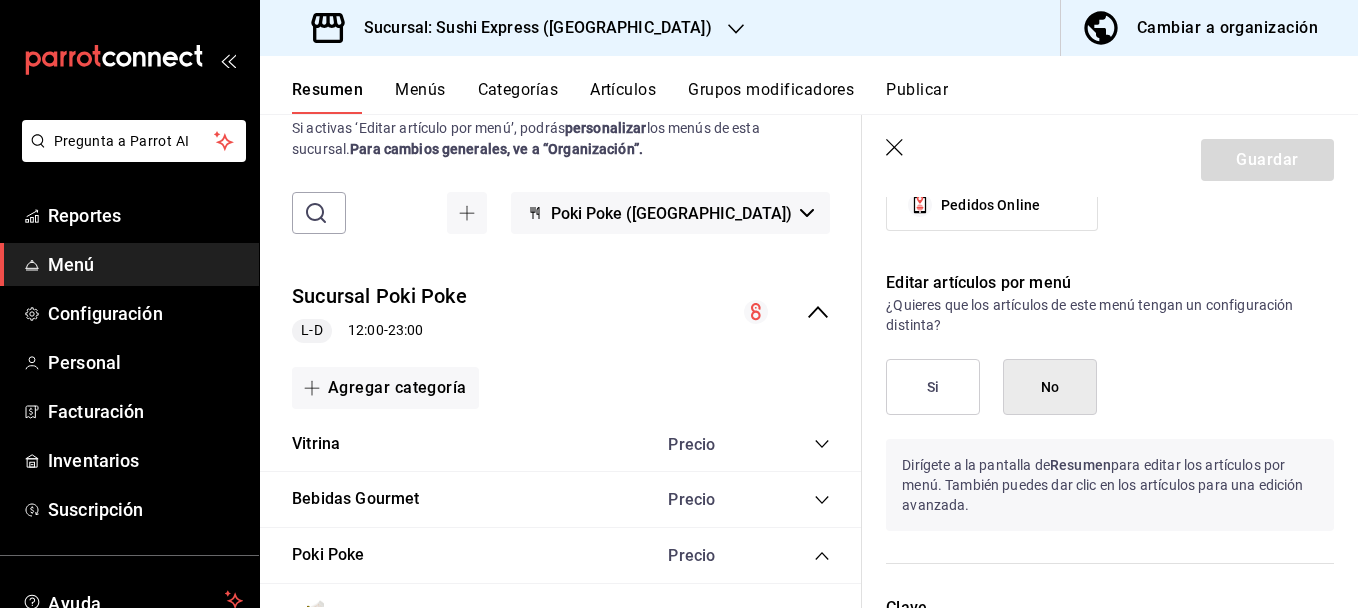 scroll, scrollTop: 1260, scrollLeft: 0, axis: vertical 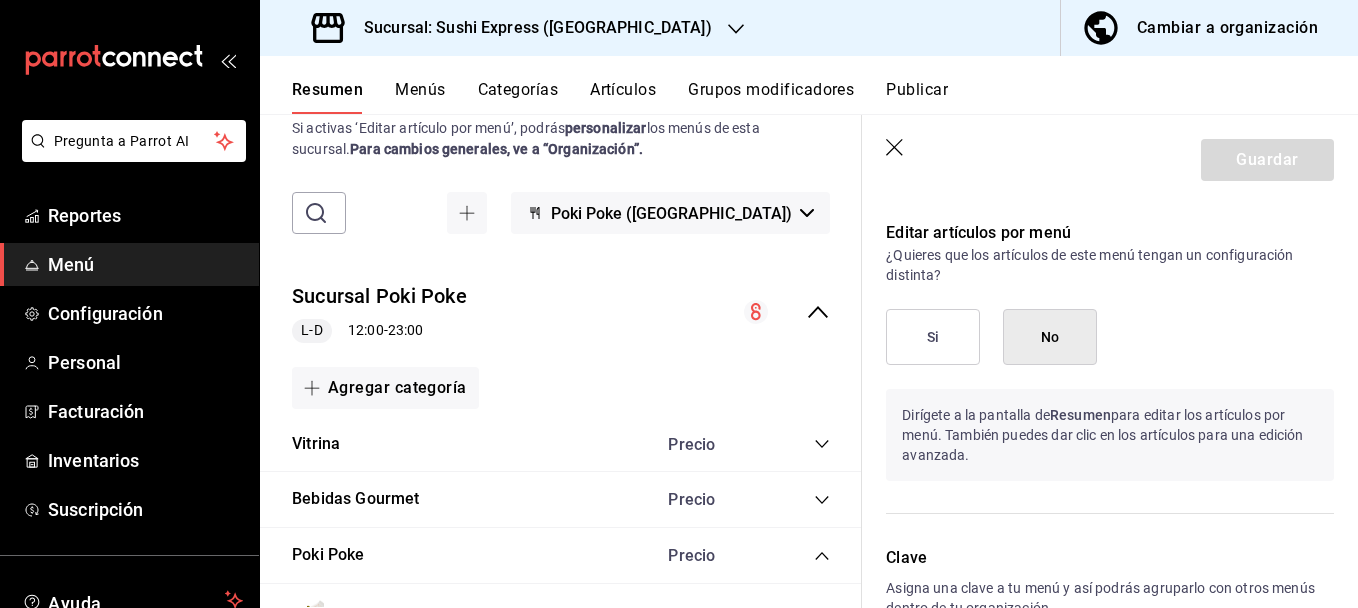 click on "Si" at bounding box center (933, 337) 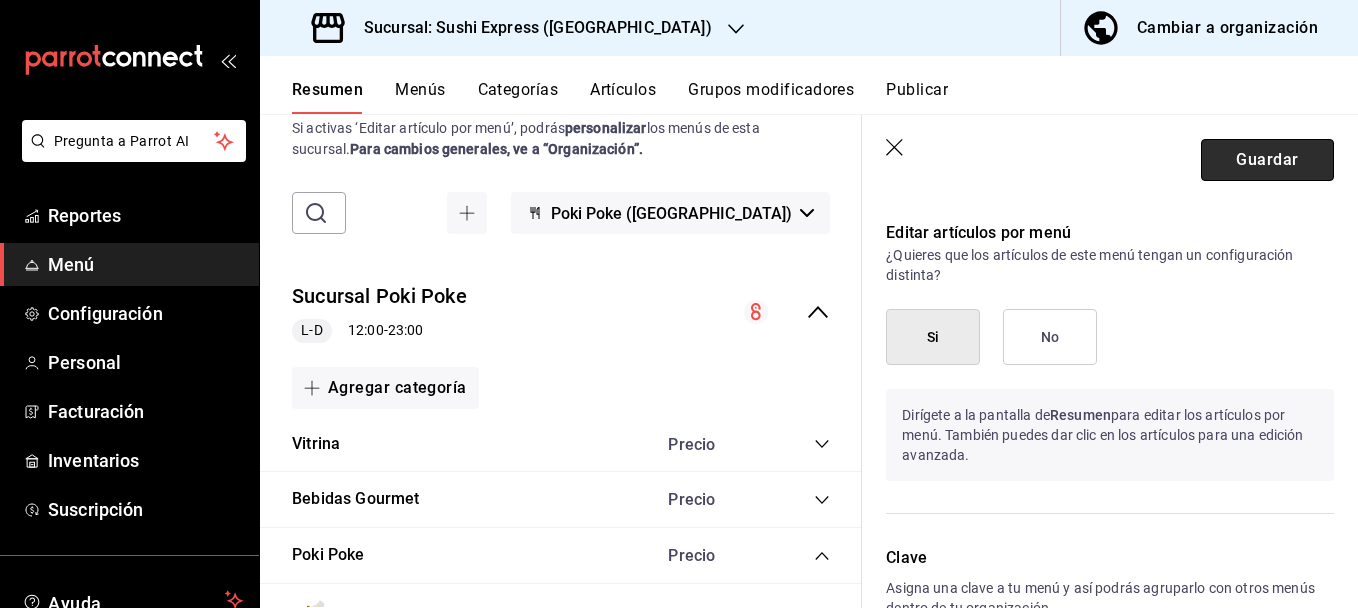 click on "Guardar" at bounding box center [1267, 160] 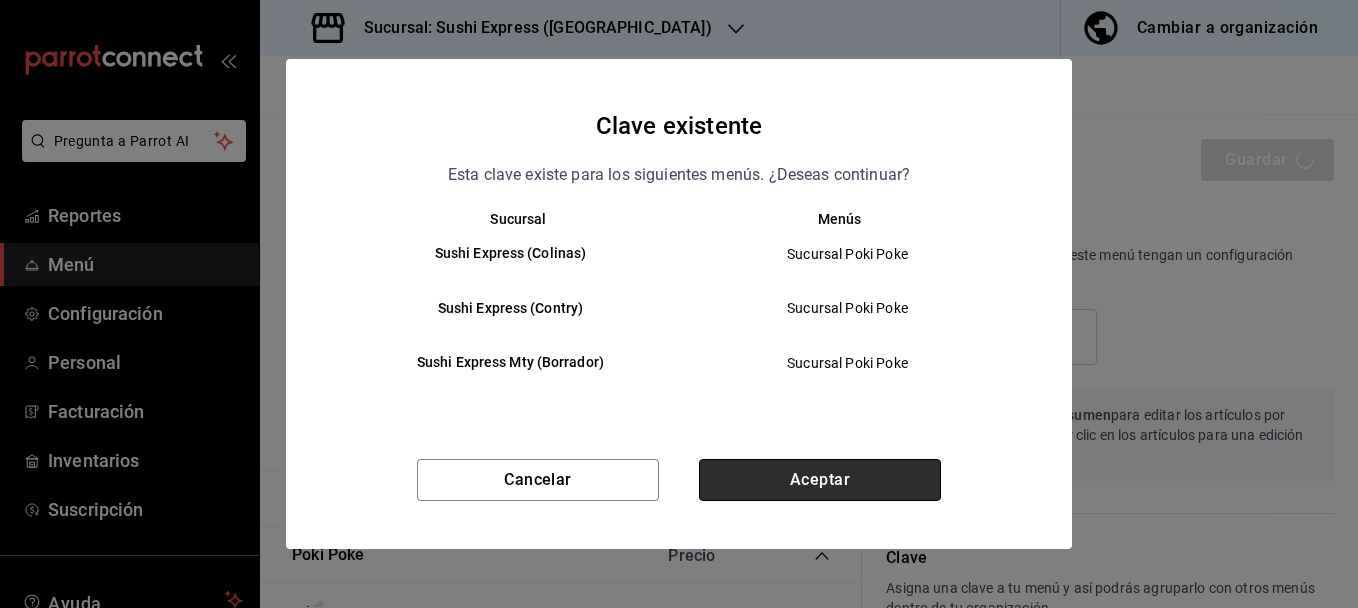click on "Aceptar" at bounding box center [820, 480] 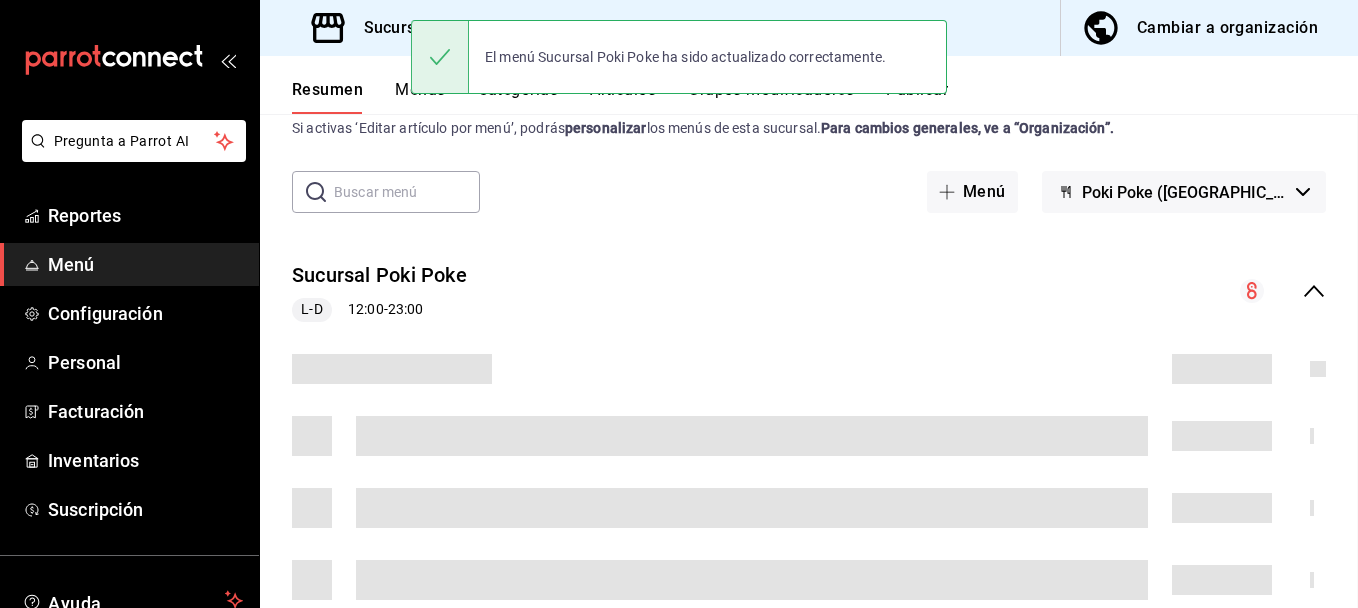 scroll, scrollTop: 0, scrollLeft: 0, axis: both 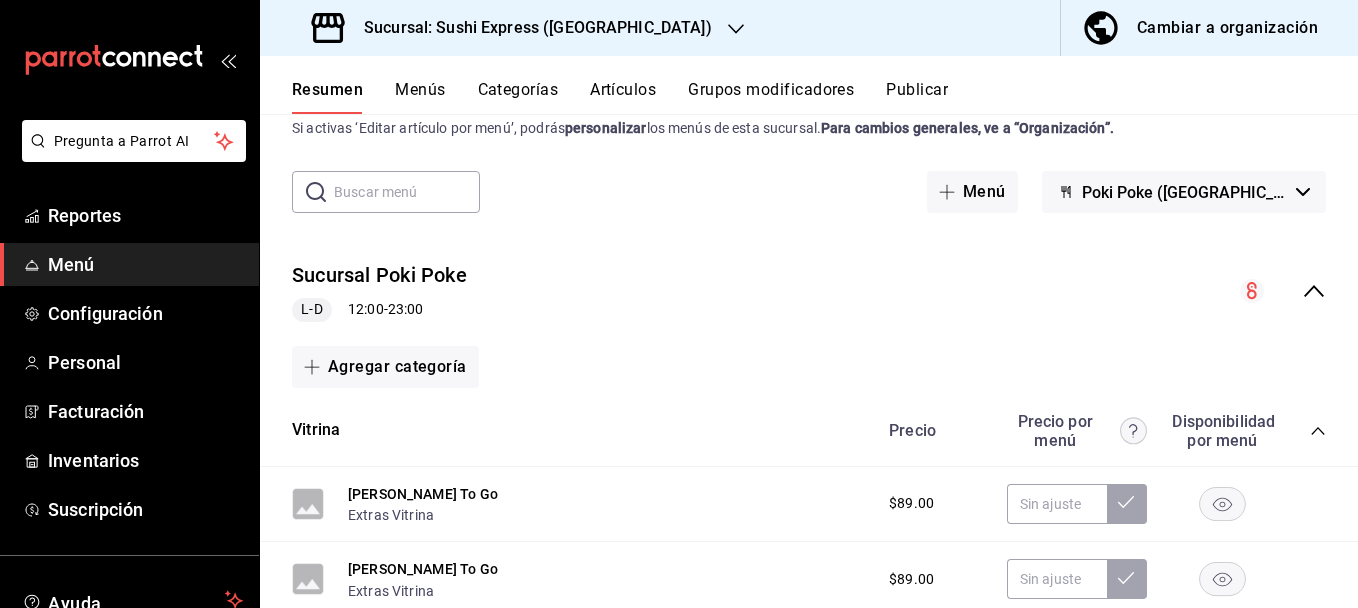 click 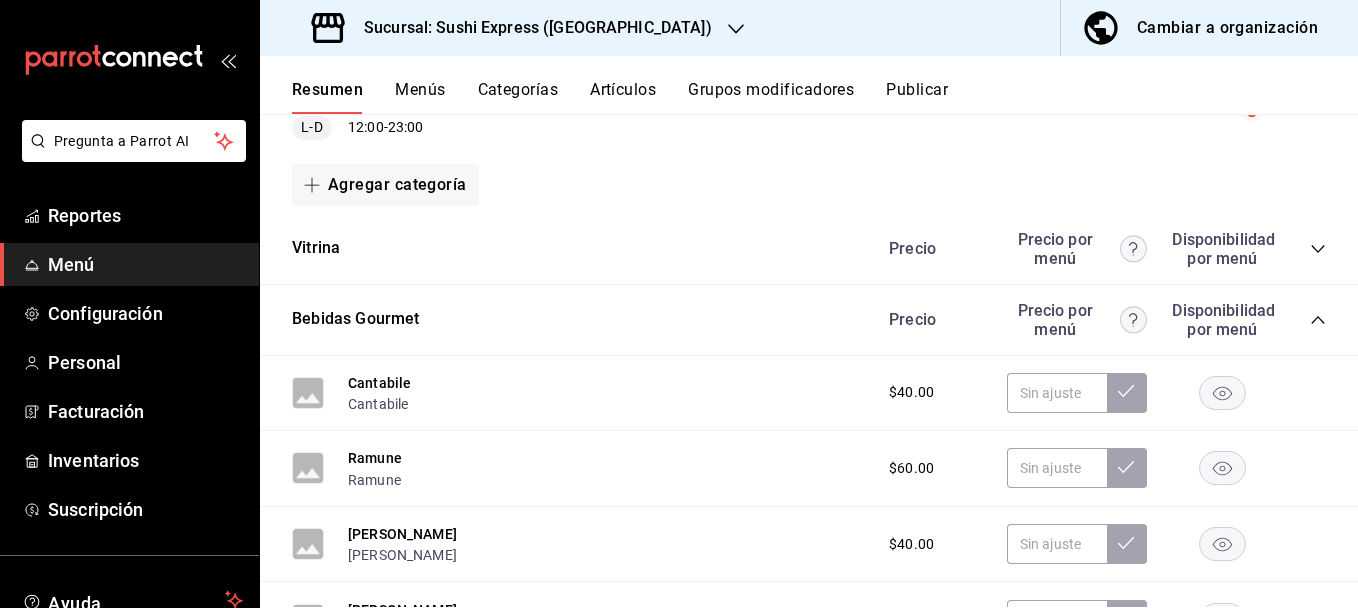 scroll, scrollTop: 246, scrollLeft: 0, axis: vertical 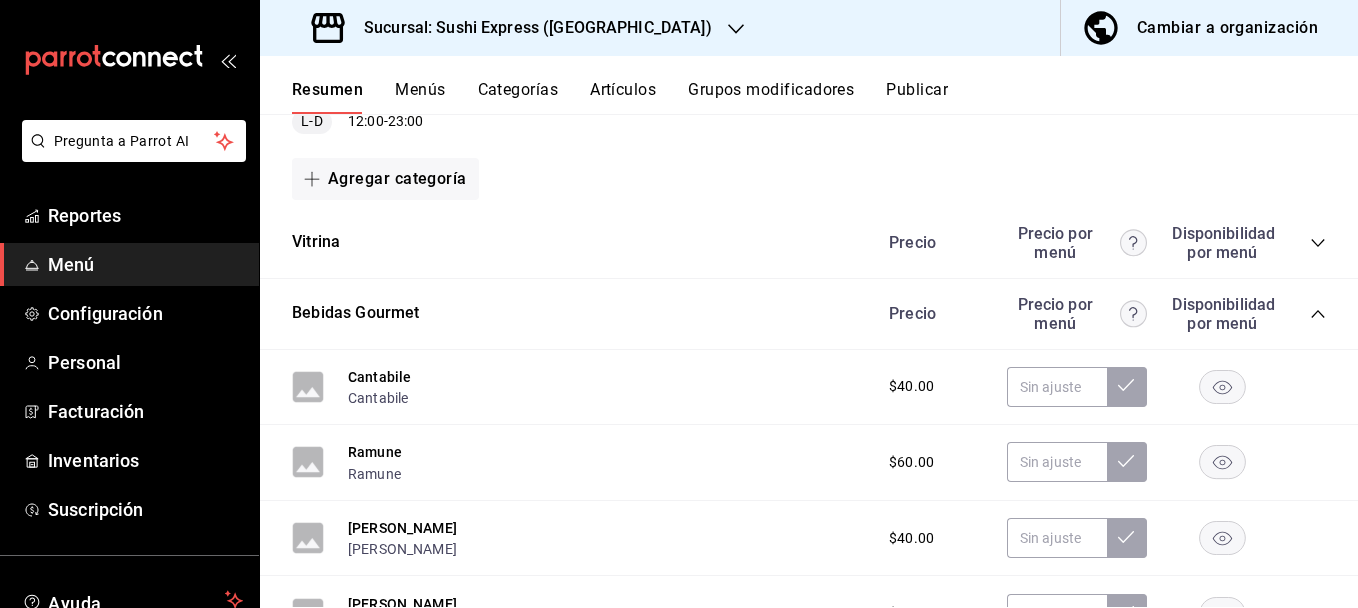 click 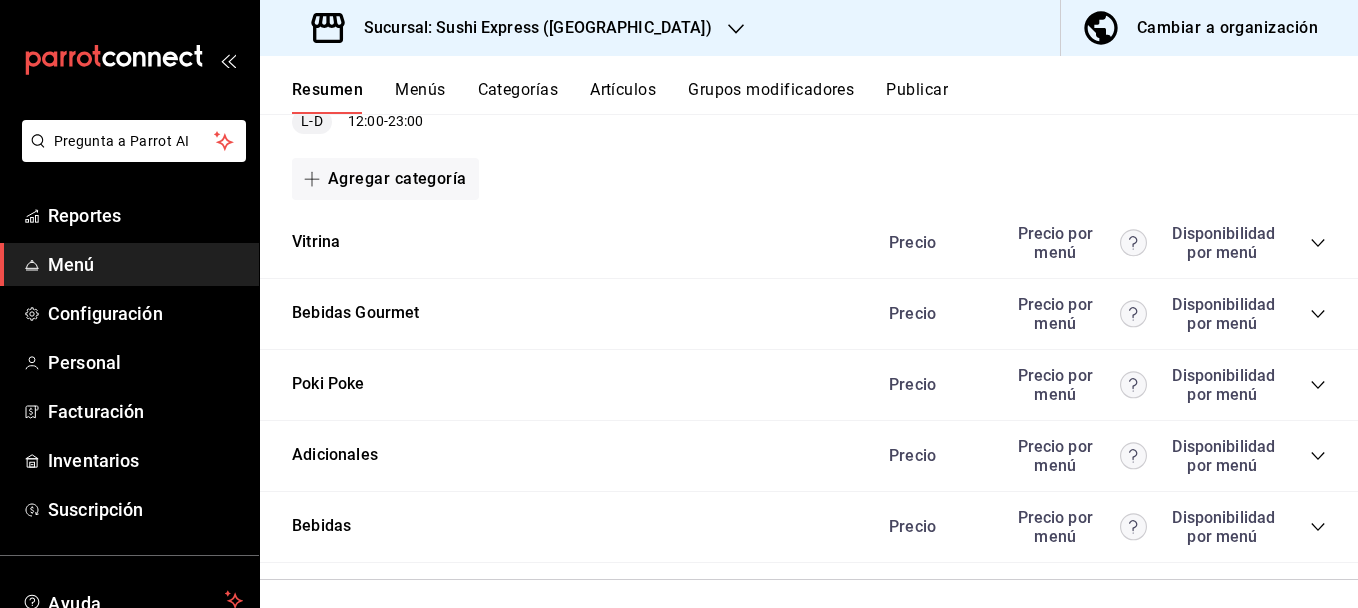 scroll, scrollTop: 259, scrollLeft: 0, axis: vertical 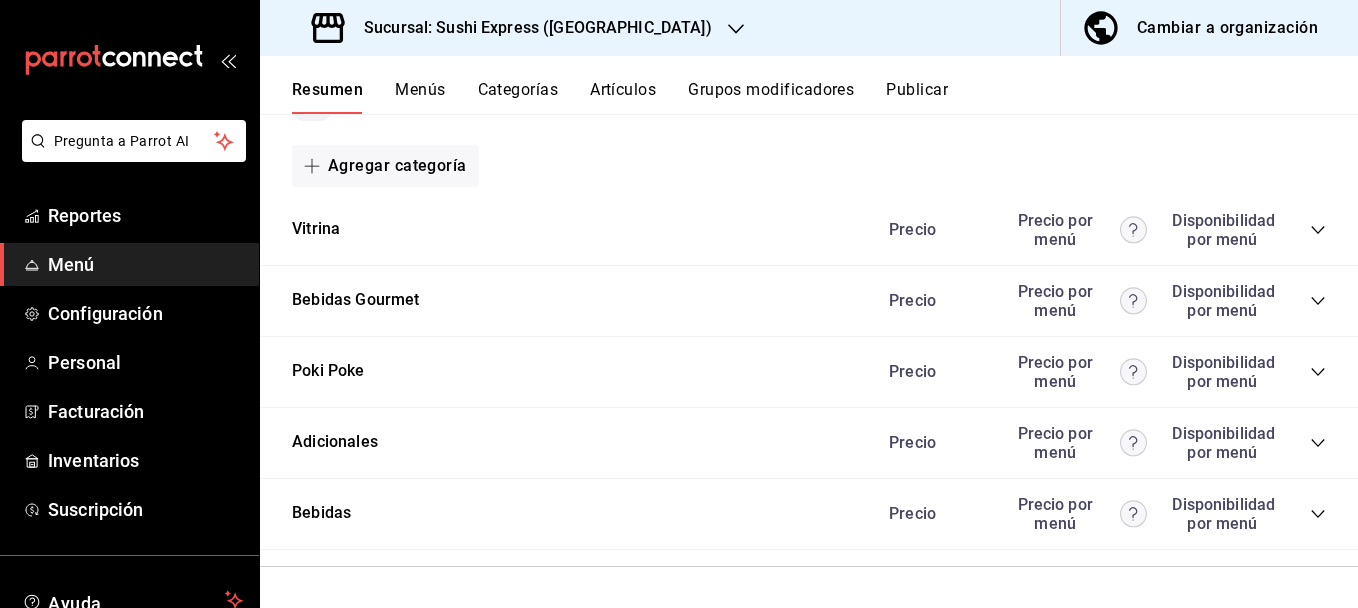 click 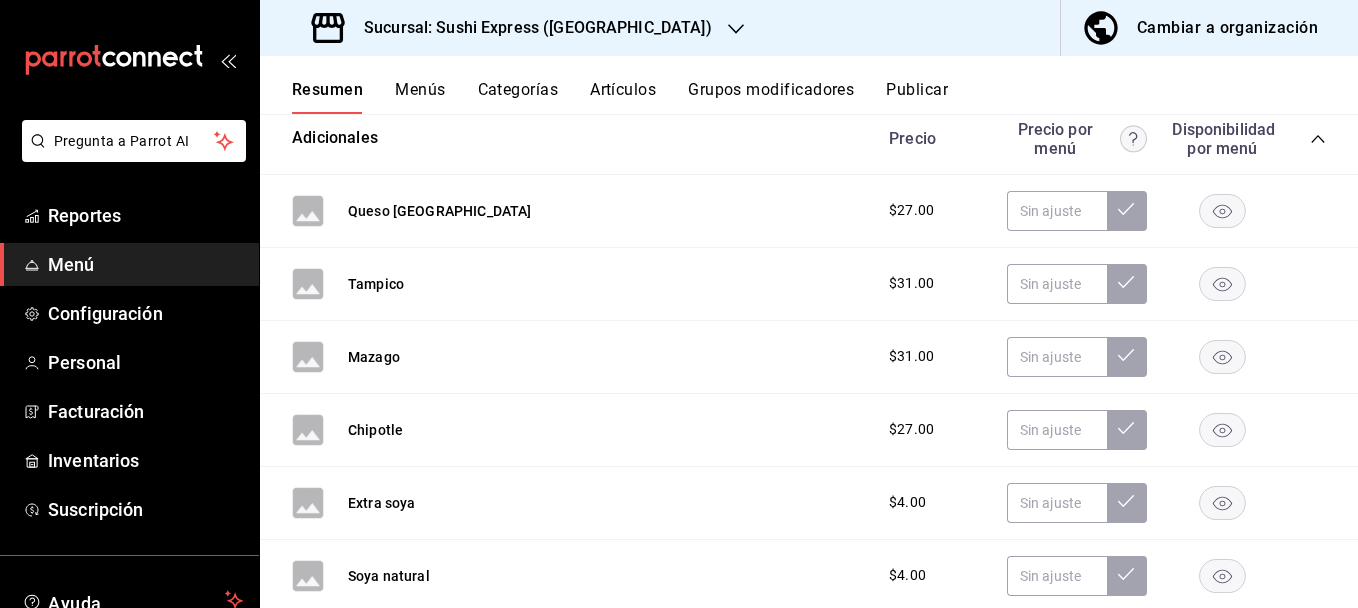 scroll, scrollTop: 1115, scrollLeft: 0, axis: vertical 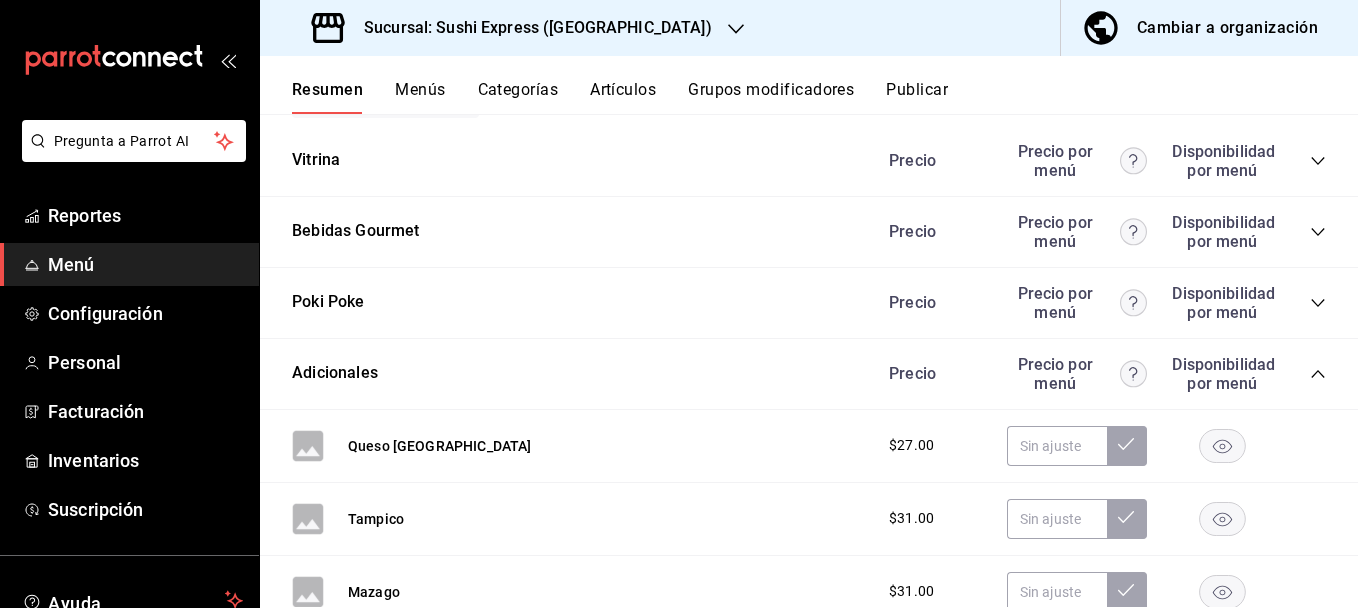 click 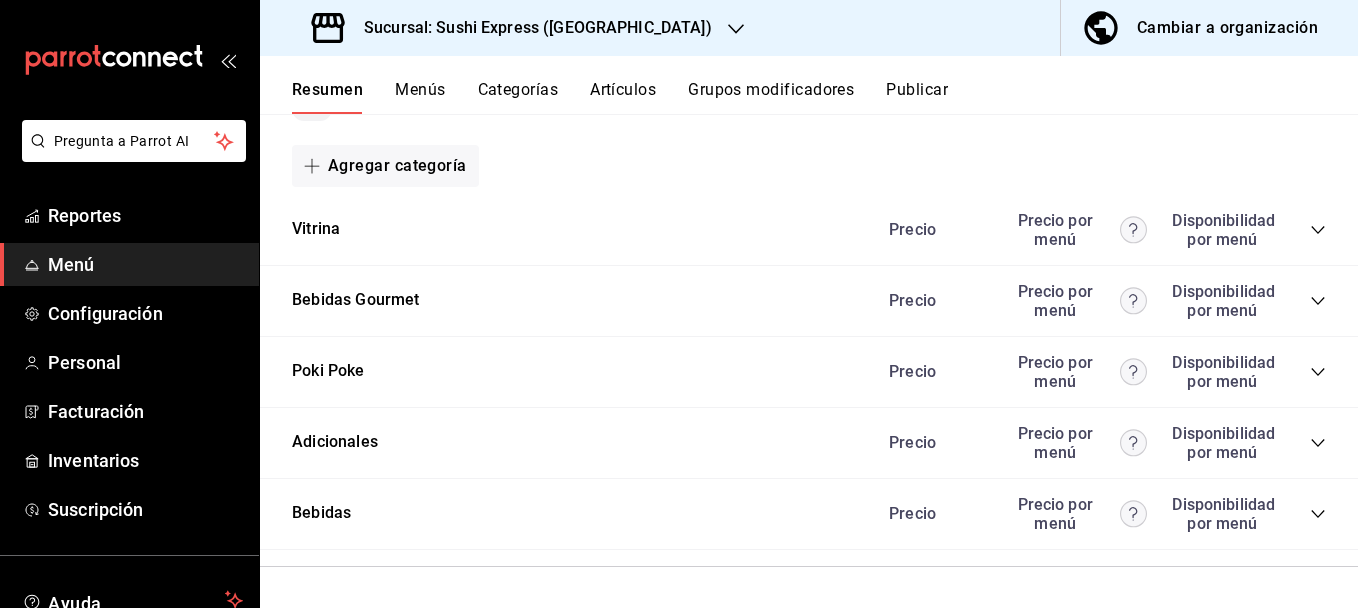 scroll, scrollTop: 259, scrollLeft: 0, axis: vertical 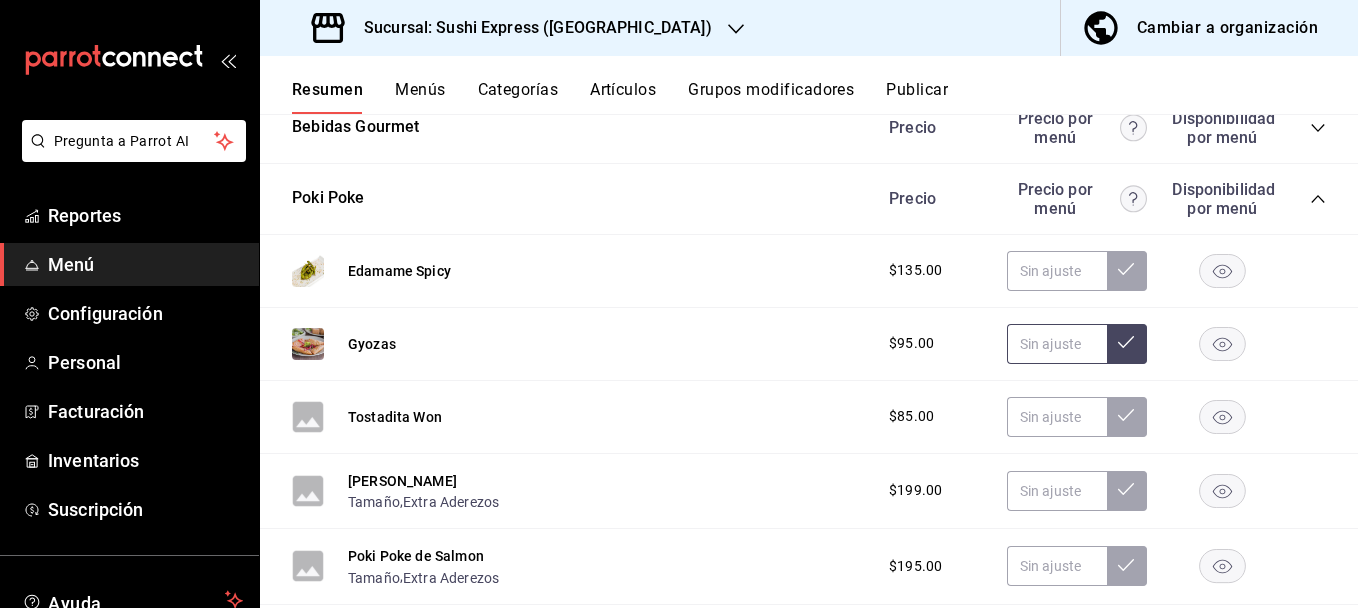 click at bounding box center (1057, 344) 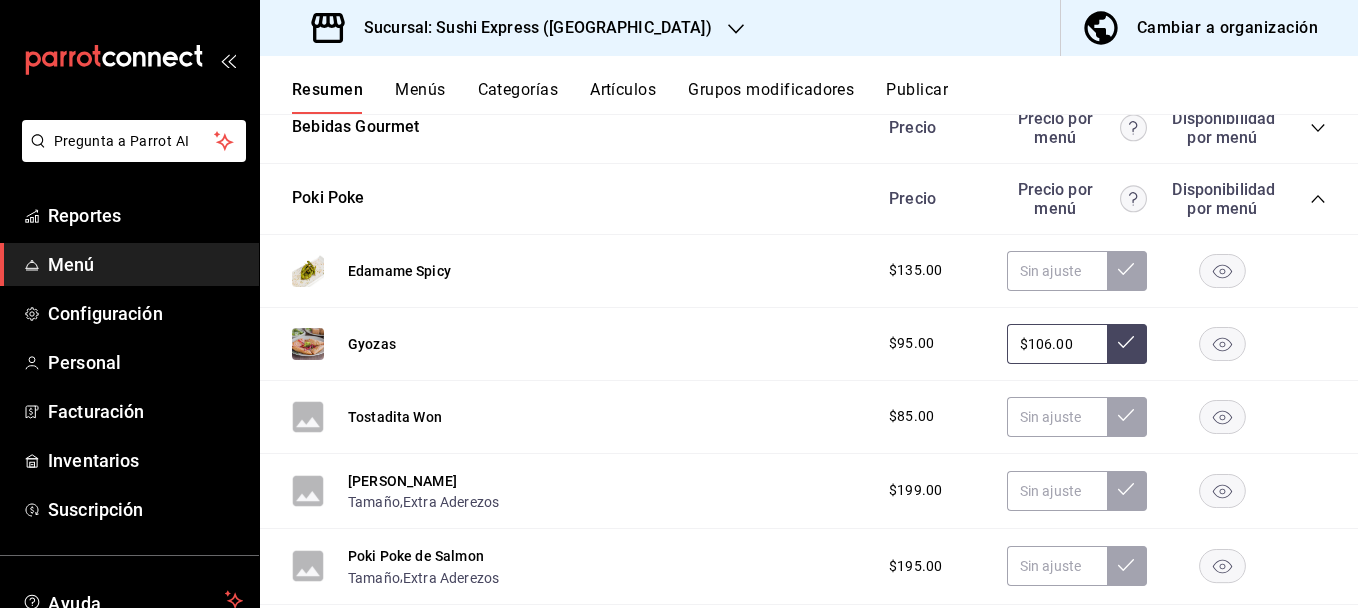 type on "$106.00" 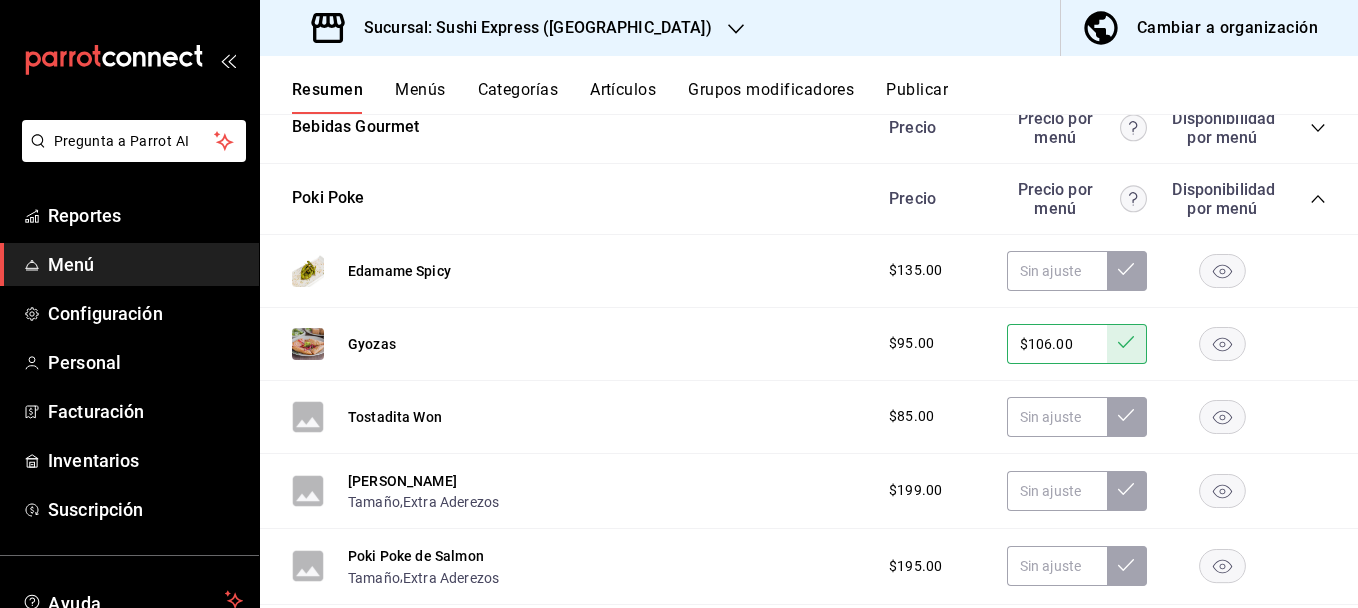 click 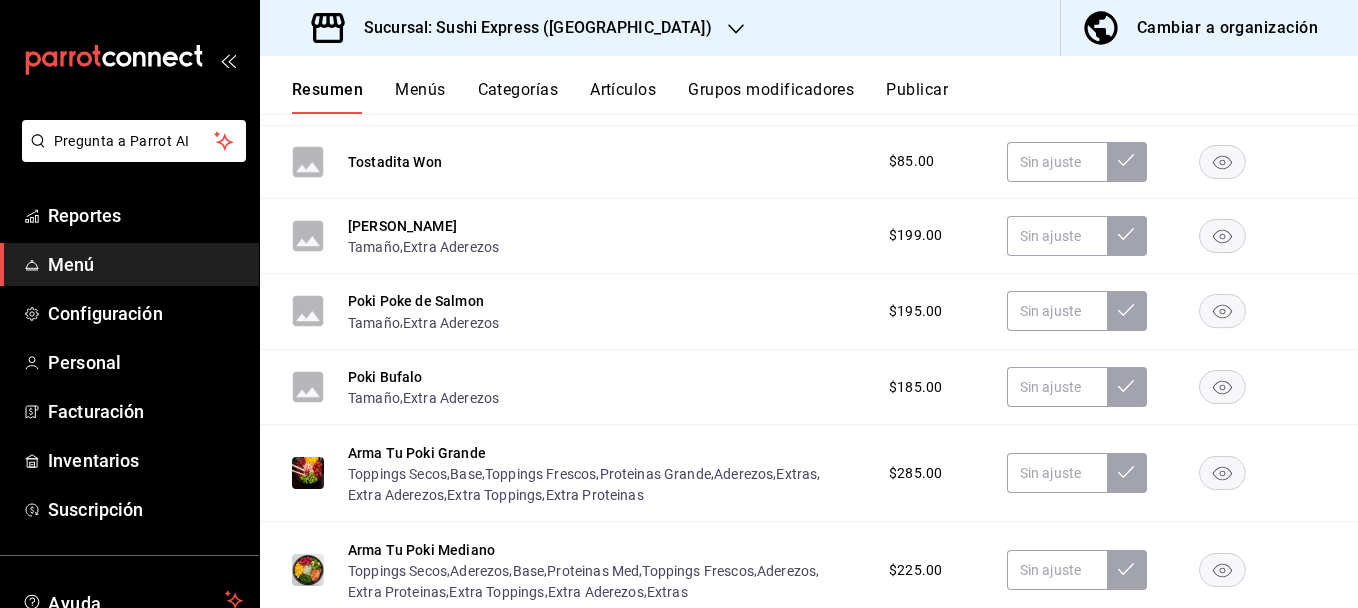 scroll, scrollTop: 702, scrollLeft: 0, axis: vertical 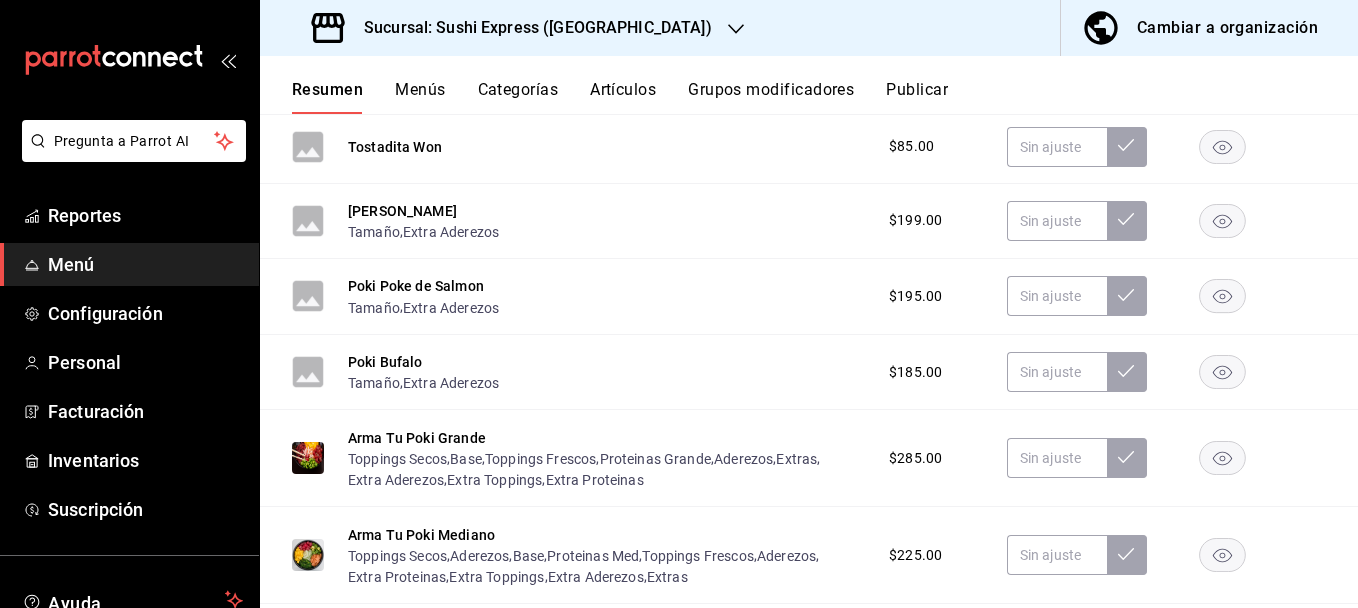 click on "Arma Tu Poki Grande" at bounding box center [417, 438] 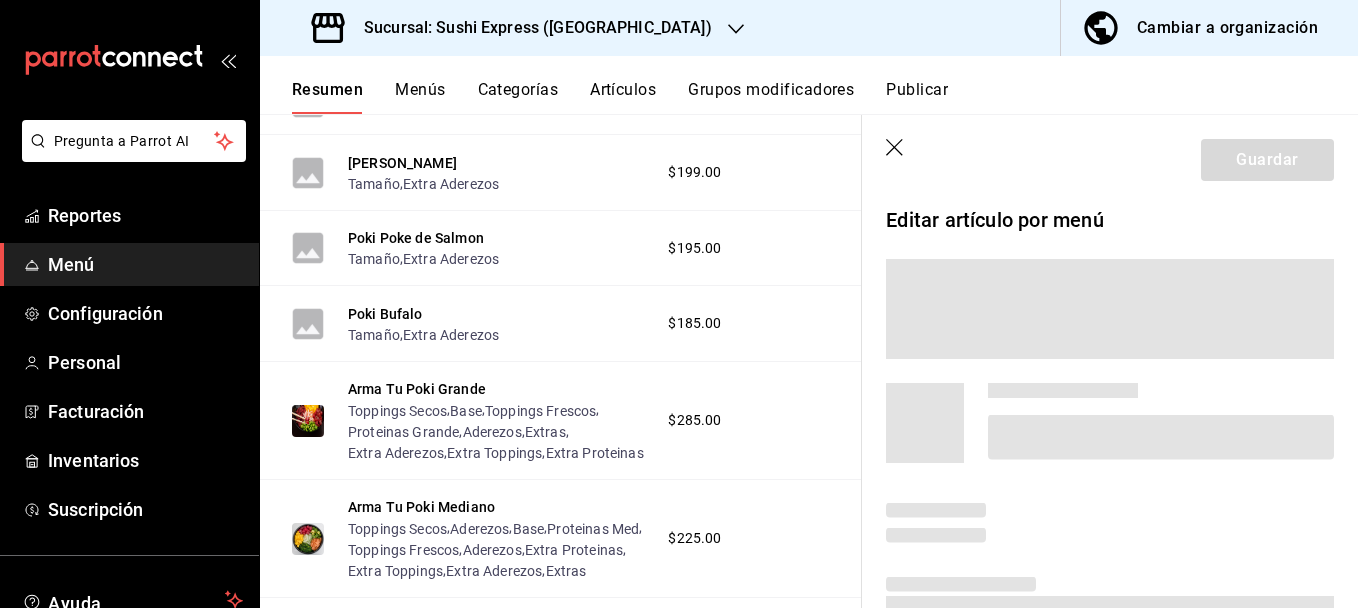 scroll, scrollTop: 636, scrollLeft: 0, axis: vertical 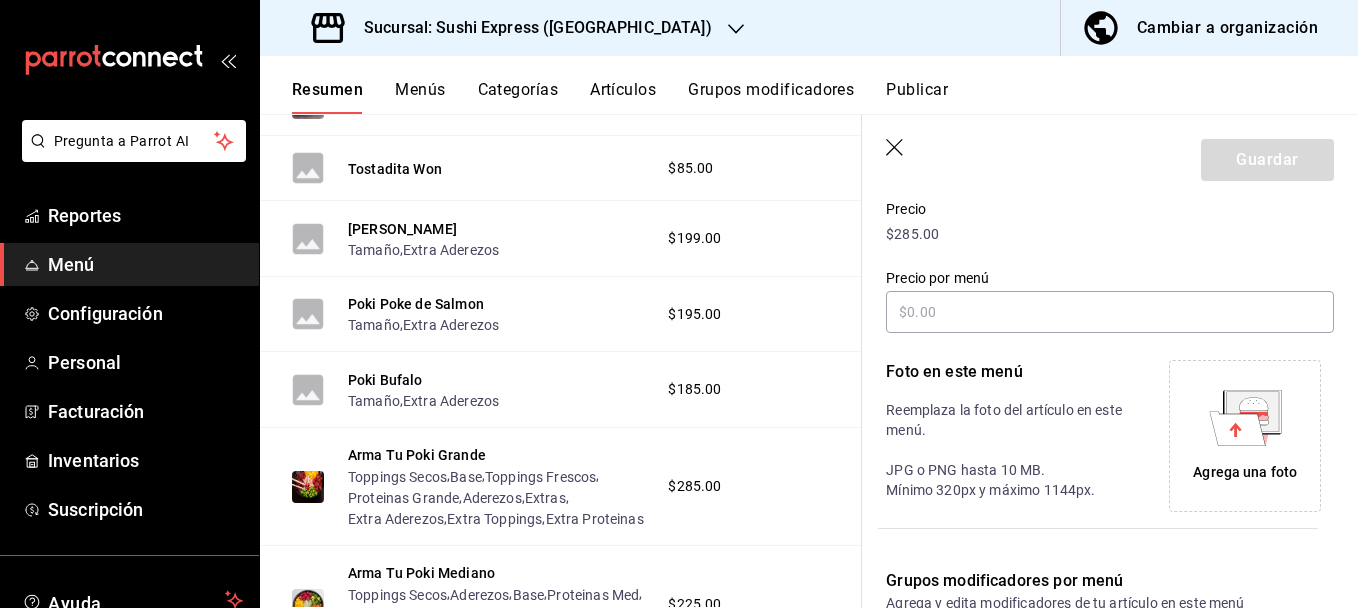 click on "Agrega una foto" at bounding box center (1245, 436) 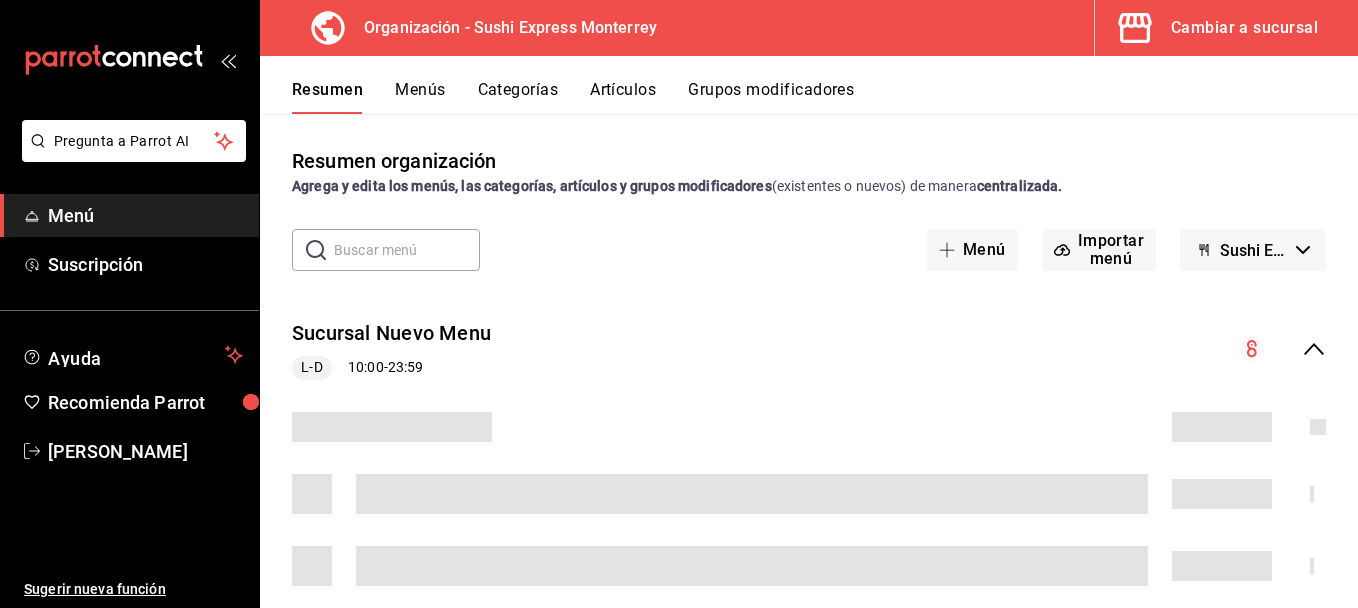 click on "Sushi Express Mty- Borrador" at bounding box center [1254, 250] 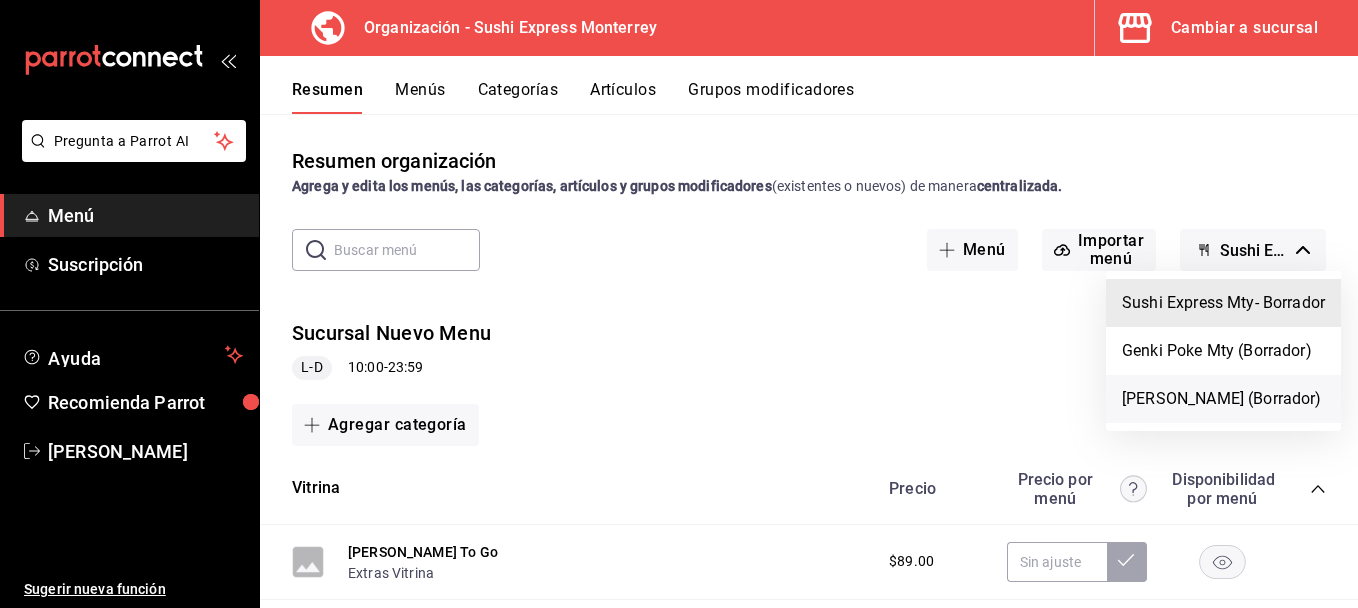 click on "[PERSON_NAME] (Borrador)" at bounding box center (1223, 399) 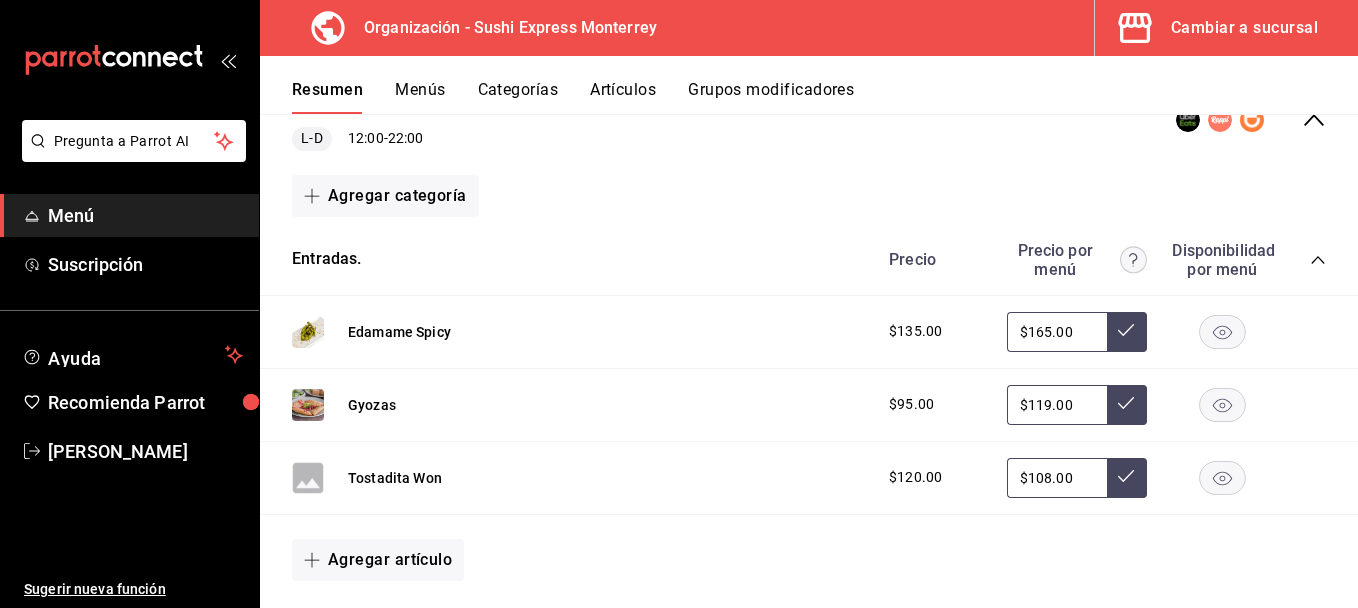 scroll, scrollTop: 256, scrollLeft: 0, axis: vertical 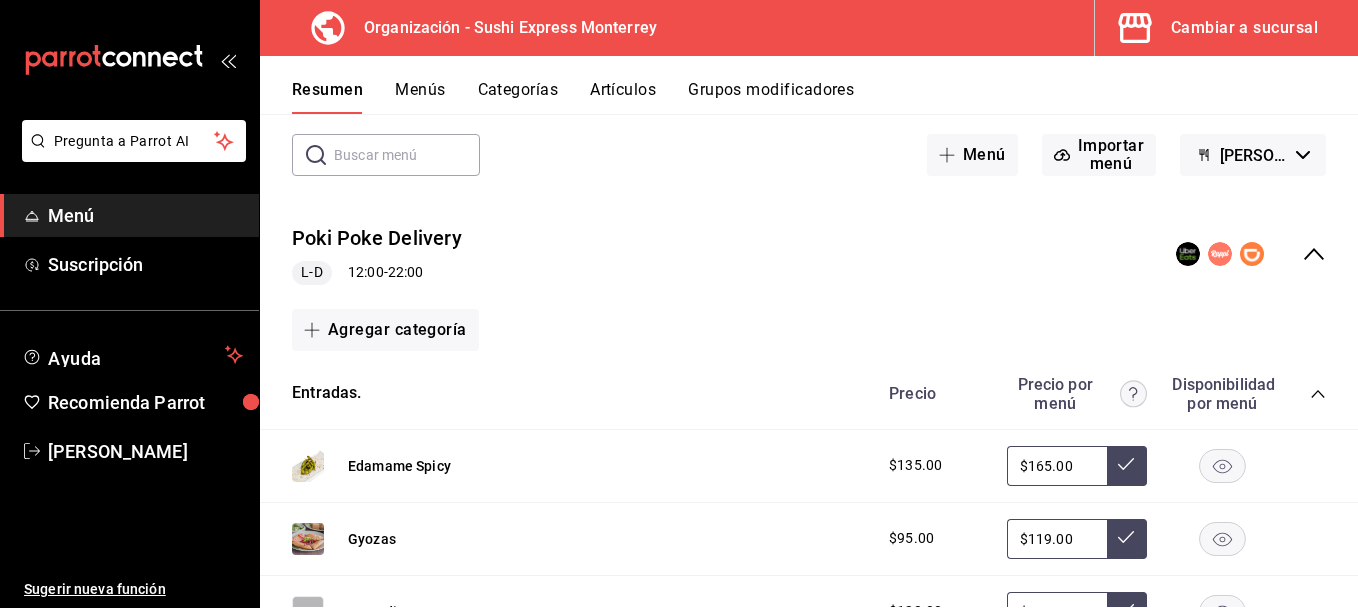 click 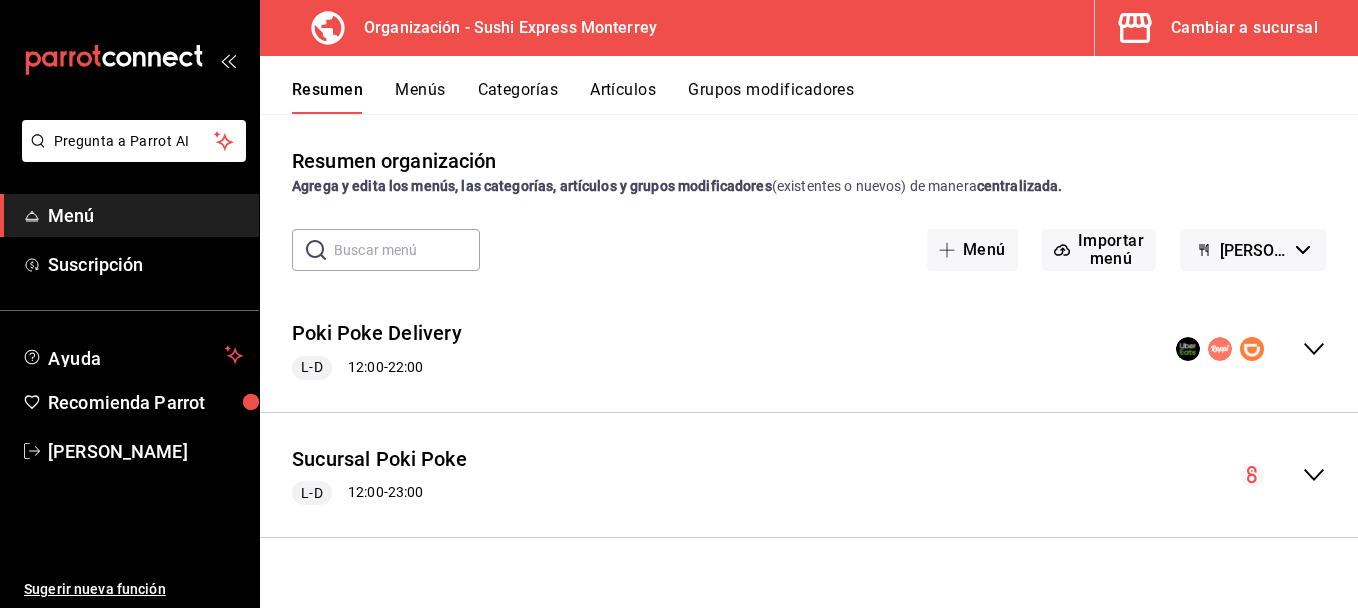 scroll, scrollTop: 0, scrollLeft: 0, axis: both 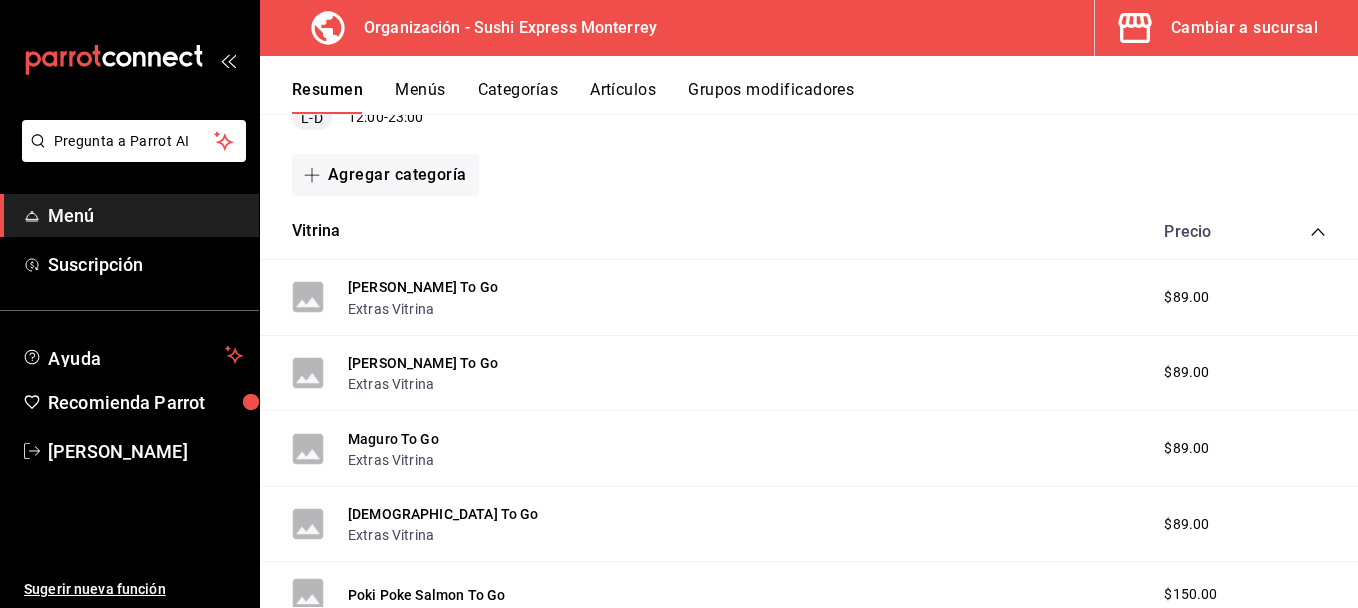 click 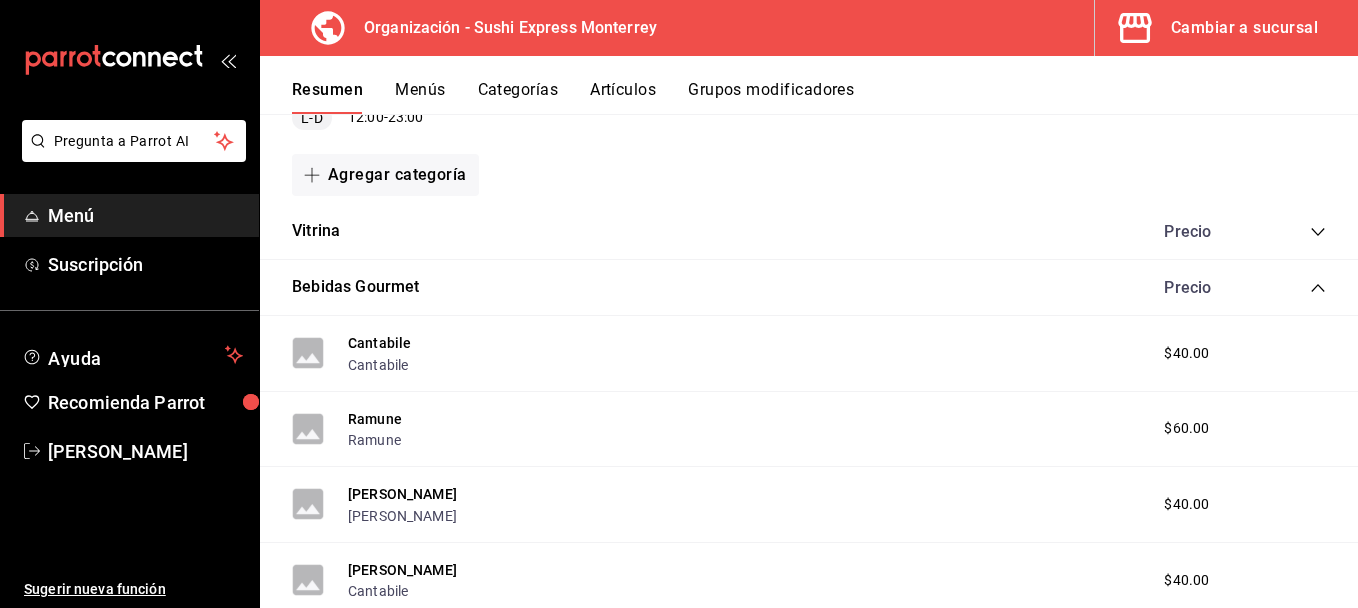 click 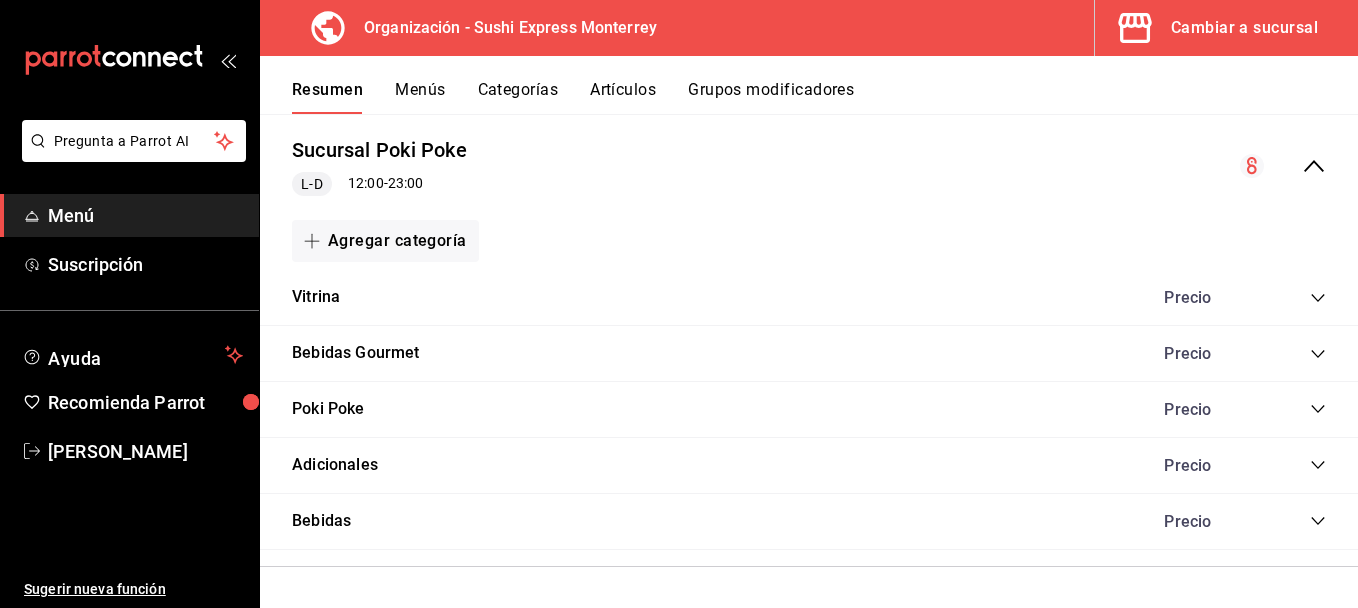 scroll, scrollTop: 309, scrollLeft: 0, axis: vertical 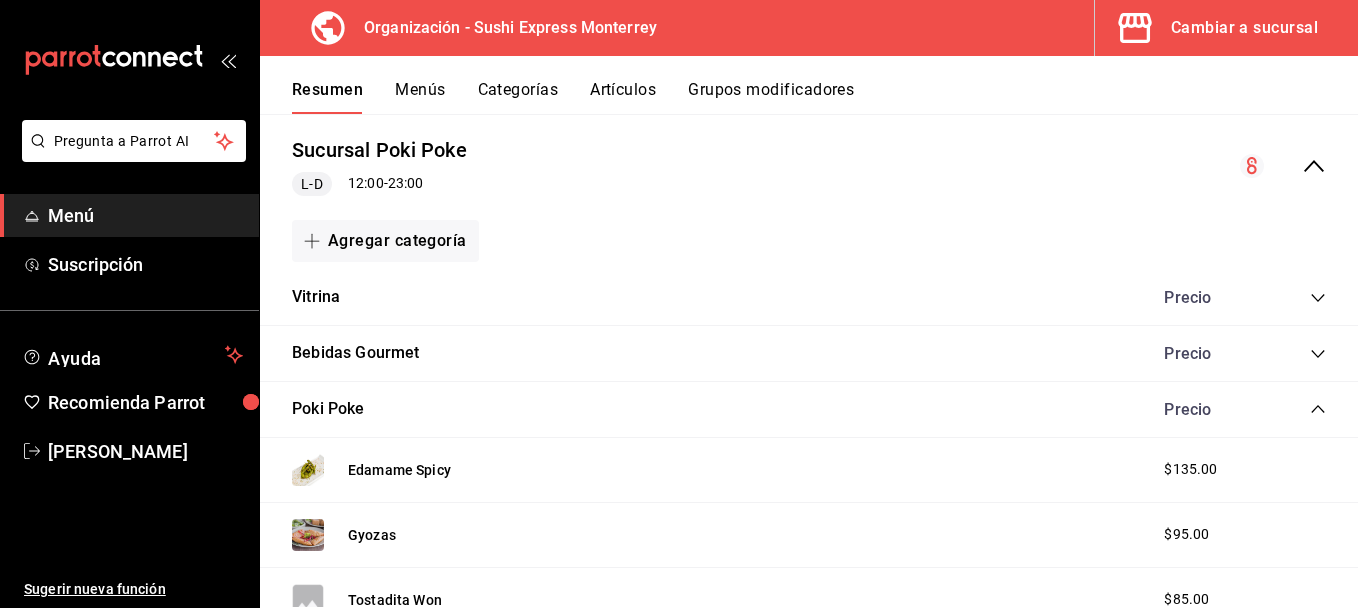 click 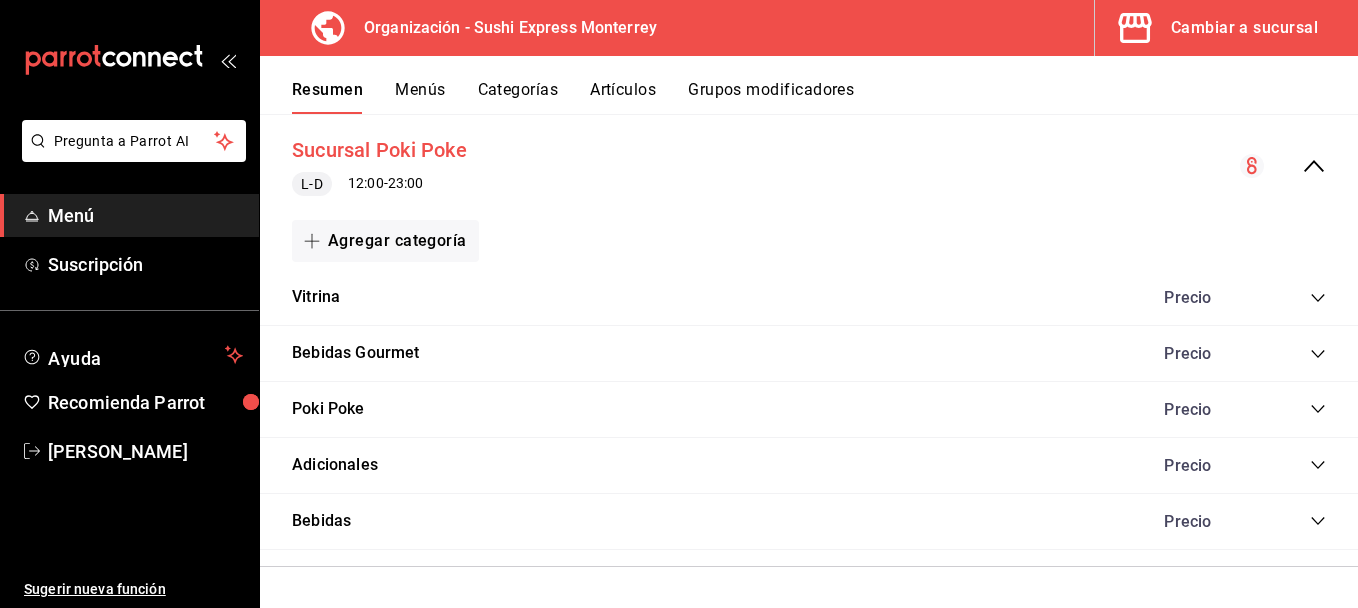 click on "Sucursal Poki Poke" at bounding box center [379, 150] 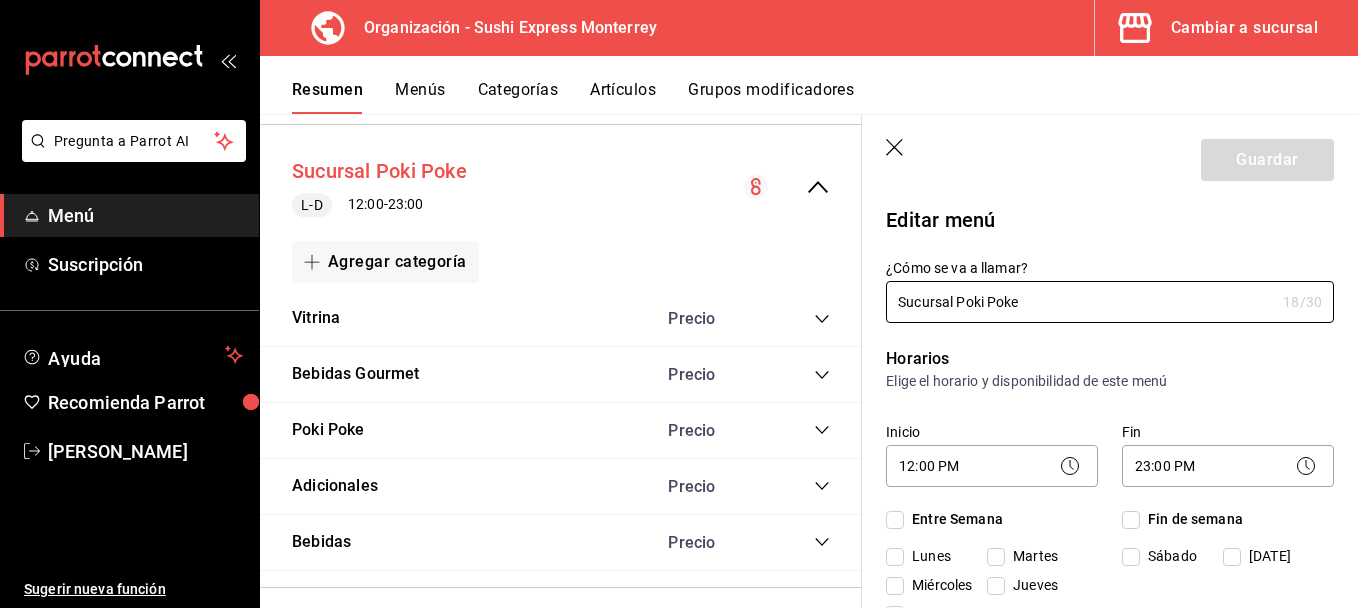 checkbox on "true" 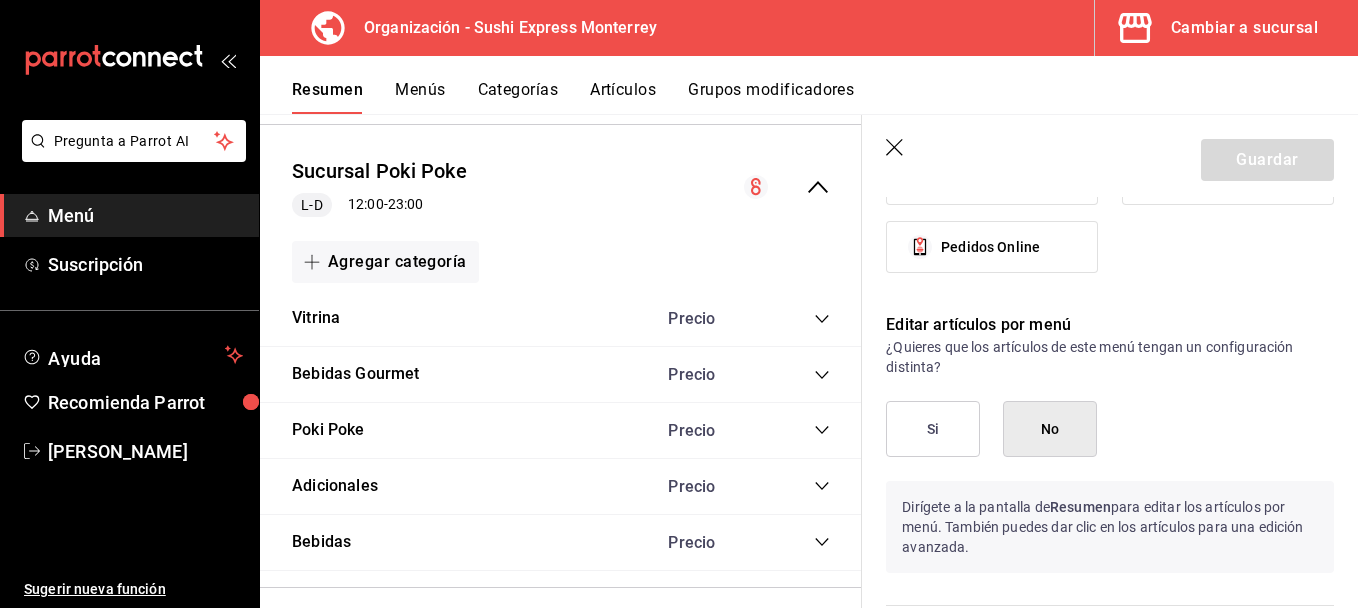 scroll, scrollTop: 1310, scrollLeft: 0, axis: vertical 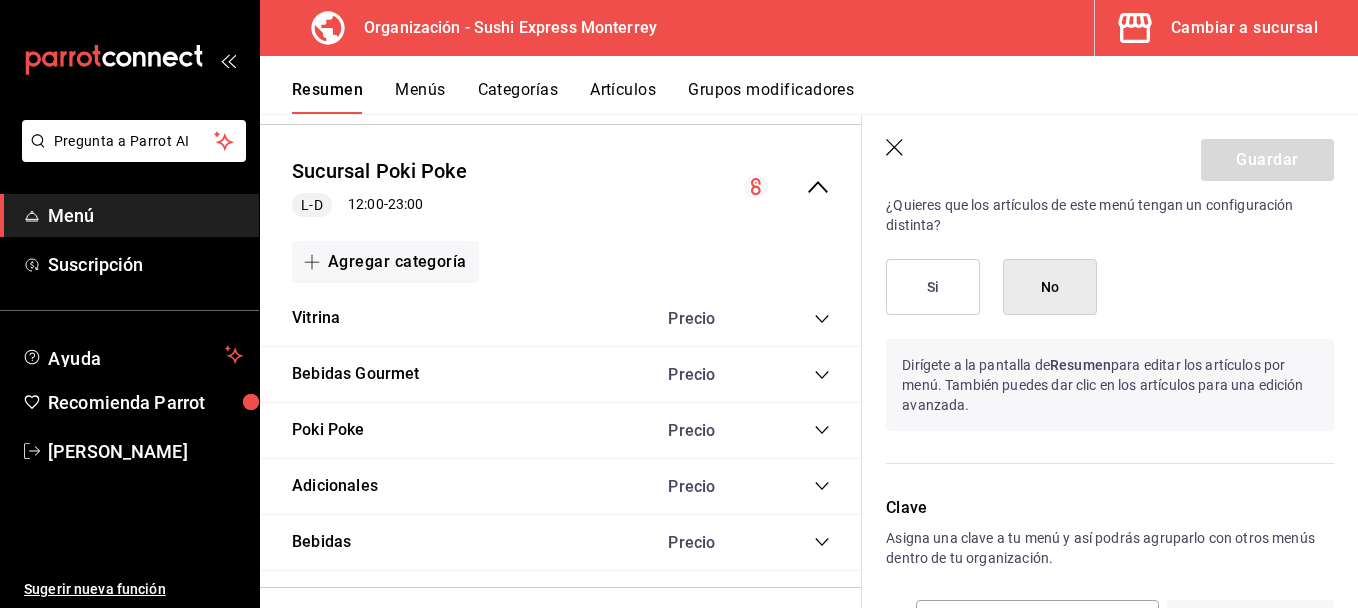 click on "Si" at bounding box center (933, 287) 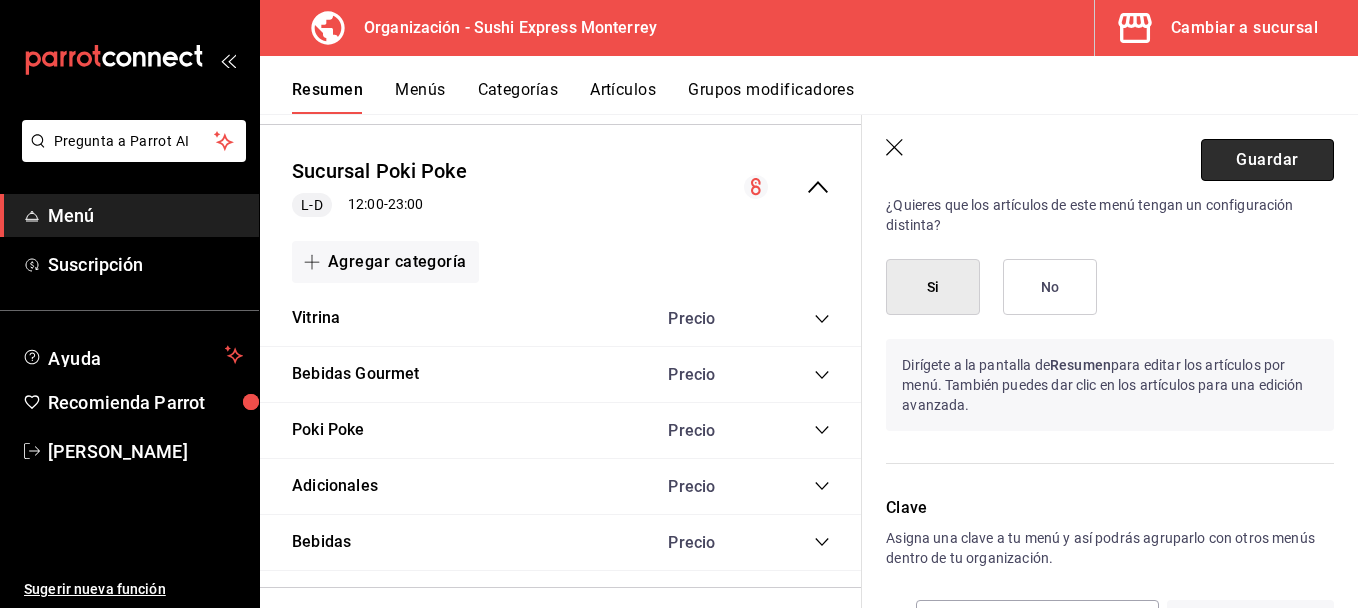 click on "Guardar" at bounding box center [1267, 160] 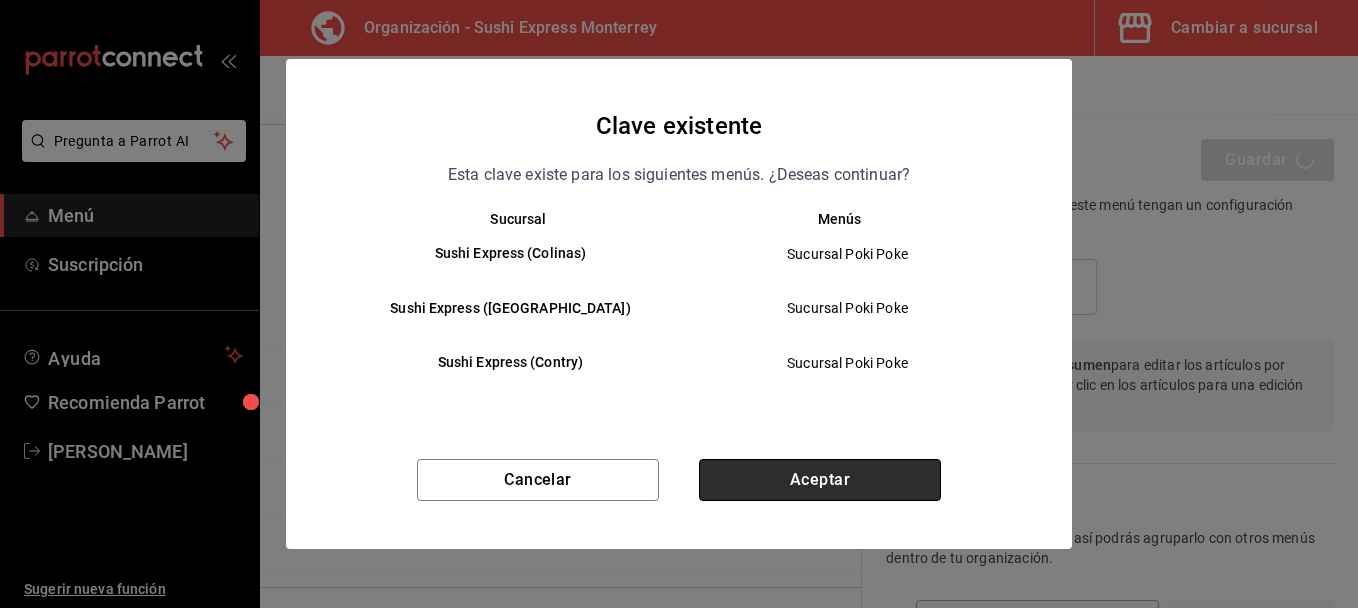 click on "Aceptar" at bounding box center [820, 480] 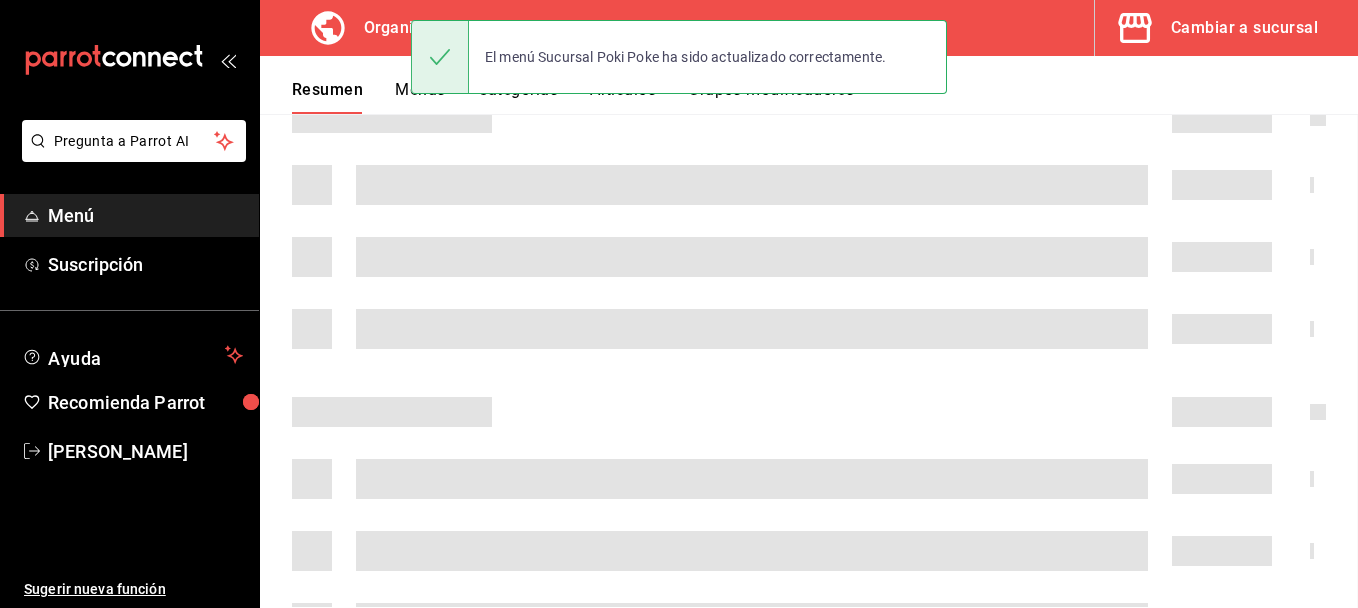 scroll, scrollTop: 0, scrollLeft: 0, axis: both 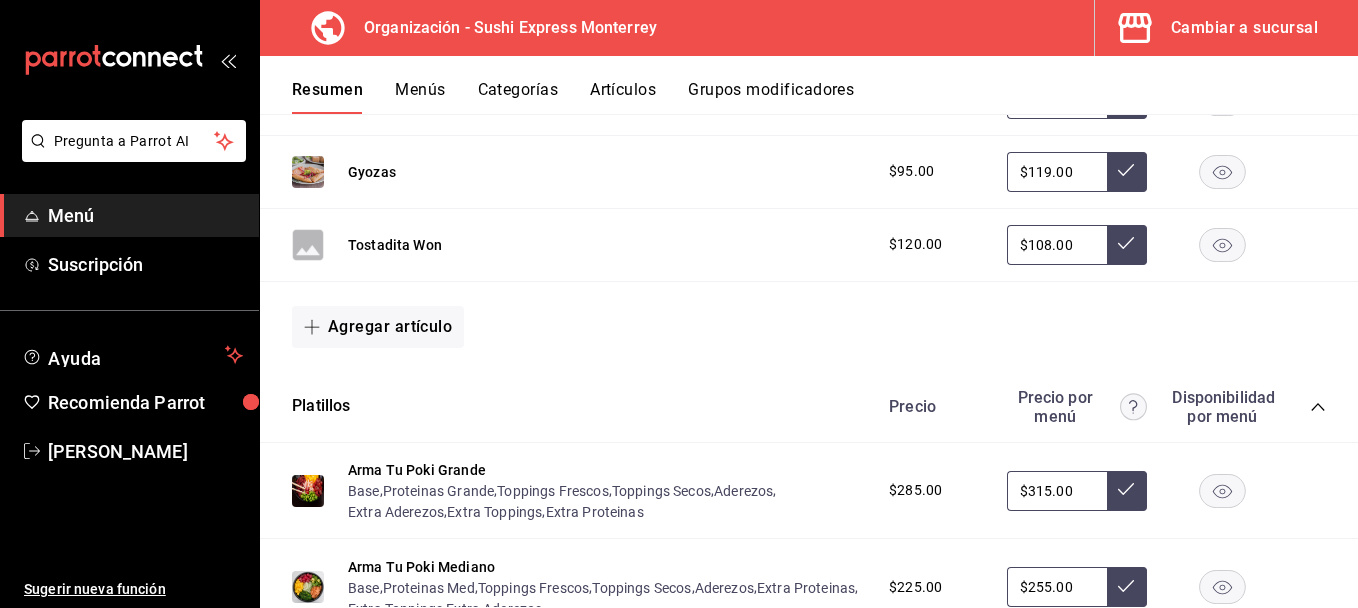 click 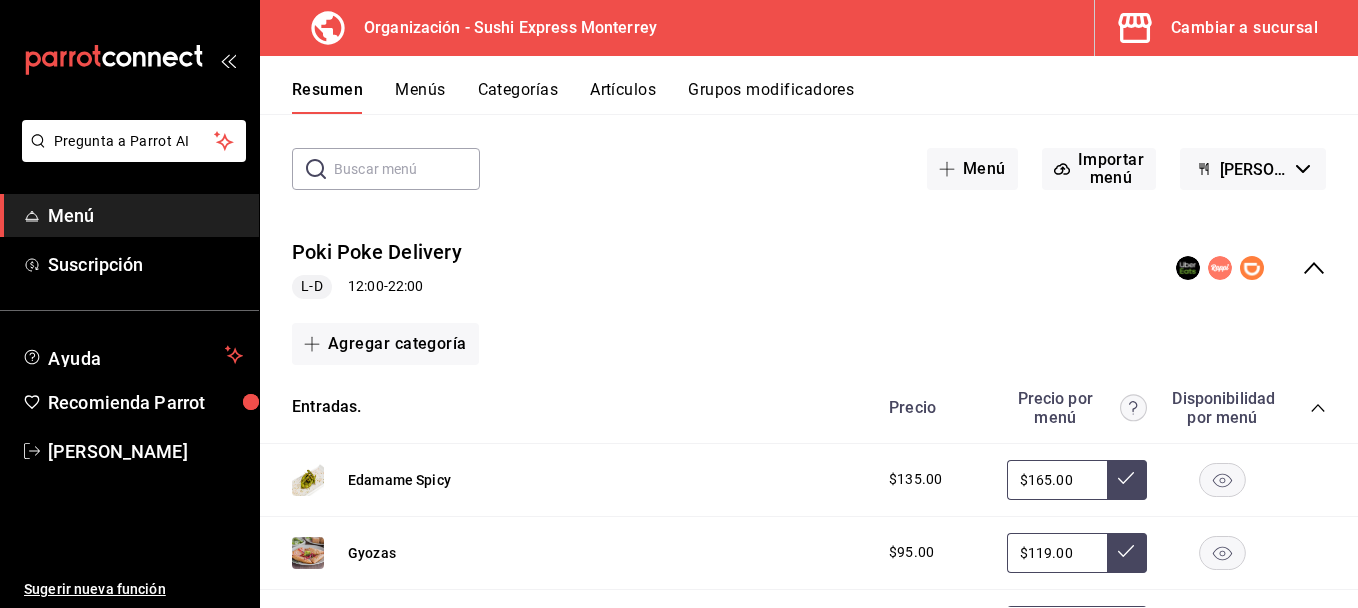 scroll, scrollTop: 77, scrollLeft: 0, axis: vertical 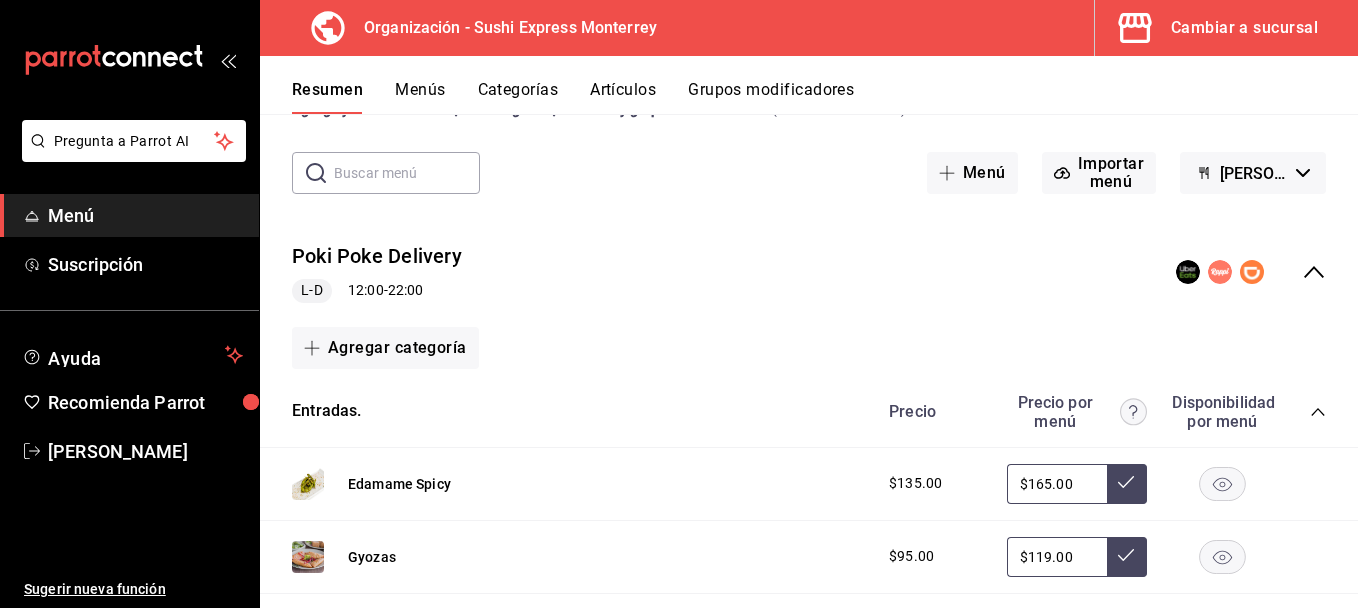click 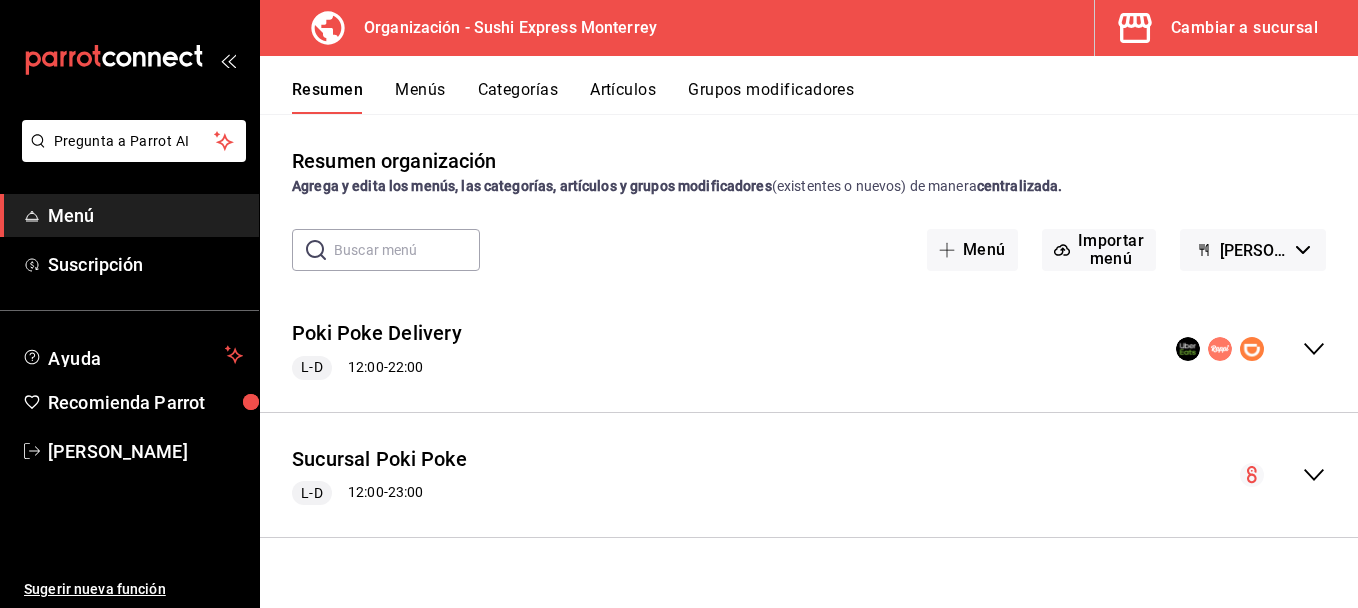 scroll, scrollTop: 0, scrollLeft: 0, axis: both 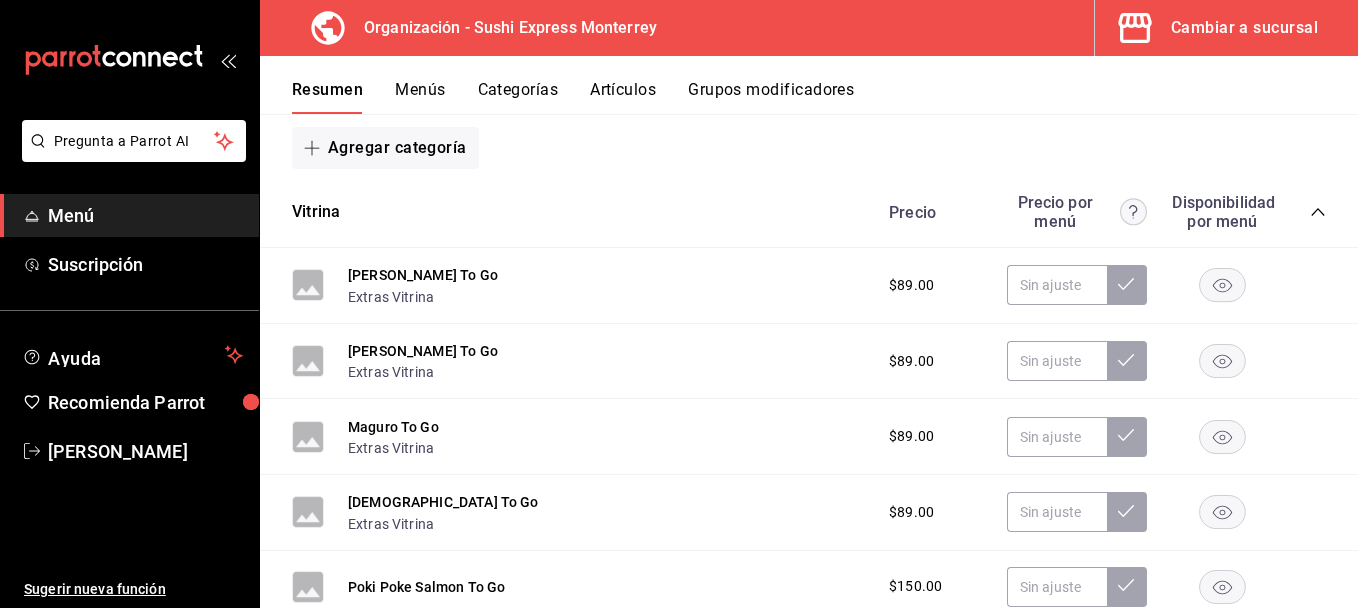 click 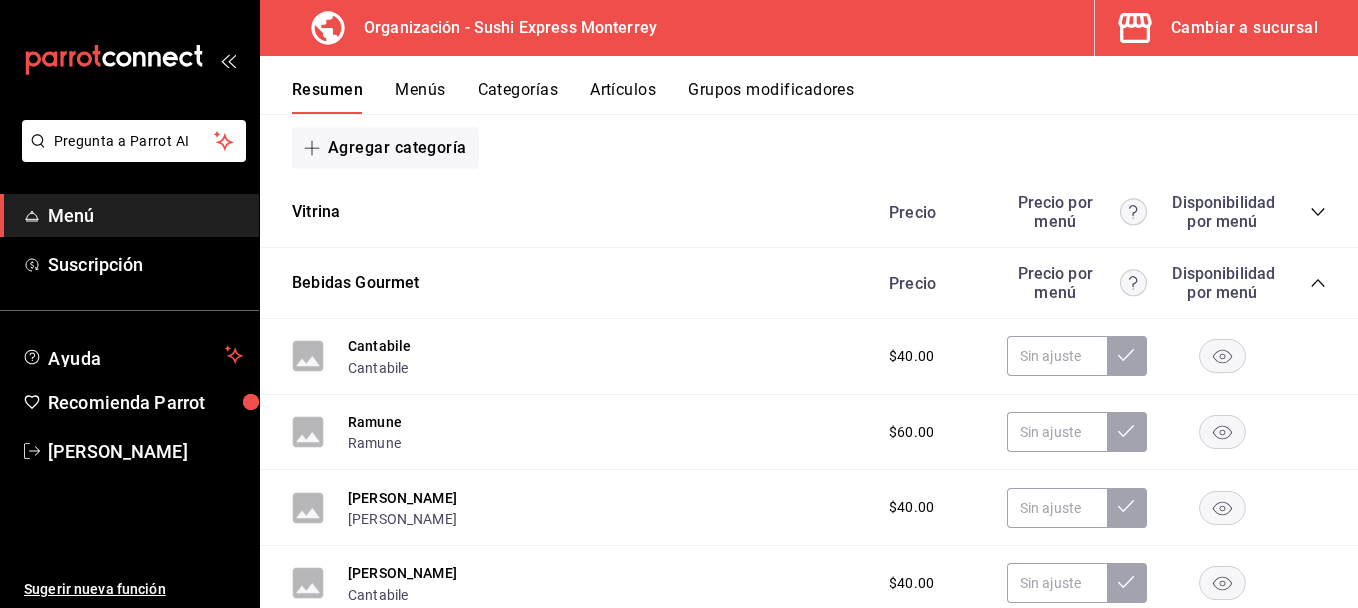 click 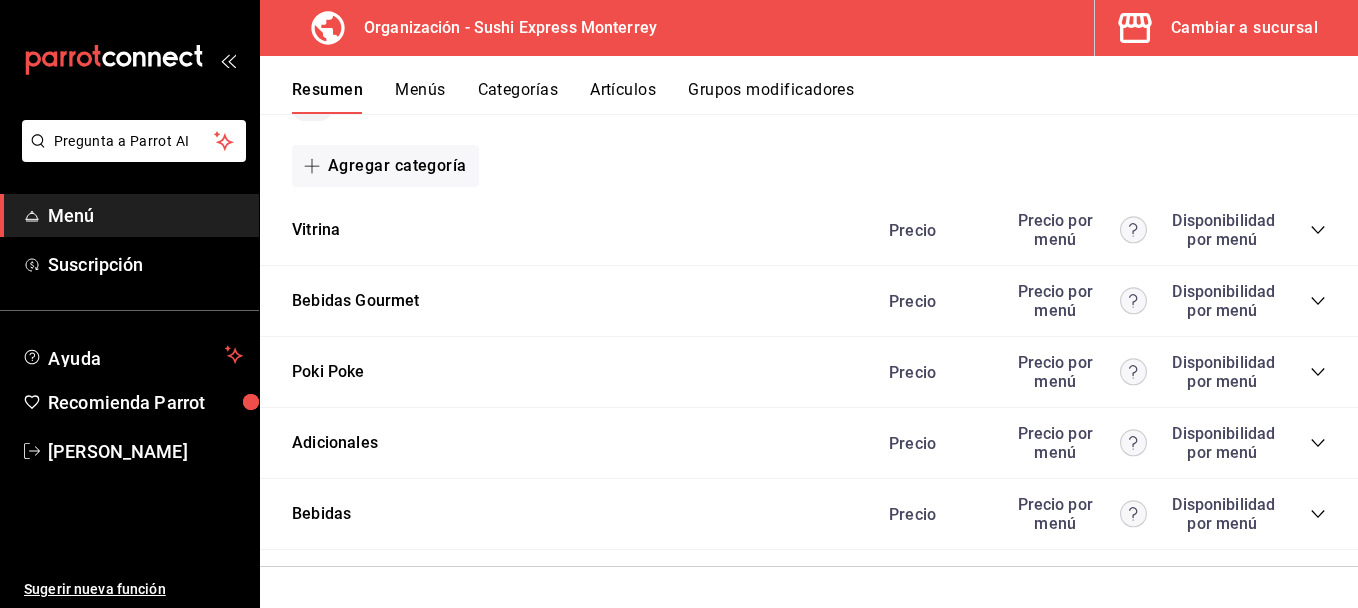 scroll, scrollTop: 384, scrollLeft: 0, axis: vertical 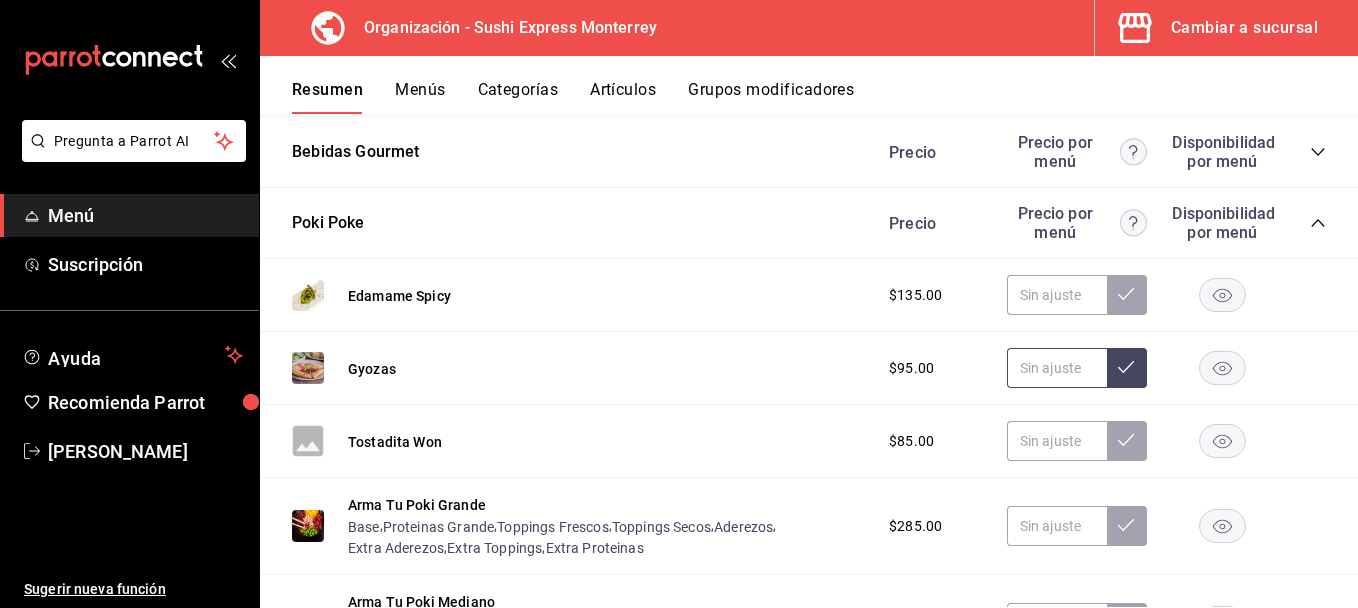 click at bounding box center [1057, 368] 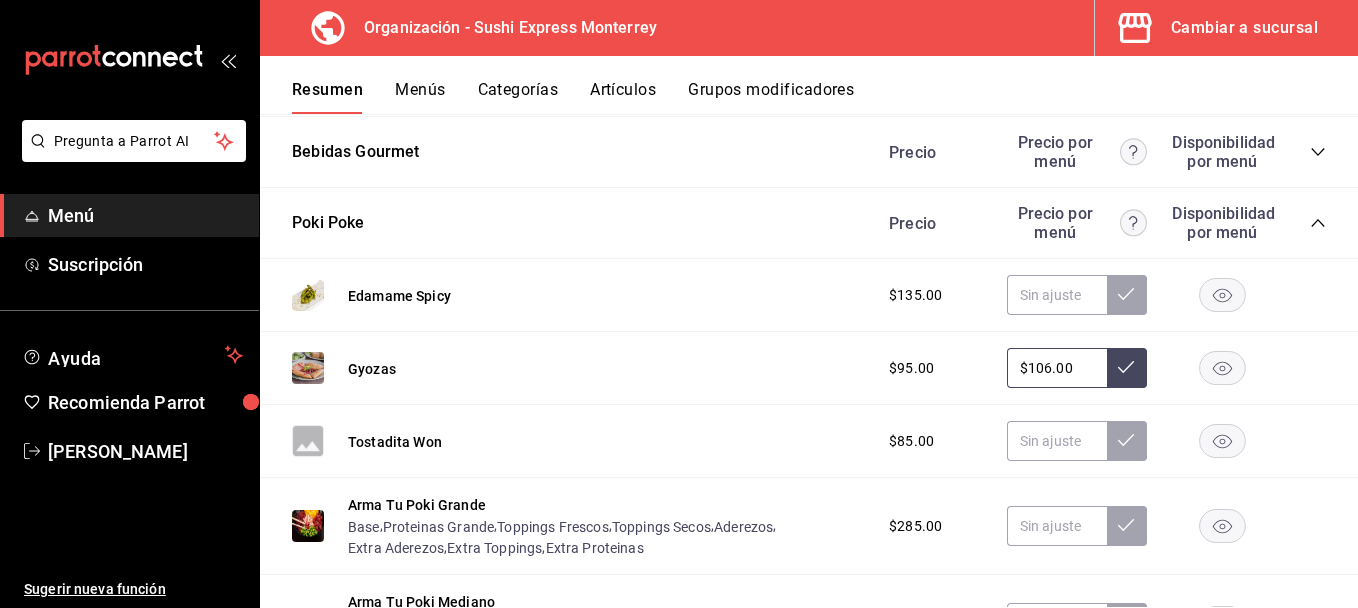 type on "$106.00" 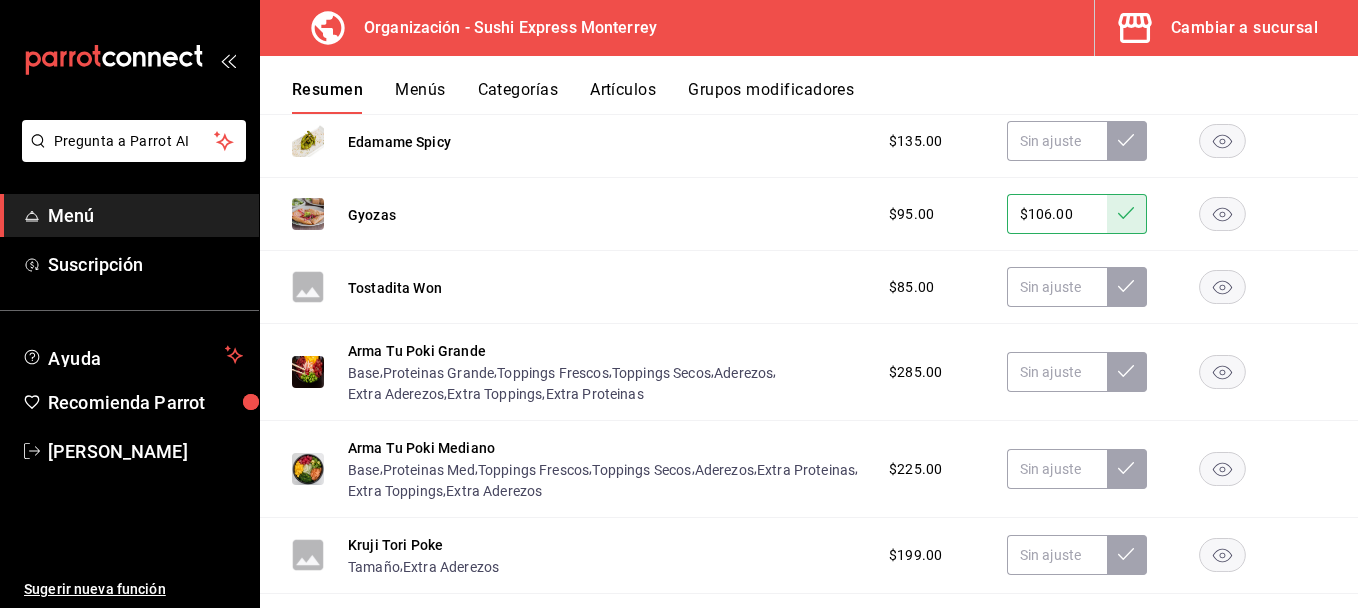 scroll, scrollTop: 710, scrollLeft: 0, axis: vertical 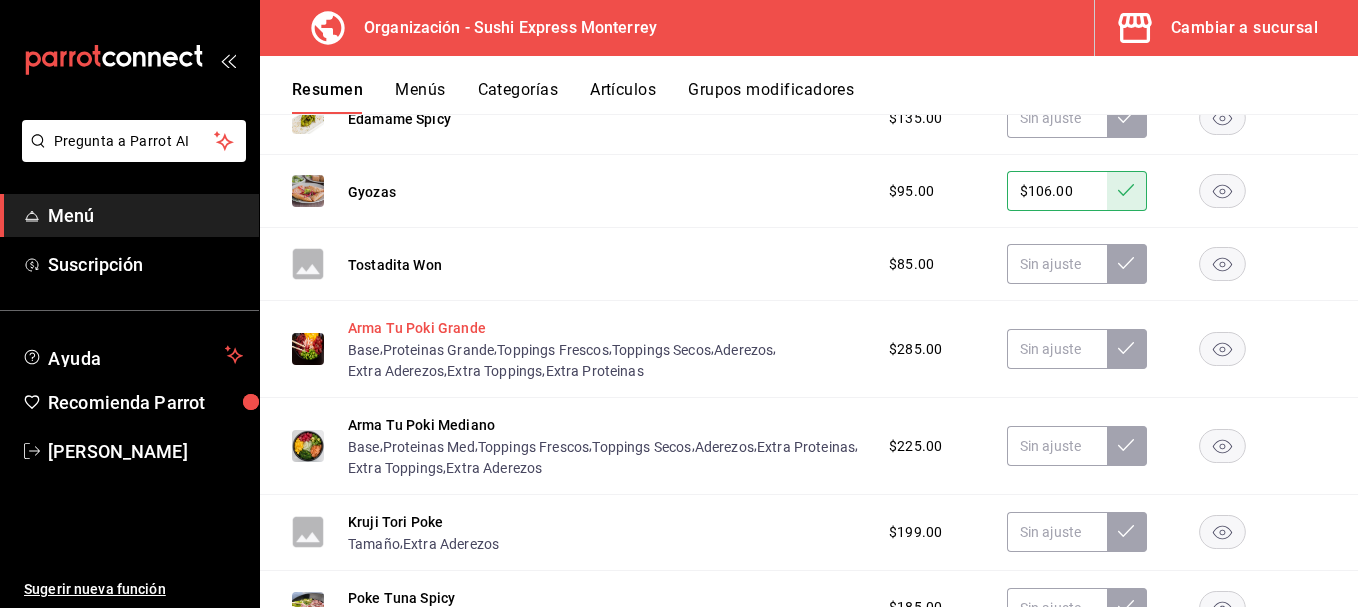 click on "Arma Tu Poki Grande" at bounding box center (417, 328) 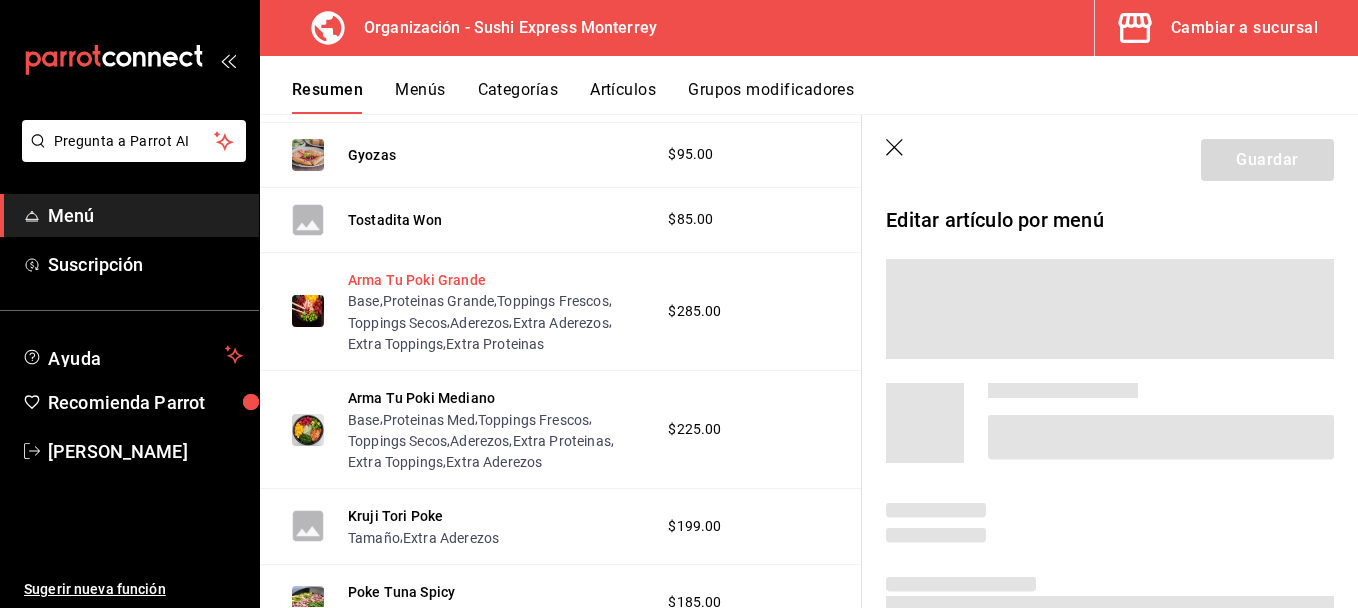 scroll, scrollTop: 661, scrollLeft: 0, axis: vertical 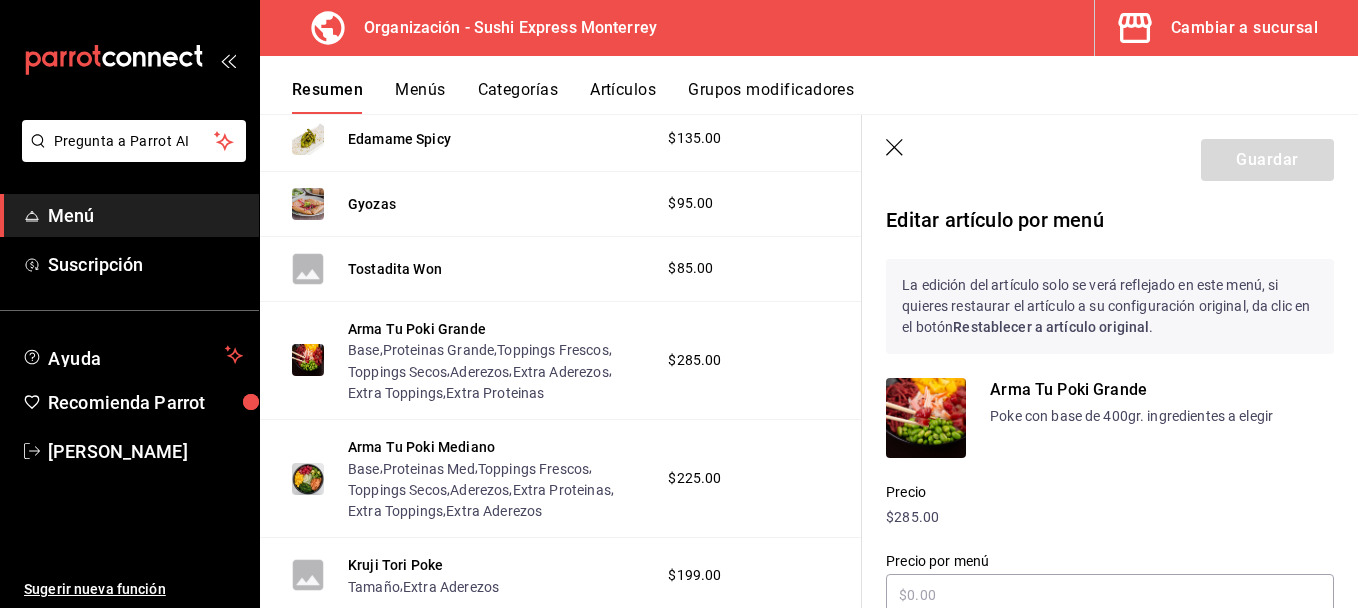click at bounding box center (926, 418) 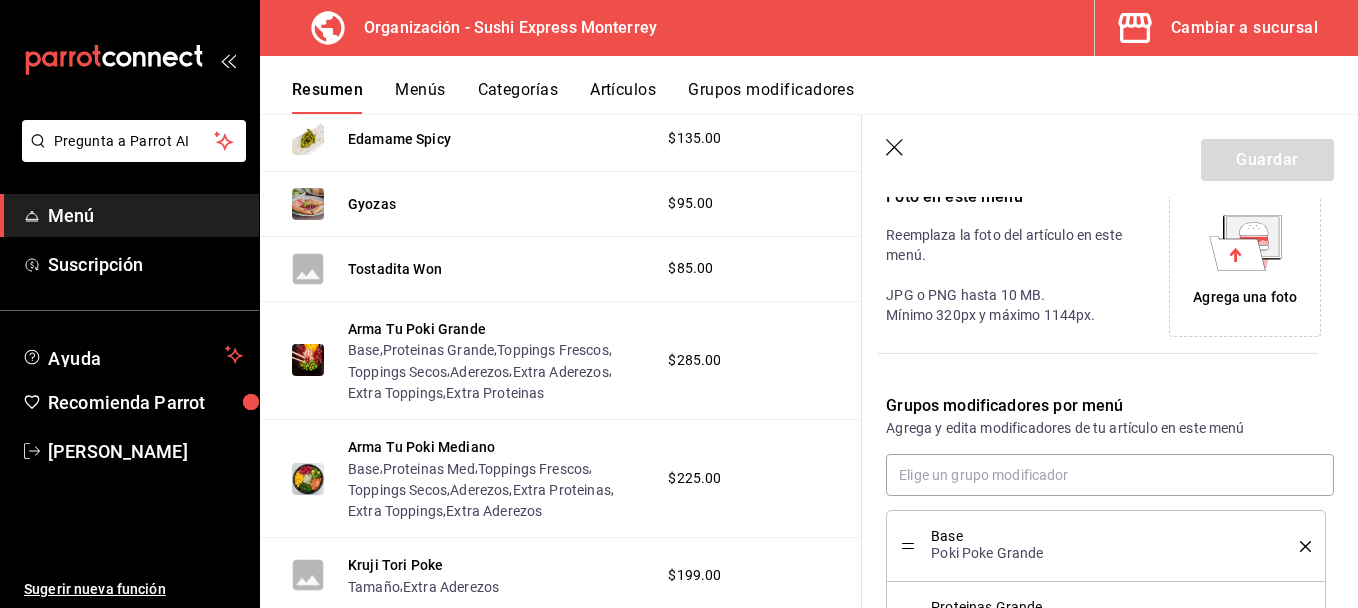 scroll, scrollTop: 471, scrollLeft: 0, axis: vertical 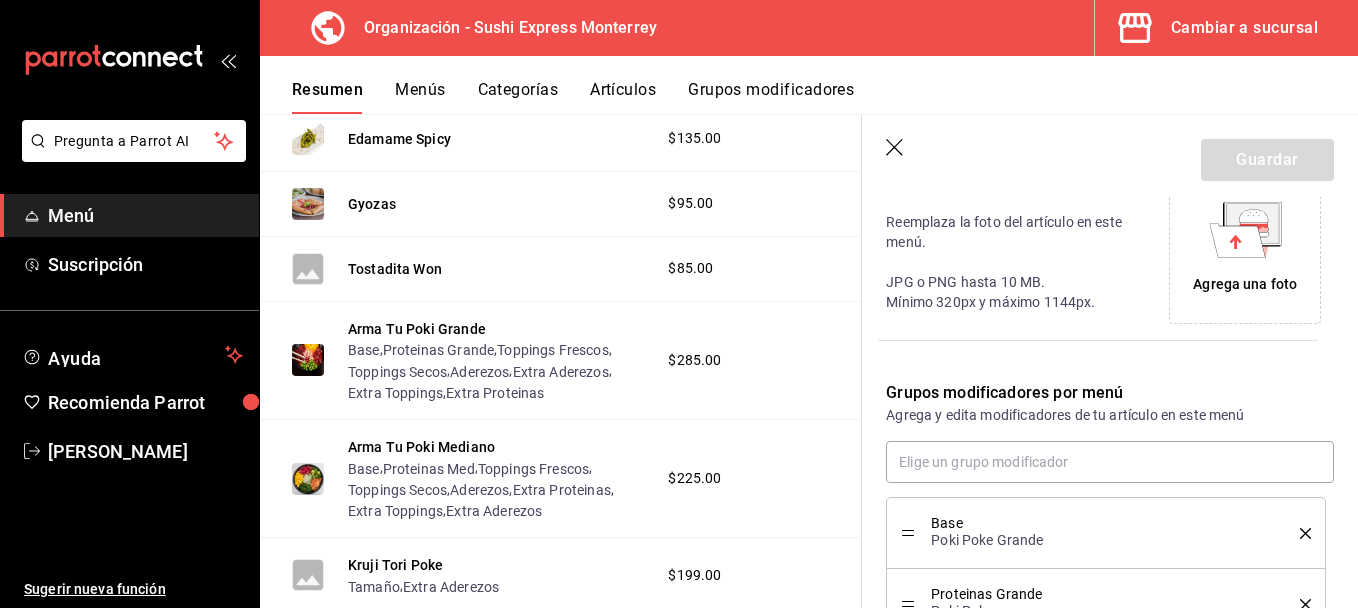 click 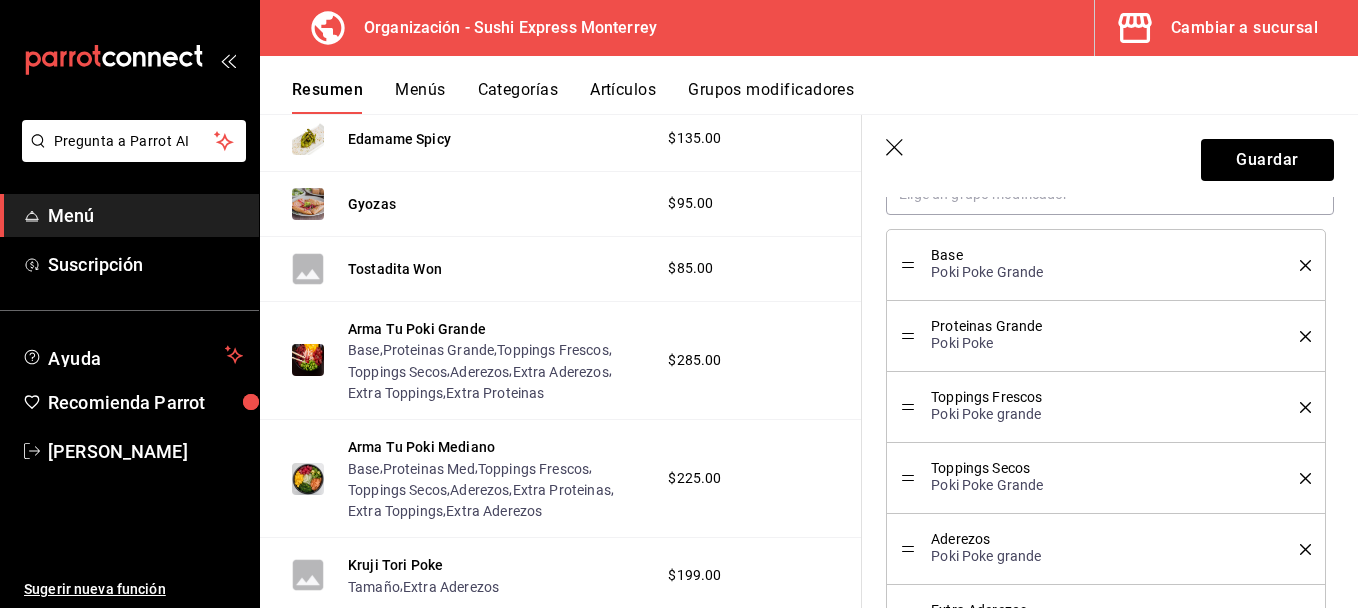 scroll, scrollTop: 614, scrollLeft: 0, axis: vertical 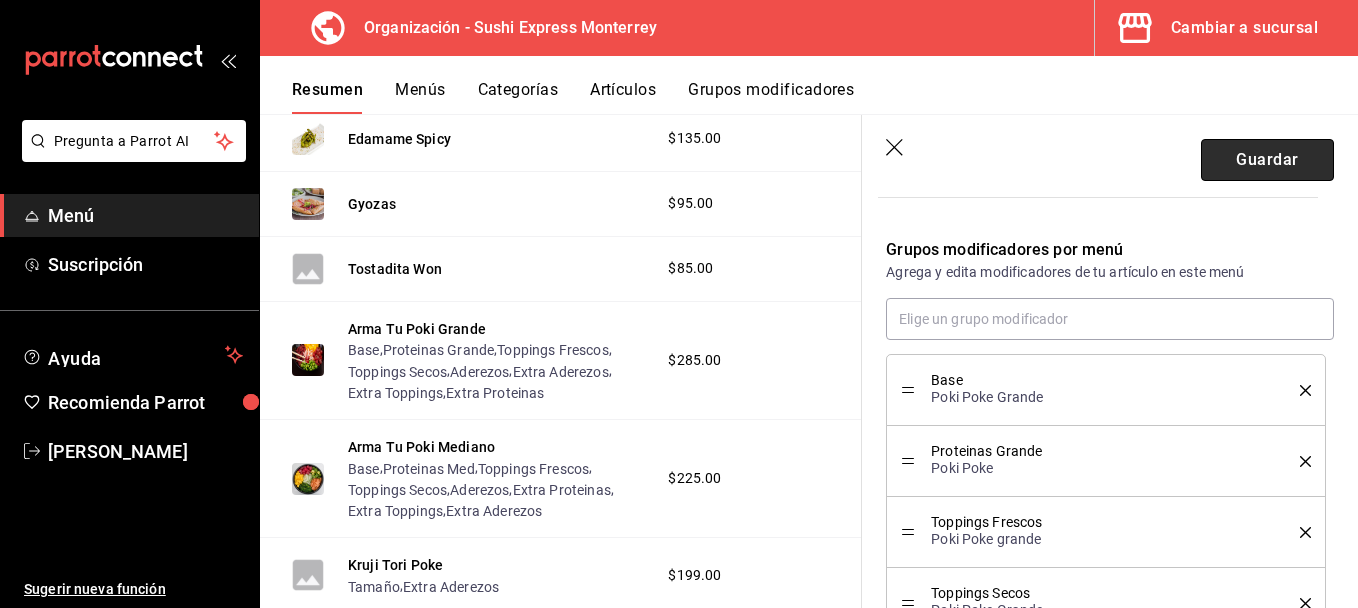 click on "Guardar" at bounding box center [1267, 160] 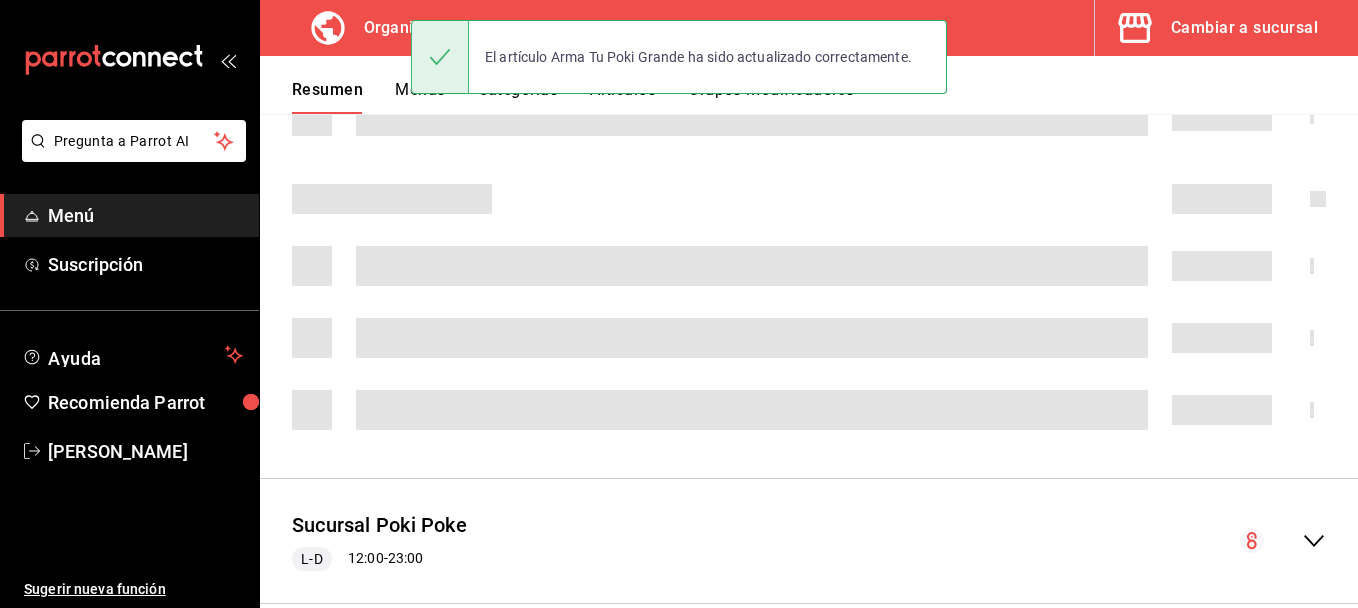 scroll, scrollTop: 337, scrollLeft: 0, axis: vertical 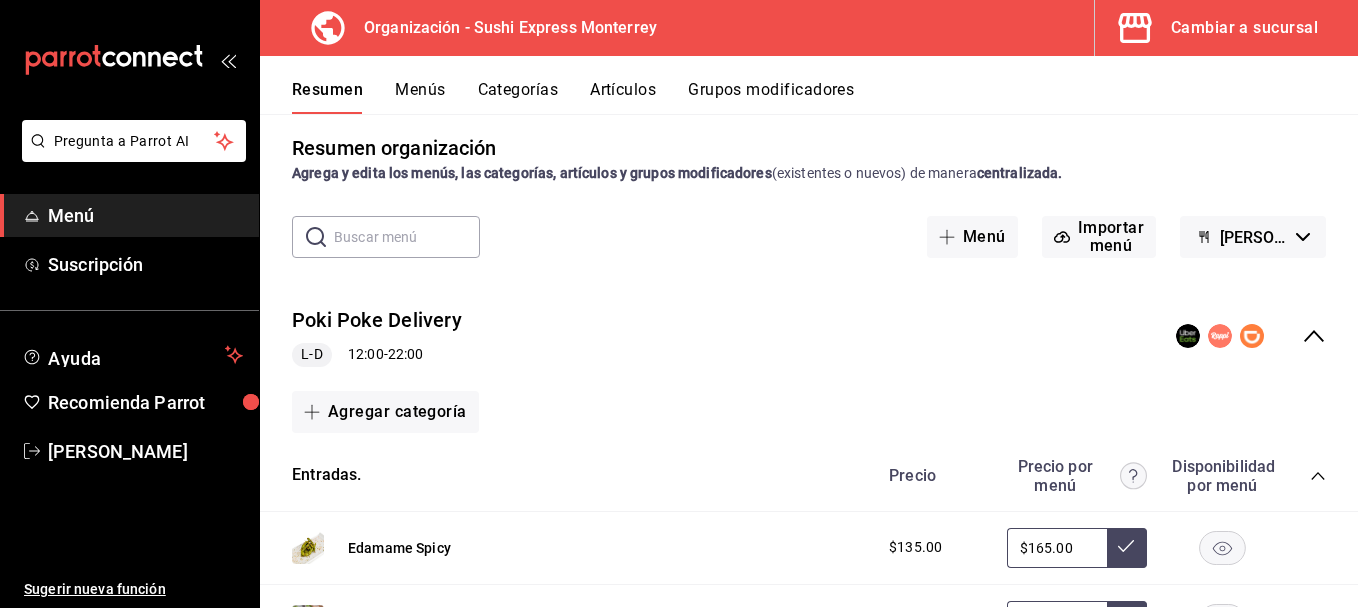click 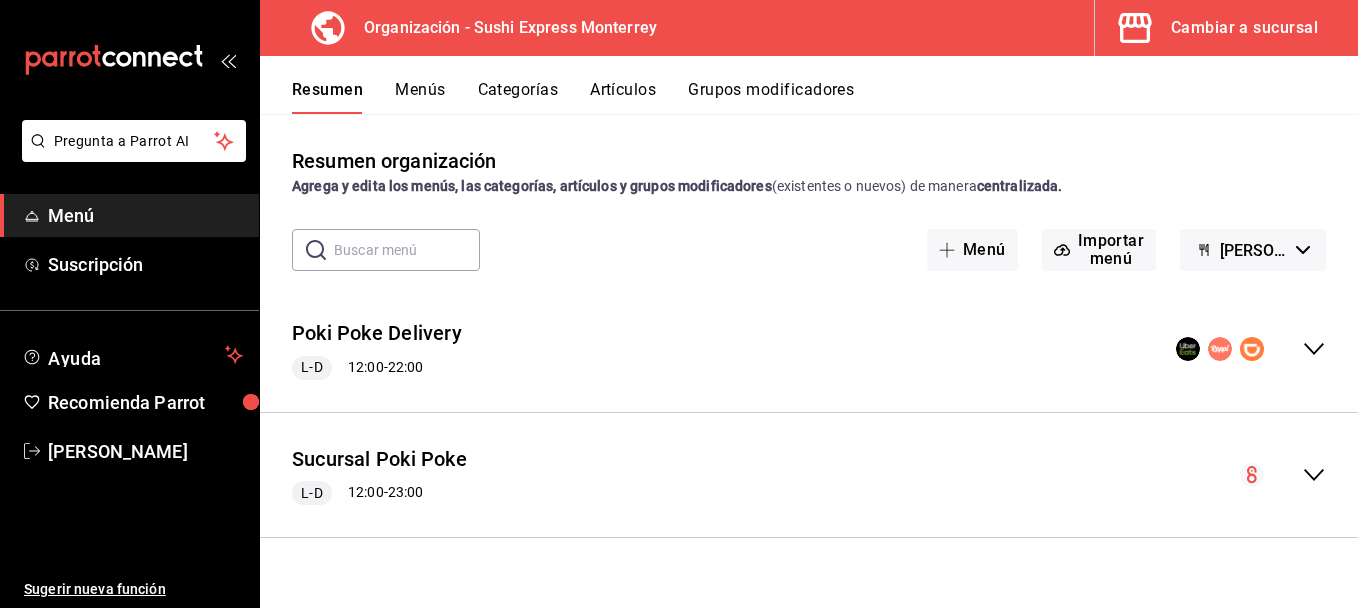 scroll, scrollTop: 0, scrollLeft: 0, axis: both 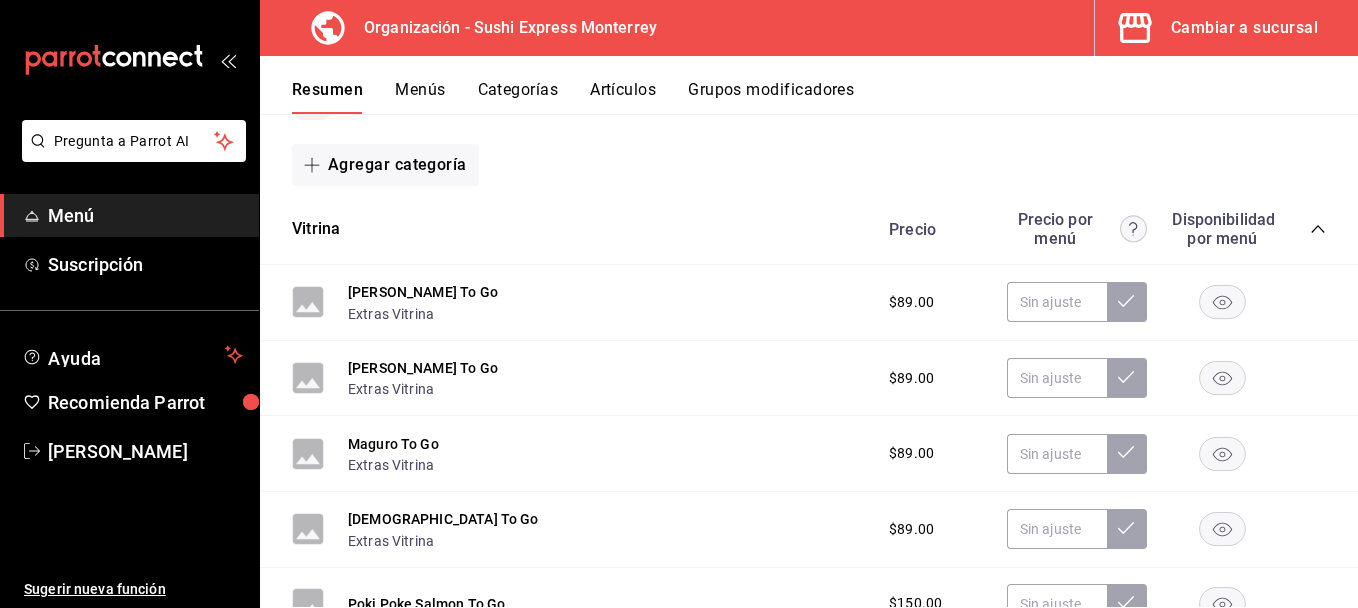 click 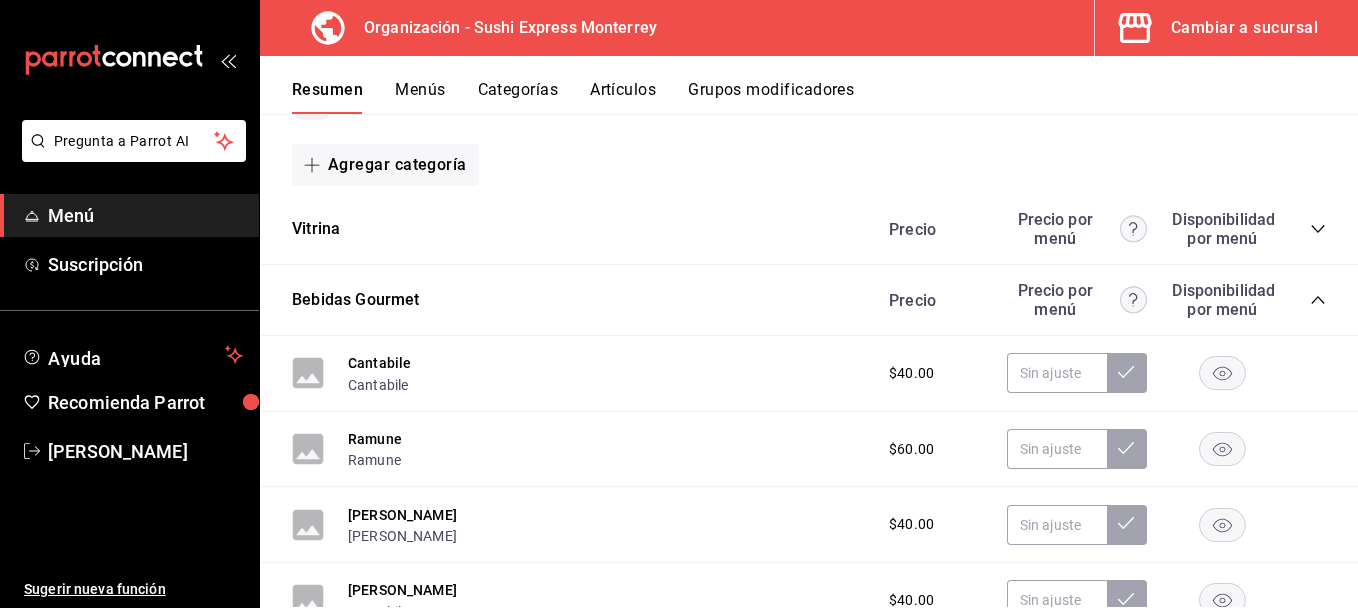 click 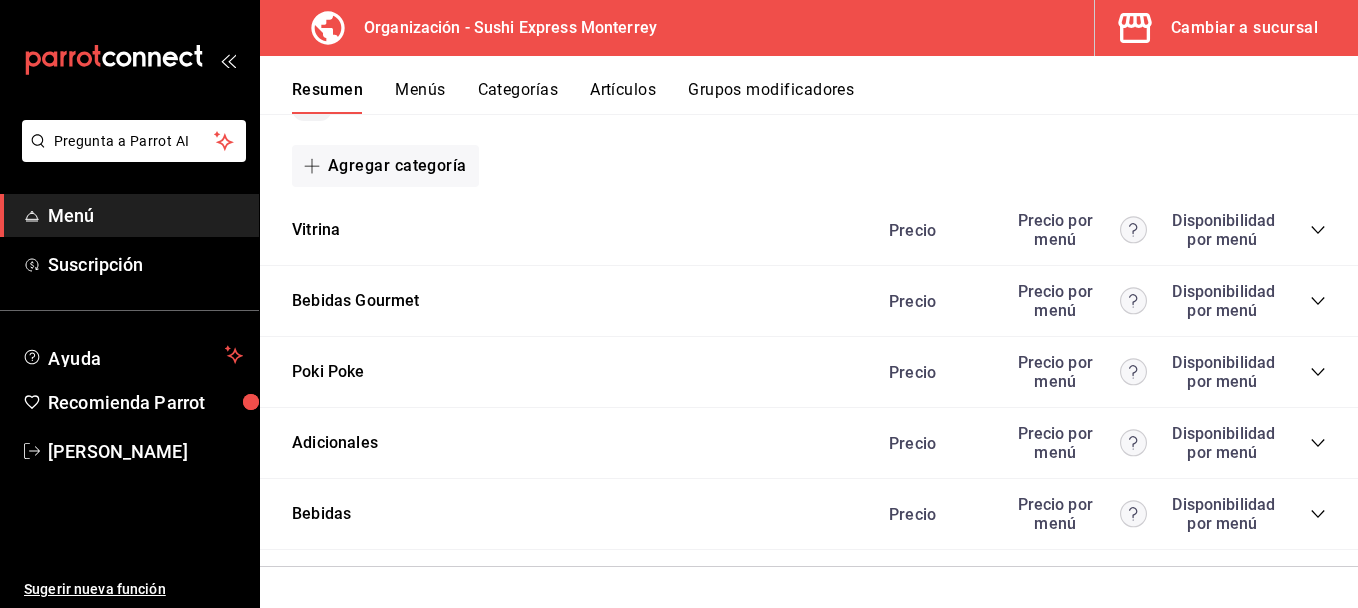 scroll, scrollTop: 384, scrollLeft: 0, axis: vertical 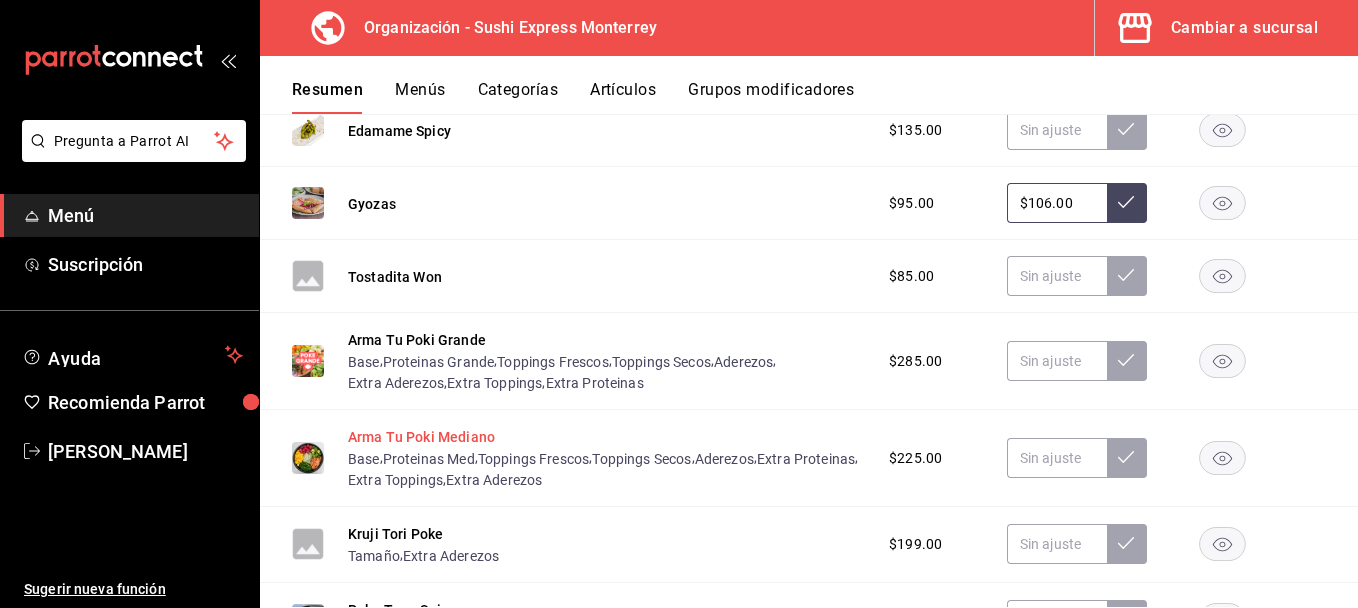 click on "Arma Tu Poki Mediano" at bounding box center (421, 437) 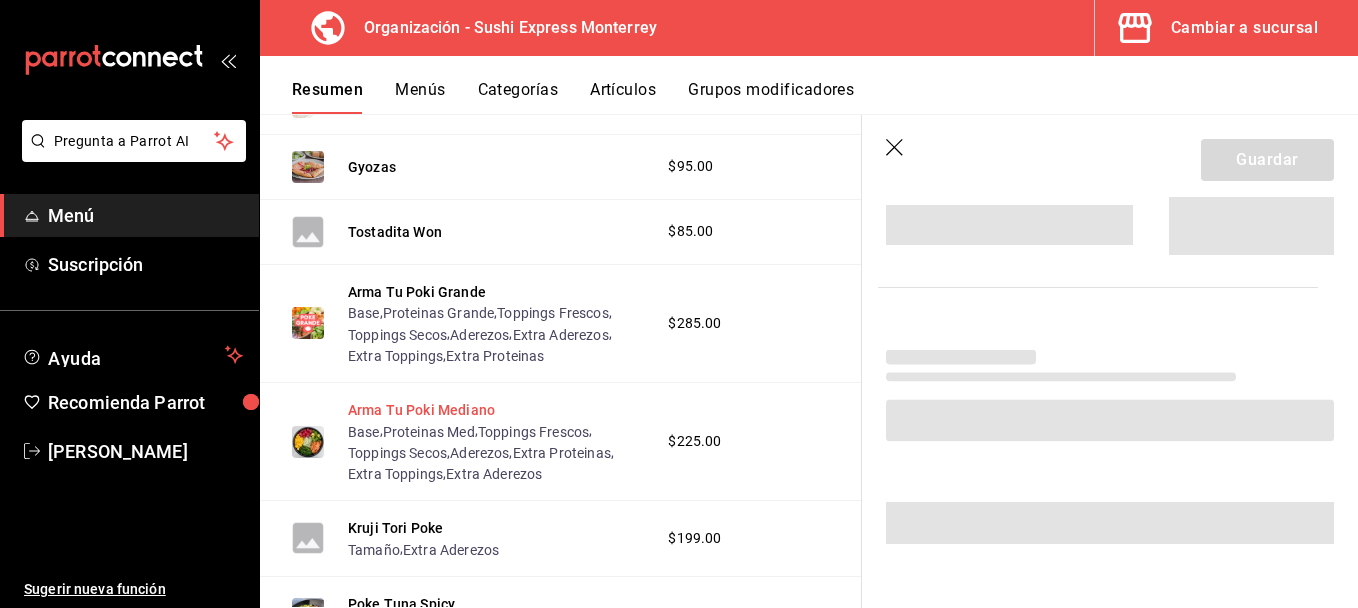 scroll, scrollTop: 590, scrollLeft: 0, axis: vertical 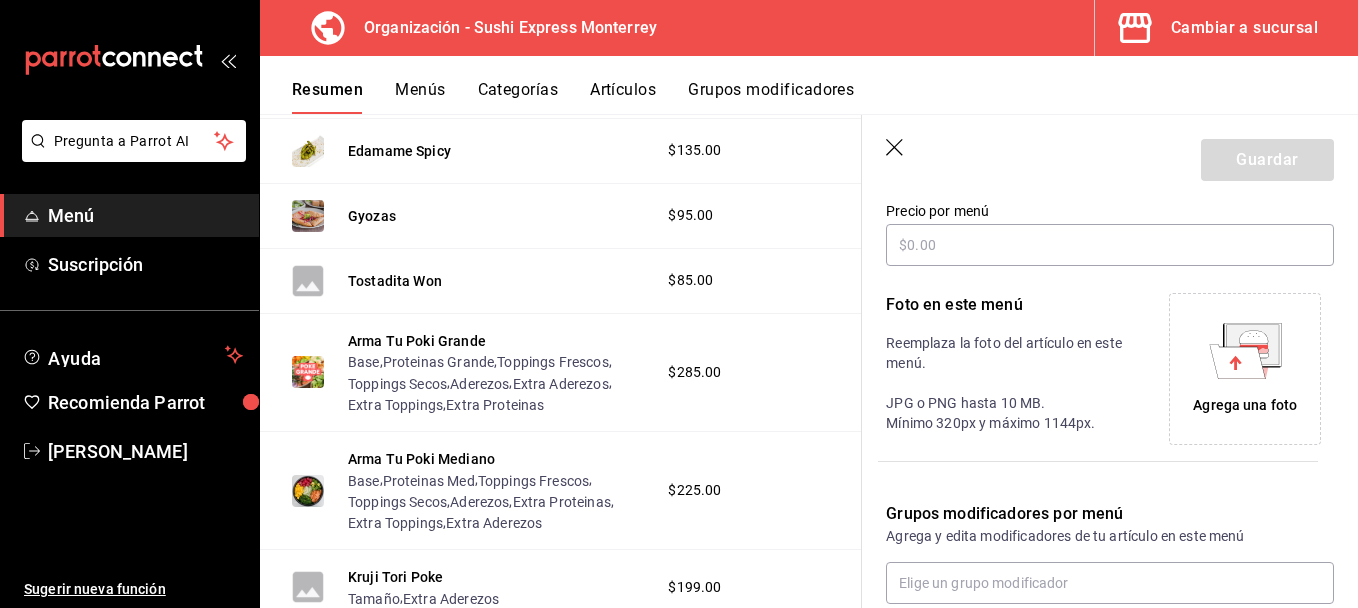 click 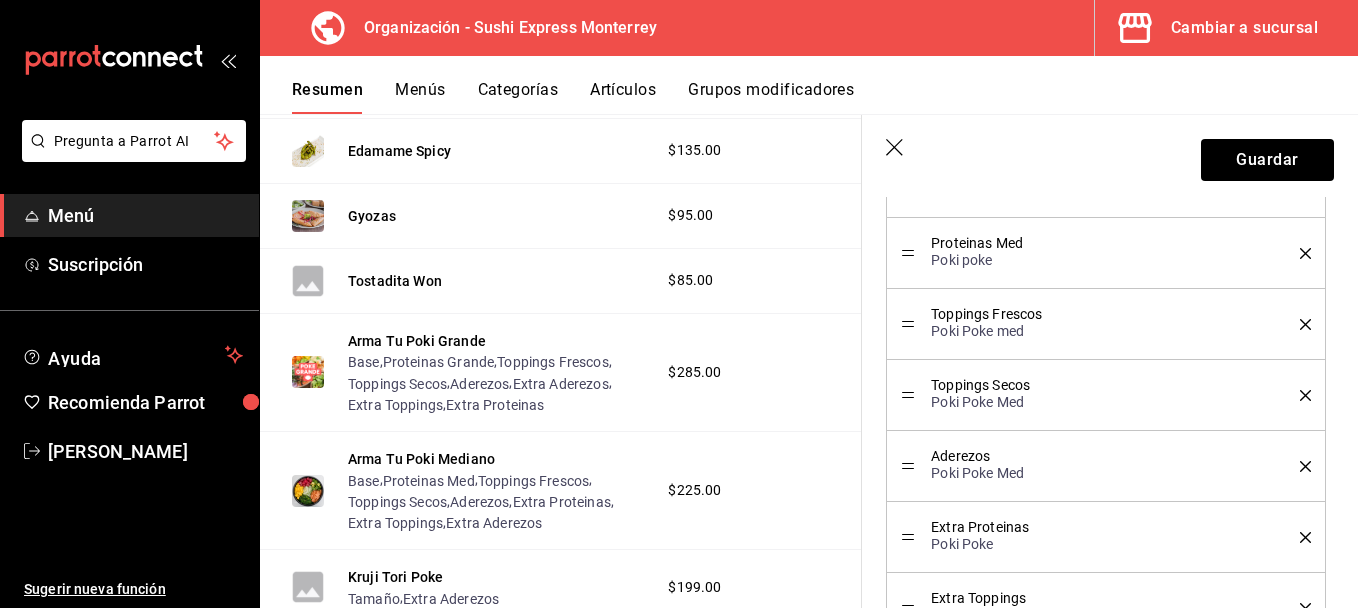 scroll, scrollTop: 829, scrollLeft: 0, axis: vertical 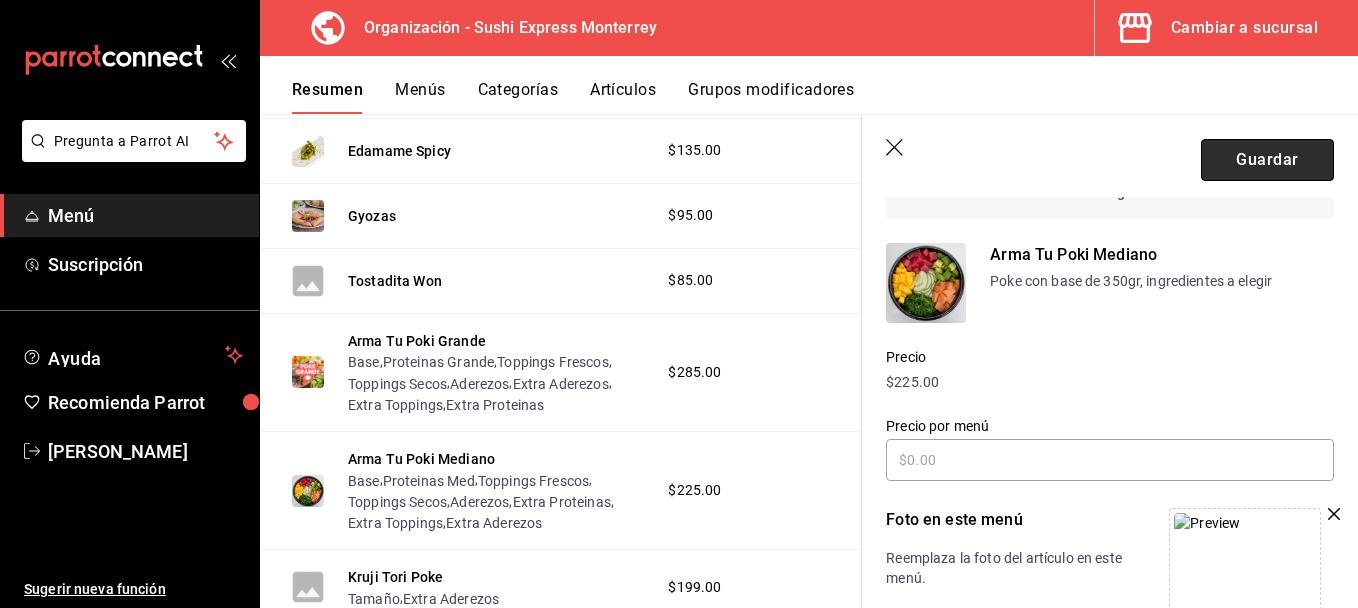 click on "Guardar" at bounding box center (1267, 160) 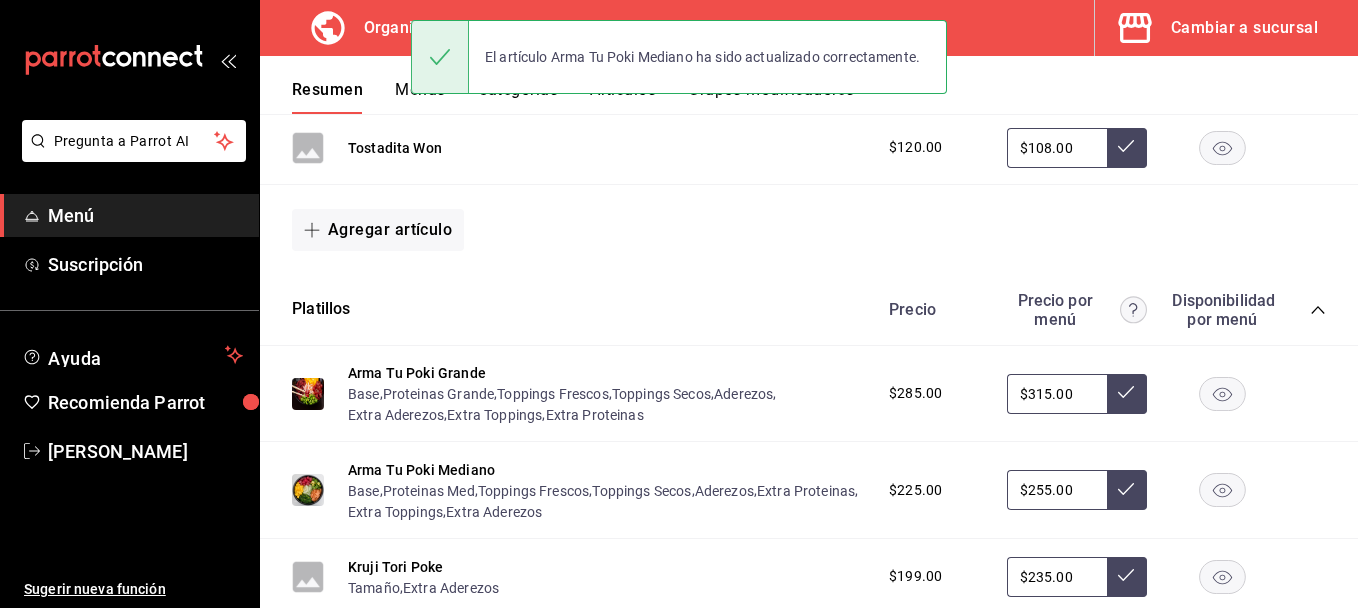 scroll, scrollTop: 1213, scrollLeft: 0, axis: vertical 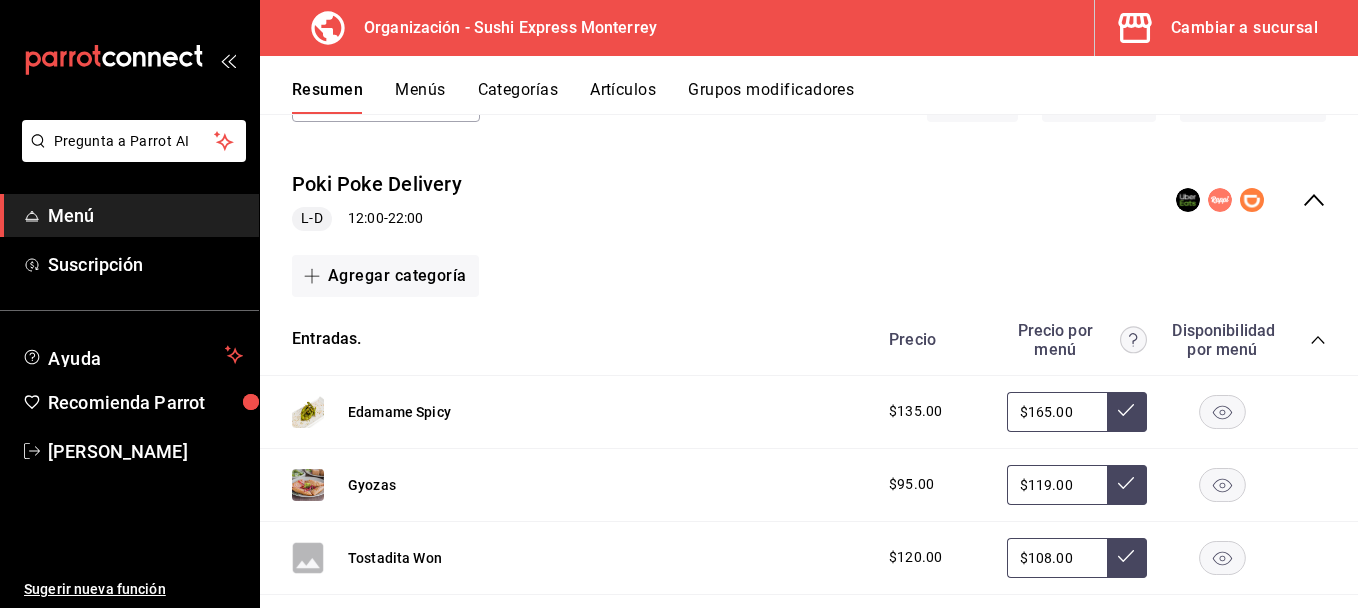 click 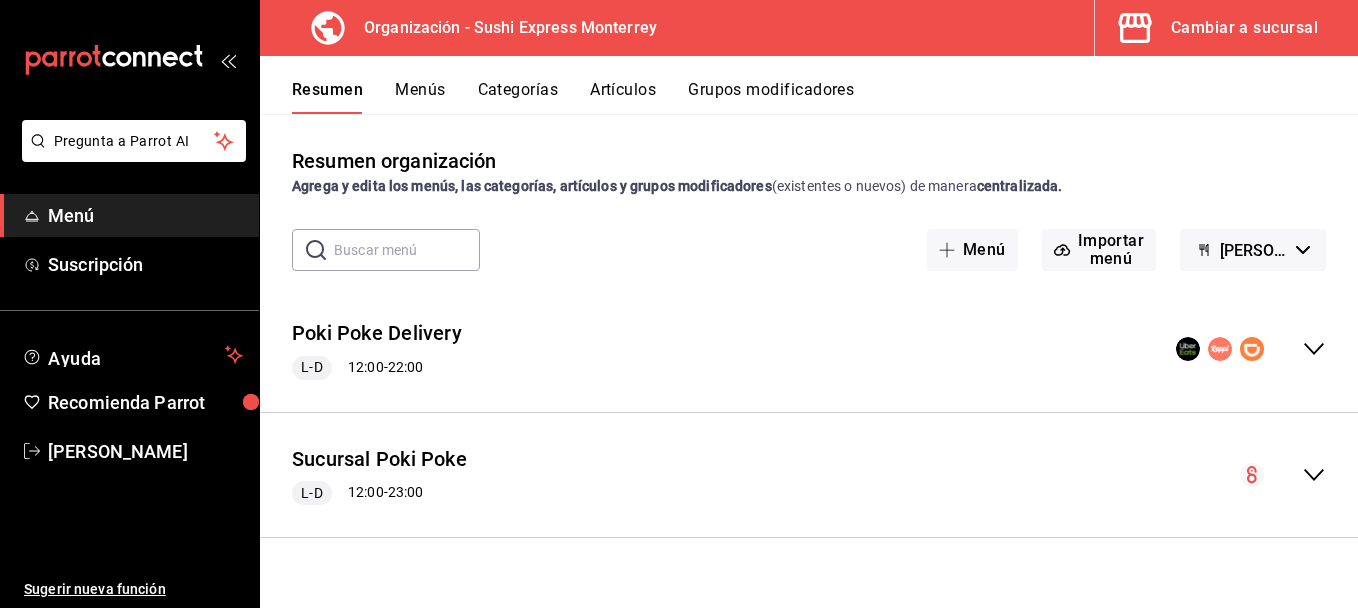 scroll, scrollTop: 0, scrollLeft: 0, axis: both 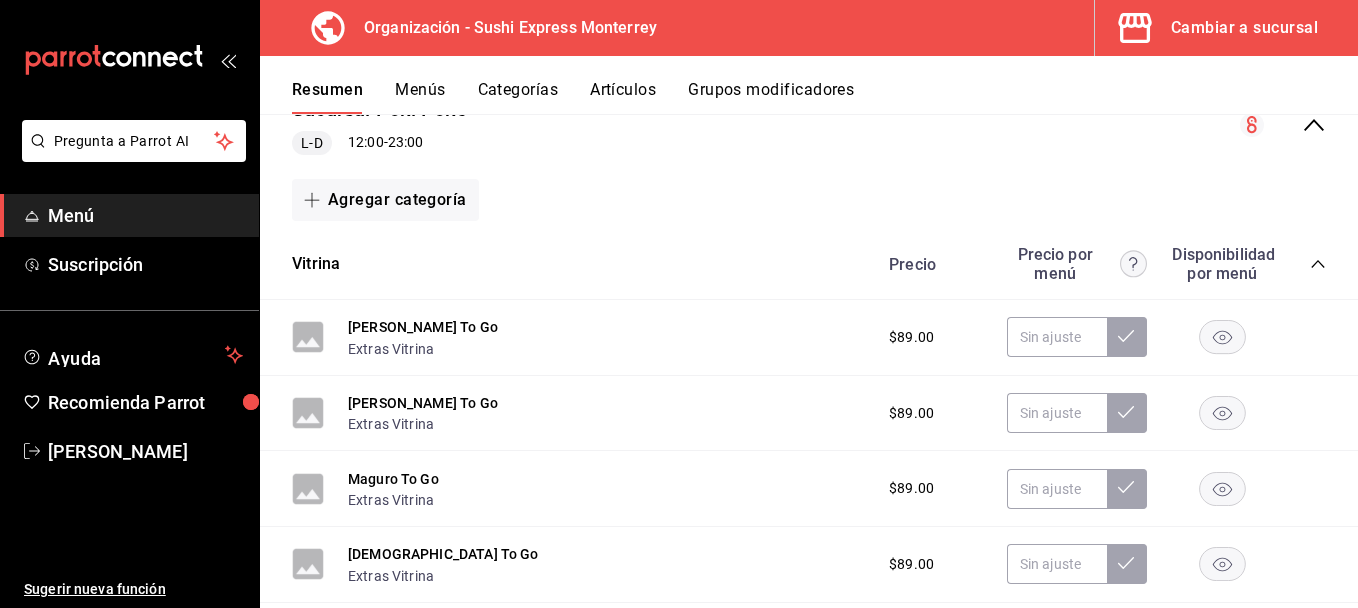 click 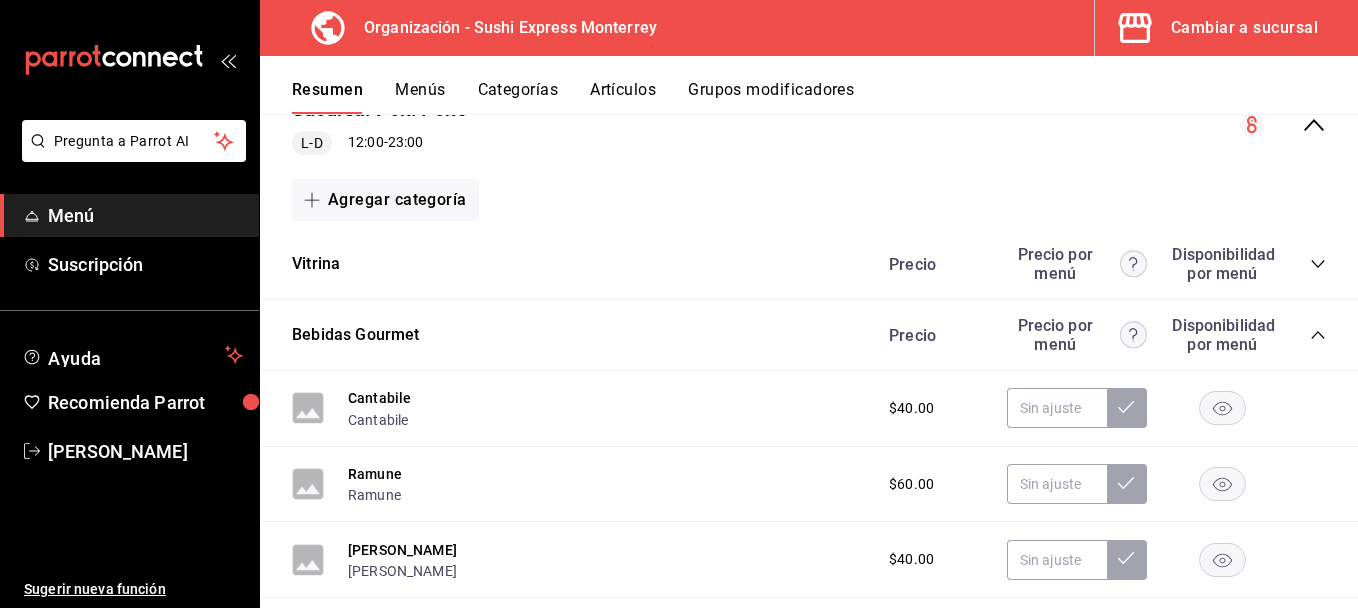 click 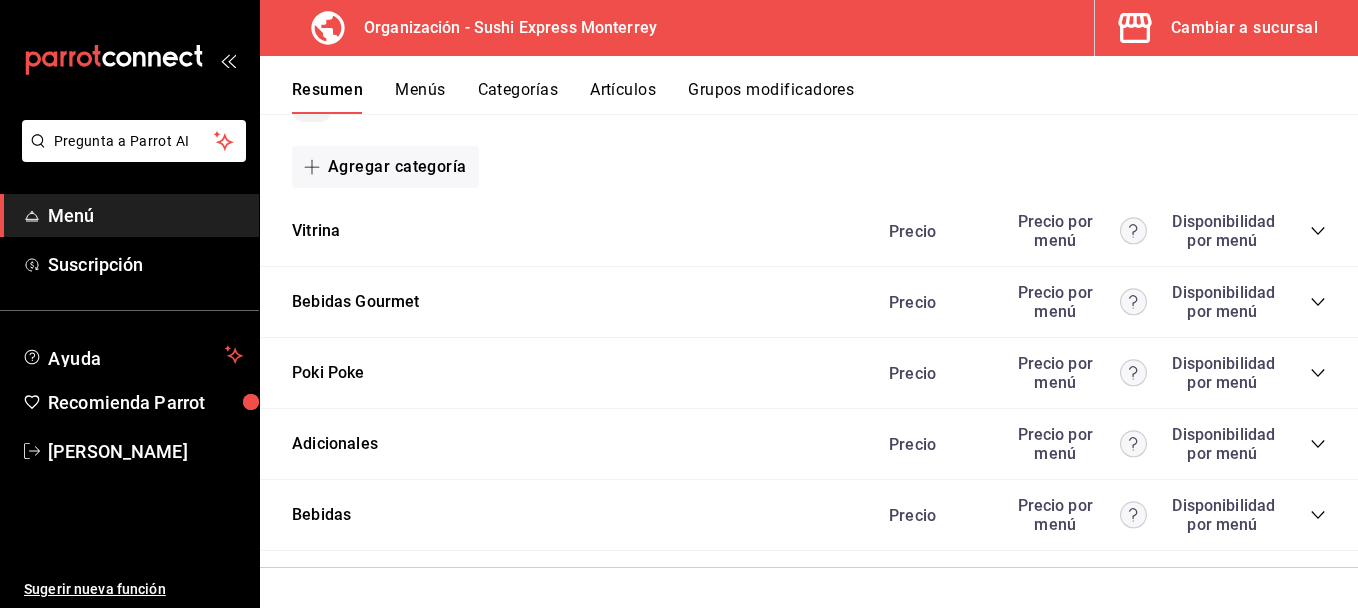 scroll, scrollTop: 384, scrollLeft: 0, axis: vertical 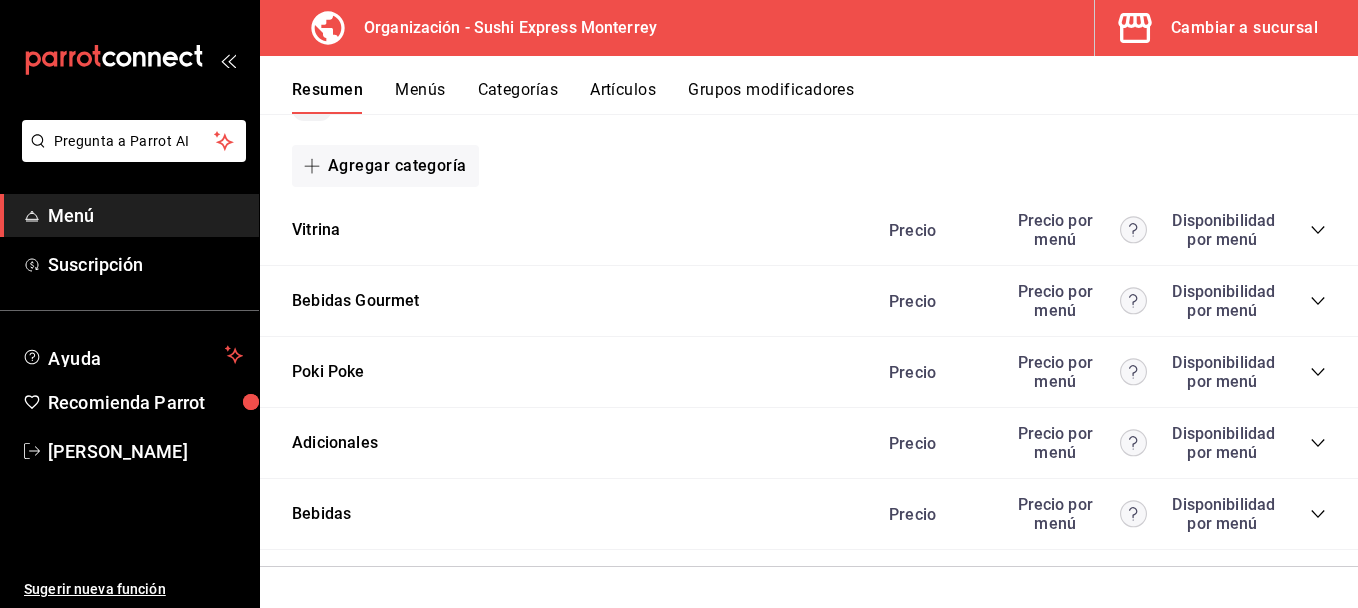 click 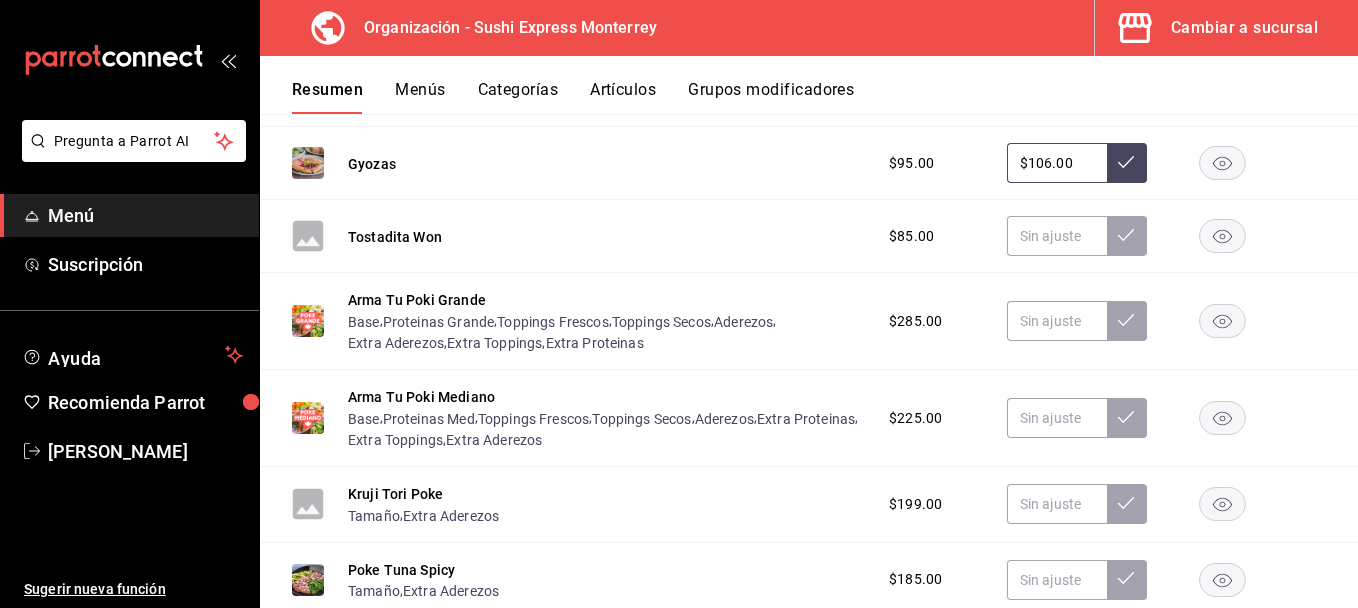 scroll, scrollTop: 745, scrollLeft: 0, axis: vertical 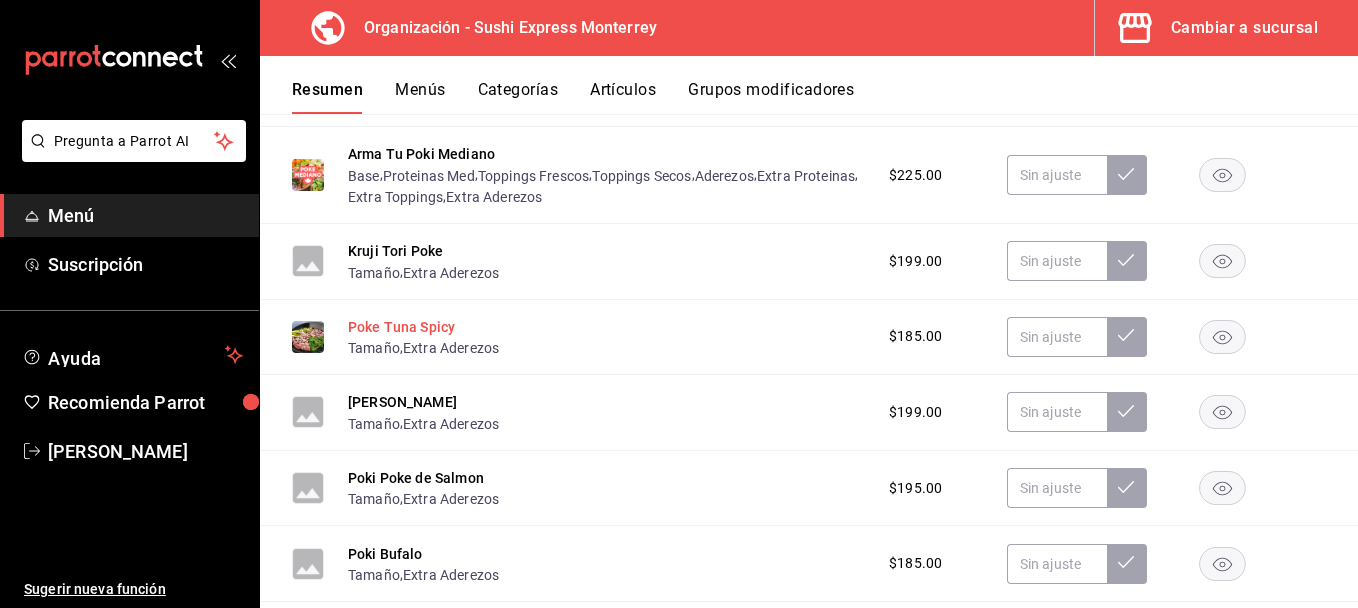 click on "Poke Tuna Spicy" at bounding box center [401, 327] 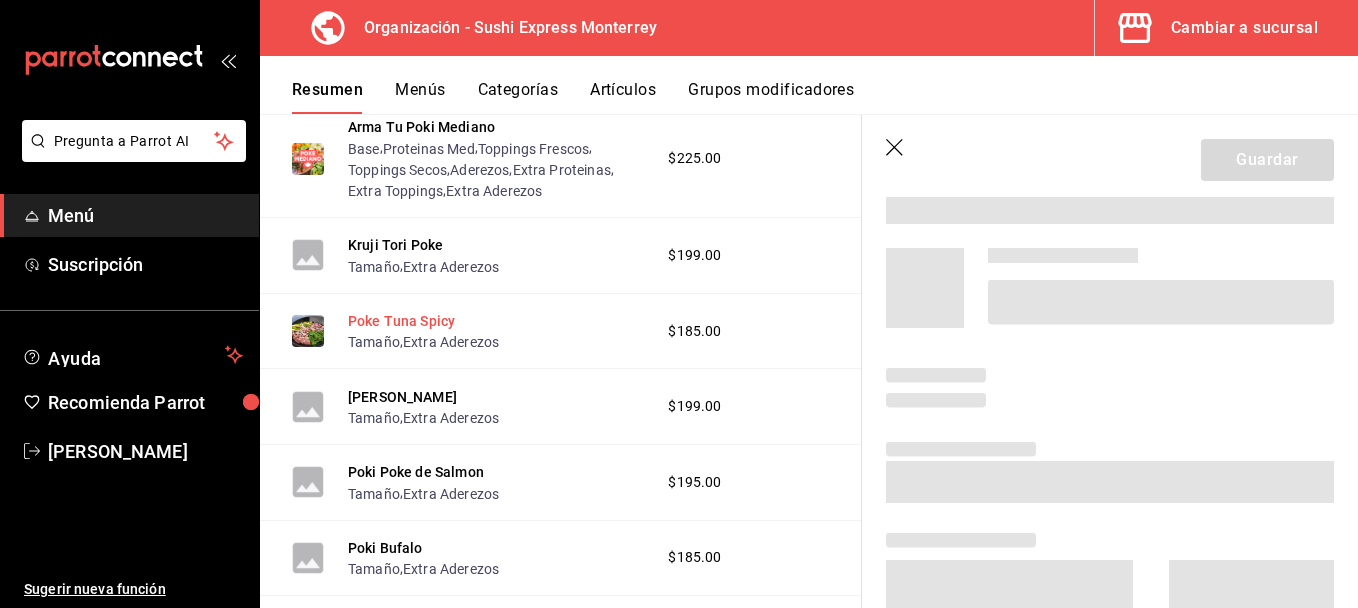 scroll, scrollTop: 912, scrollLeft: 0, axis: vertical 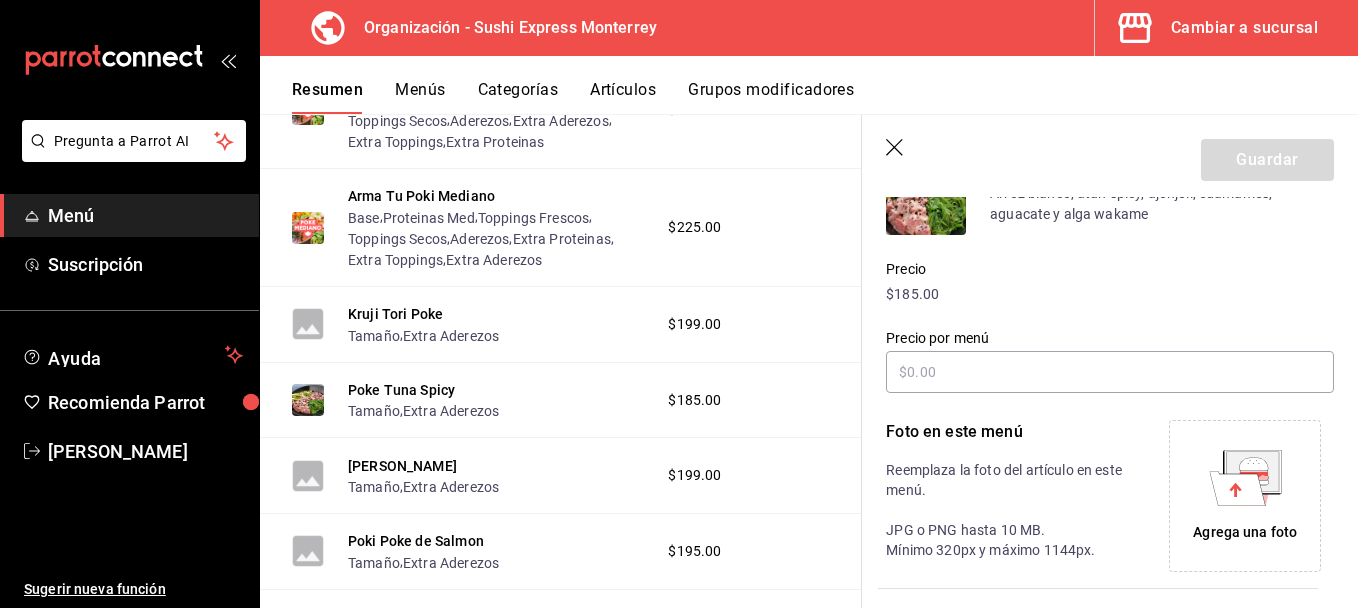click 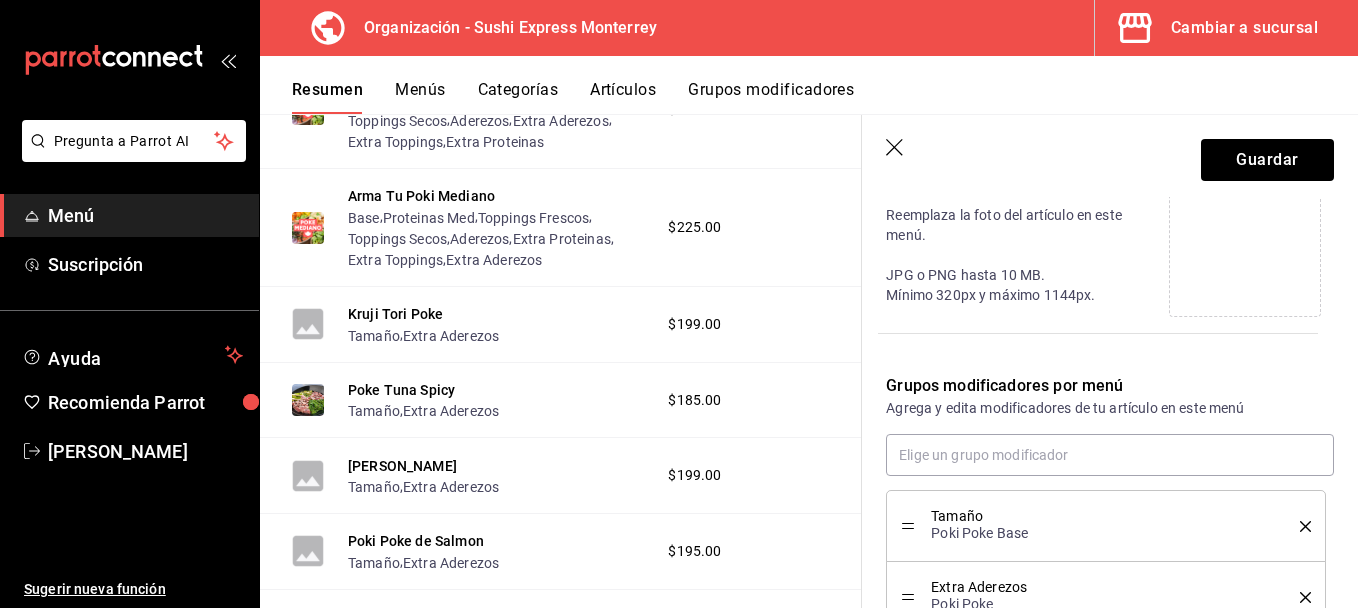 scroll, scrollTop: 467, scrollLeft: 0, axis: vertical 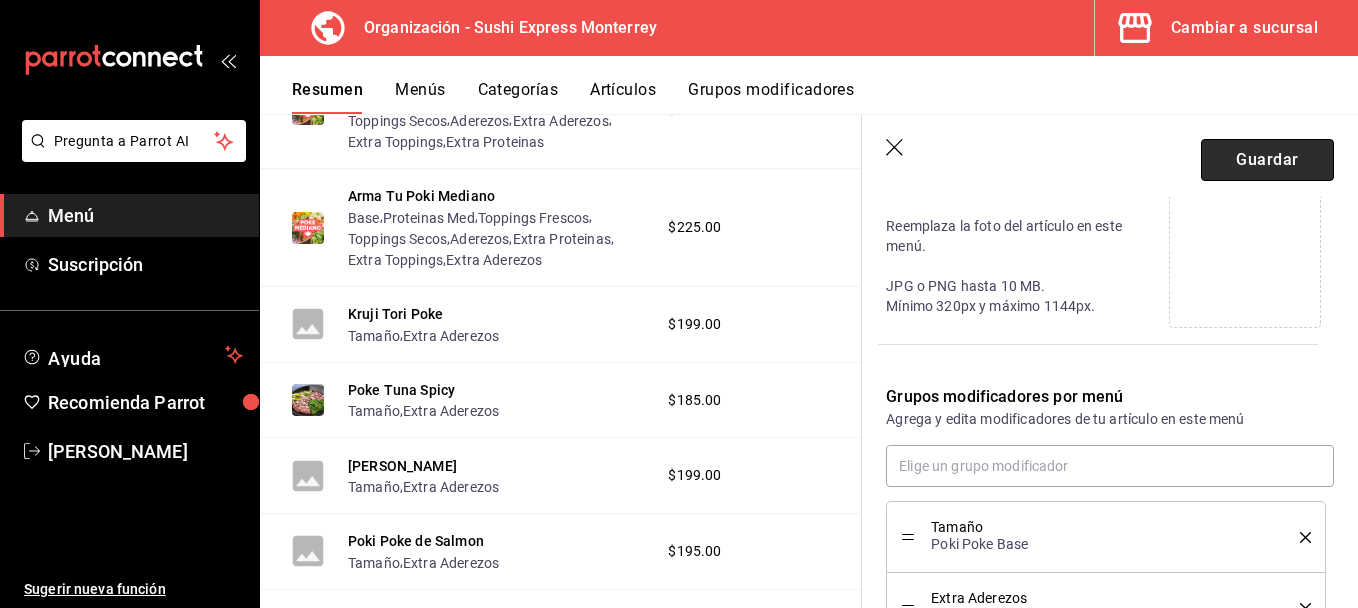 click on "Guardar" at bounding box center (1267, 160) 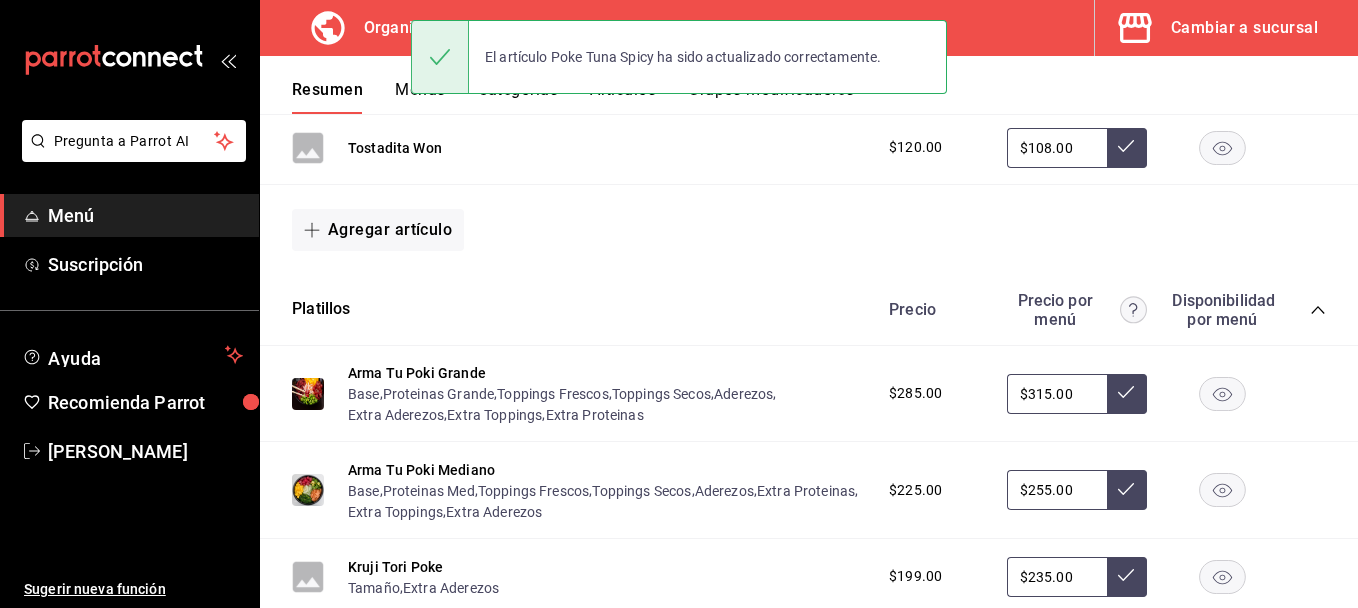 scroll, scrollTop: 1213, scrollLeft: 0, axis: vertical 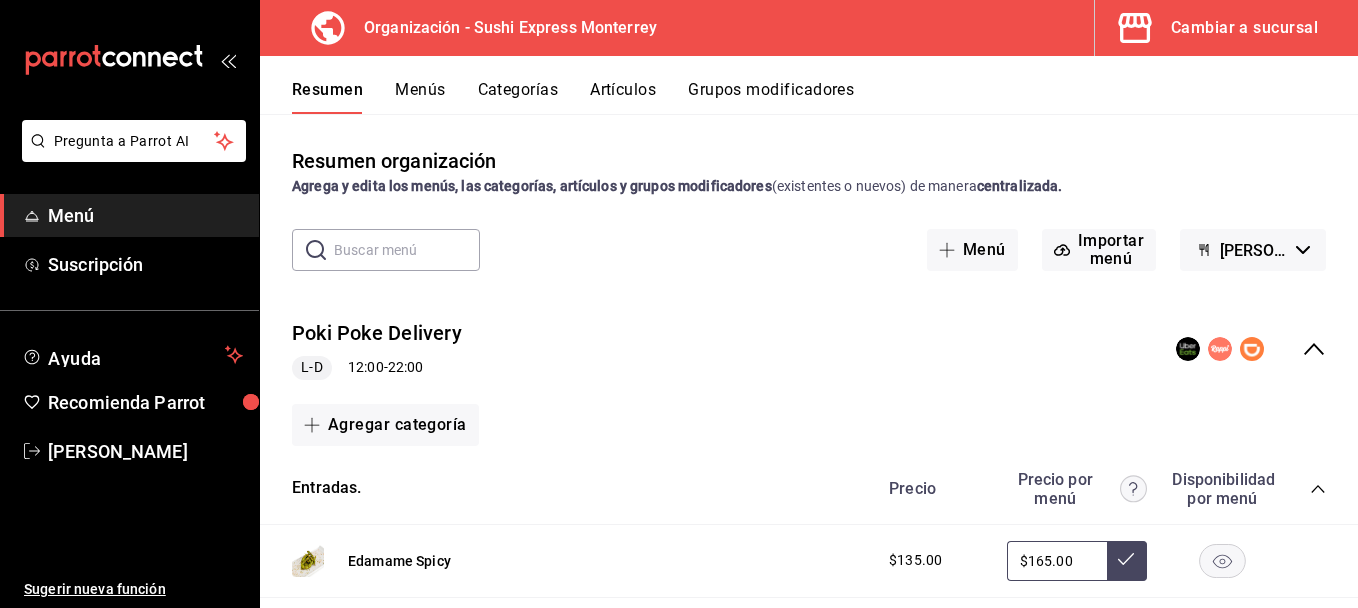 click 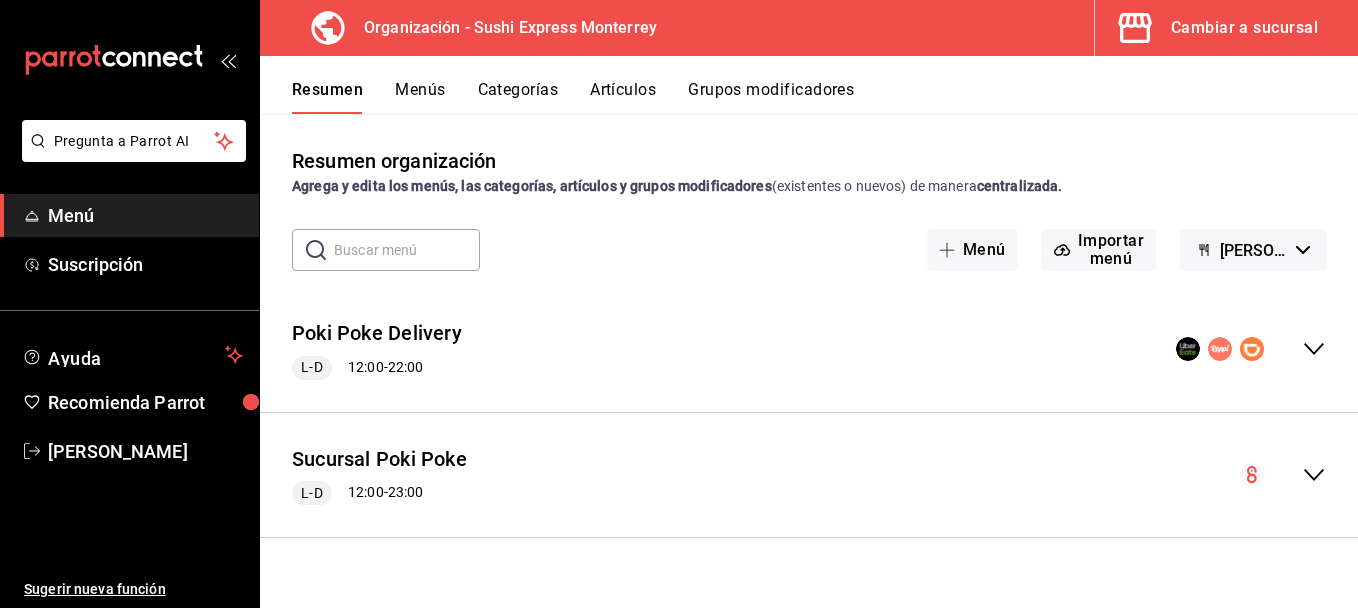 click 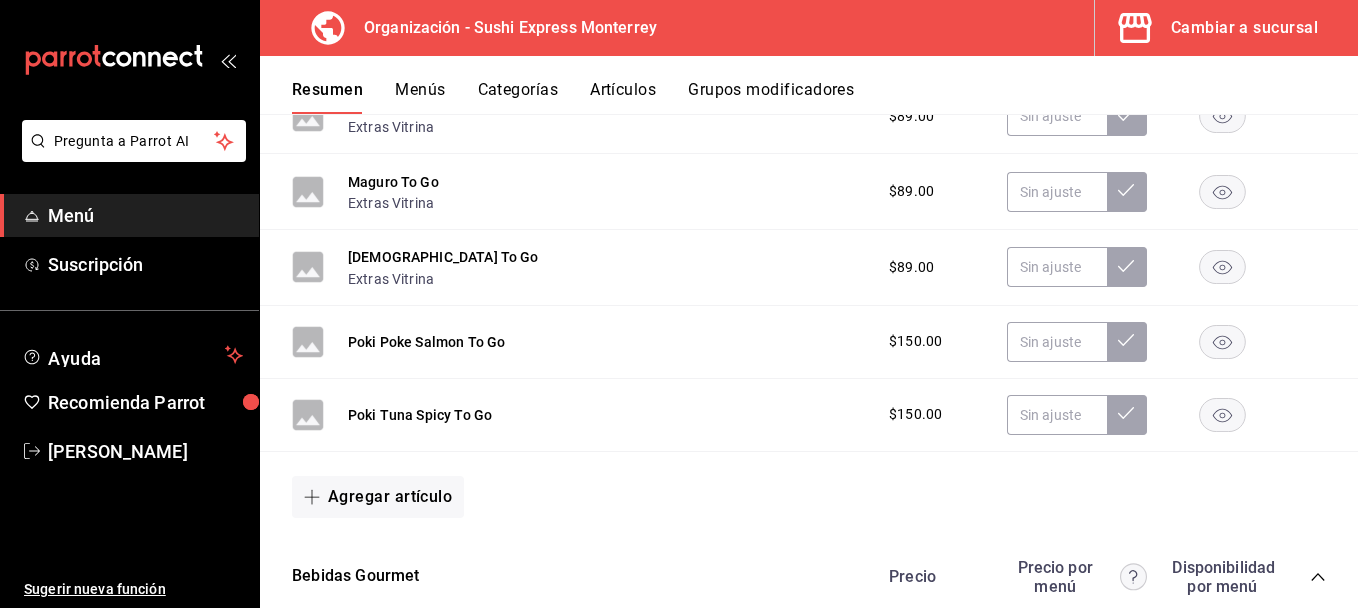 scroll, scrollTop: 757, scrollLeft: 0, axis: vertical 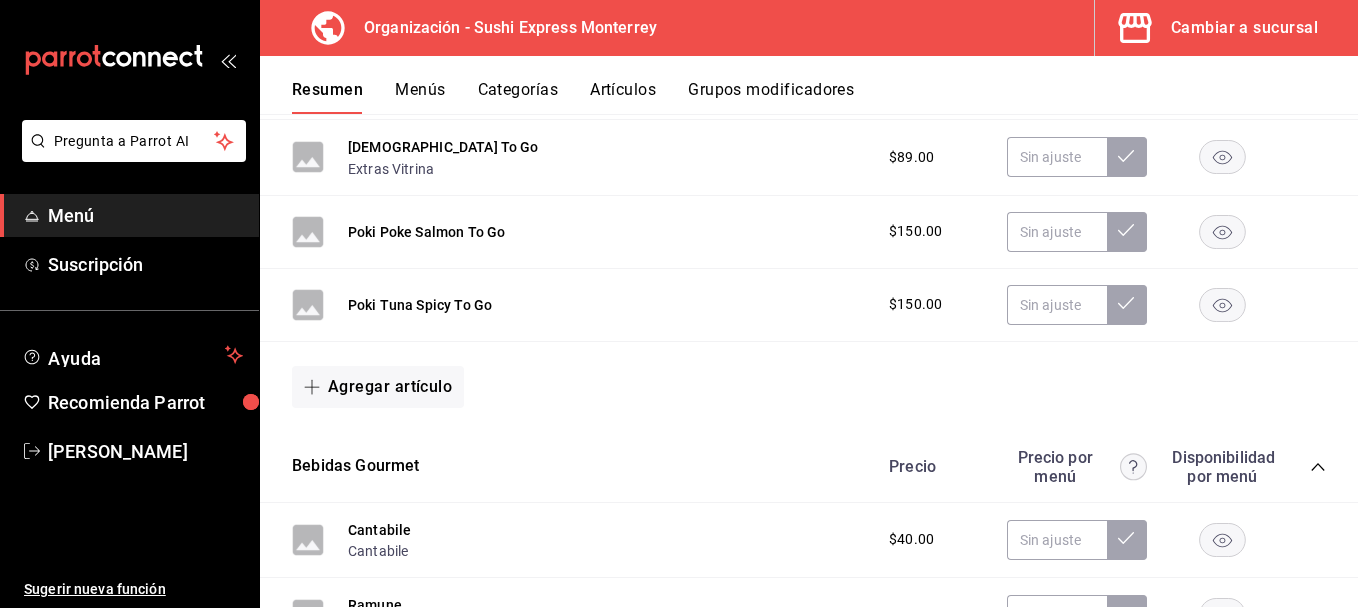 click 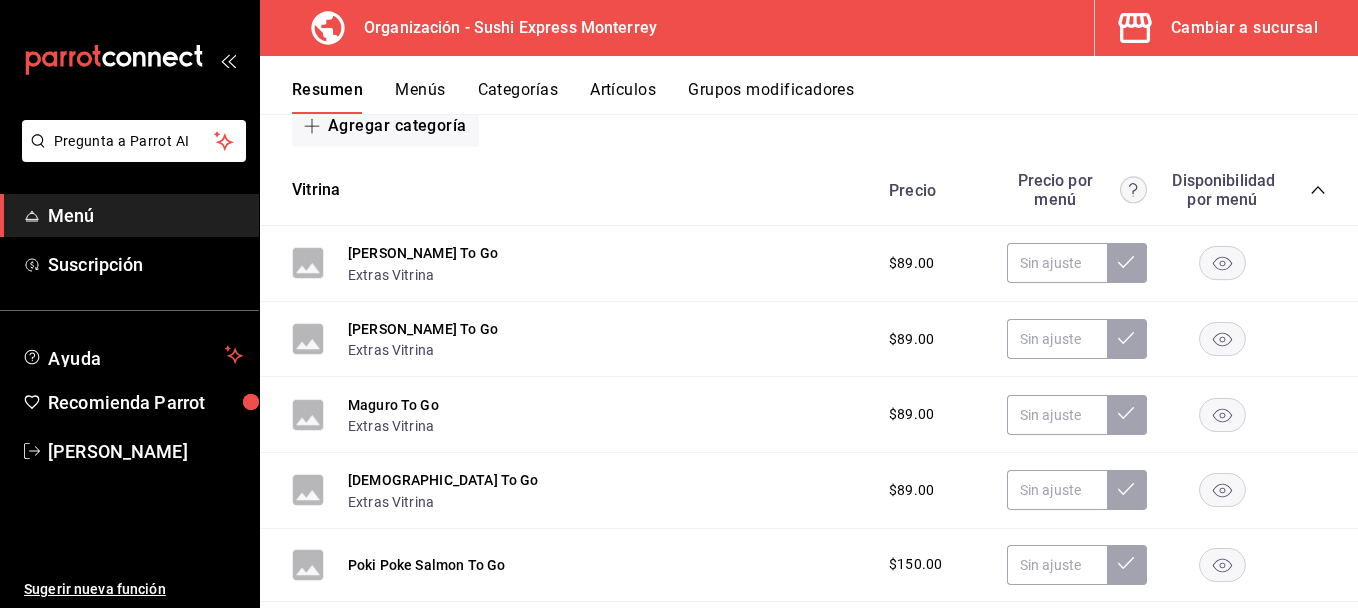 scroll, scrollTop: 421, scrollLeft: 0, axis: vertical 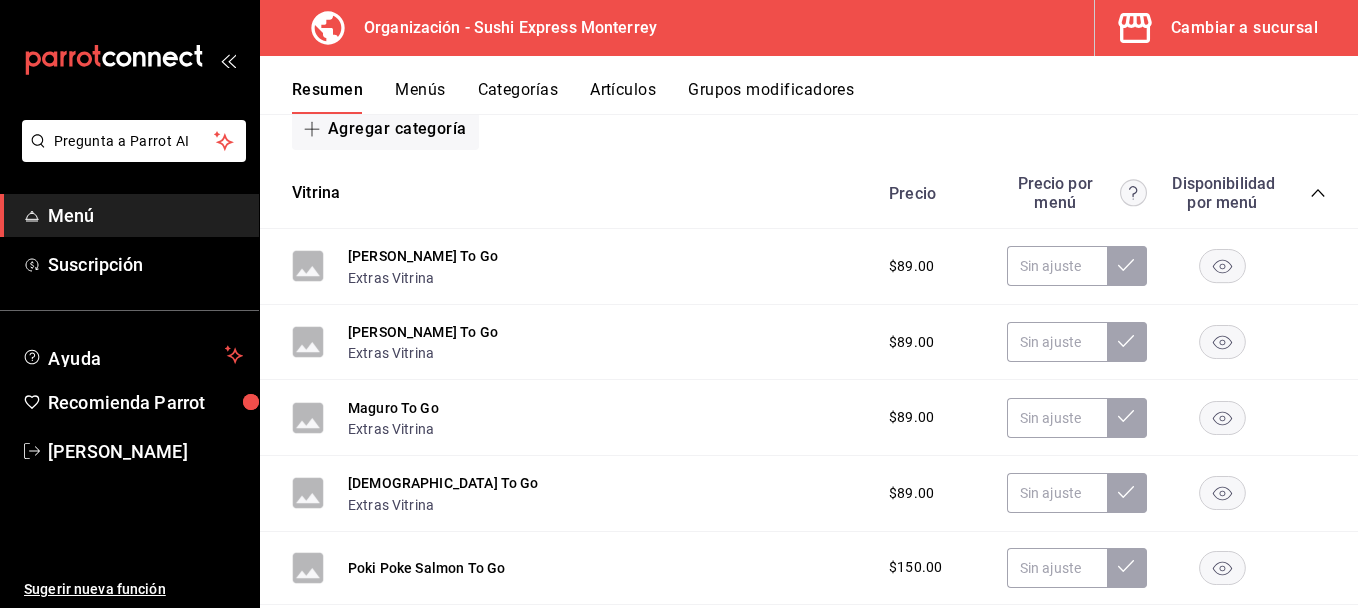 click on "Precio Precio por menú   Disponibilidad por menú" at bounding box center [1097, 193] 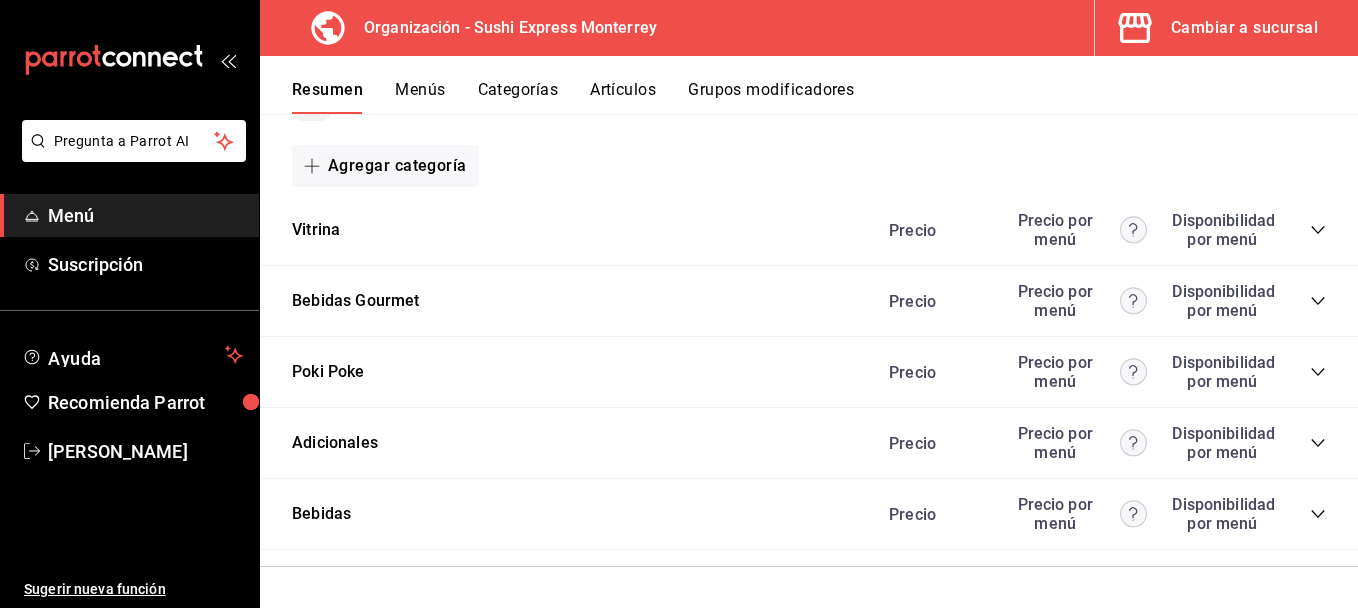 scroll, scrollTop: 384, scrollLeft: 0, axis: vertical 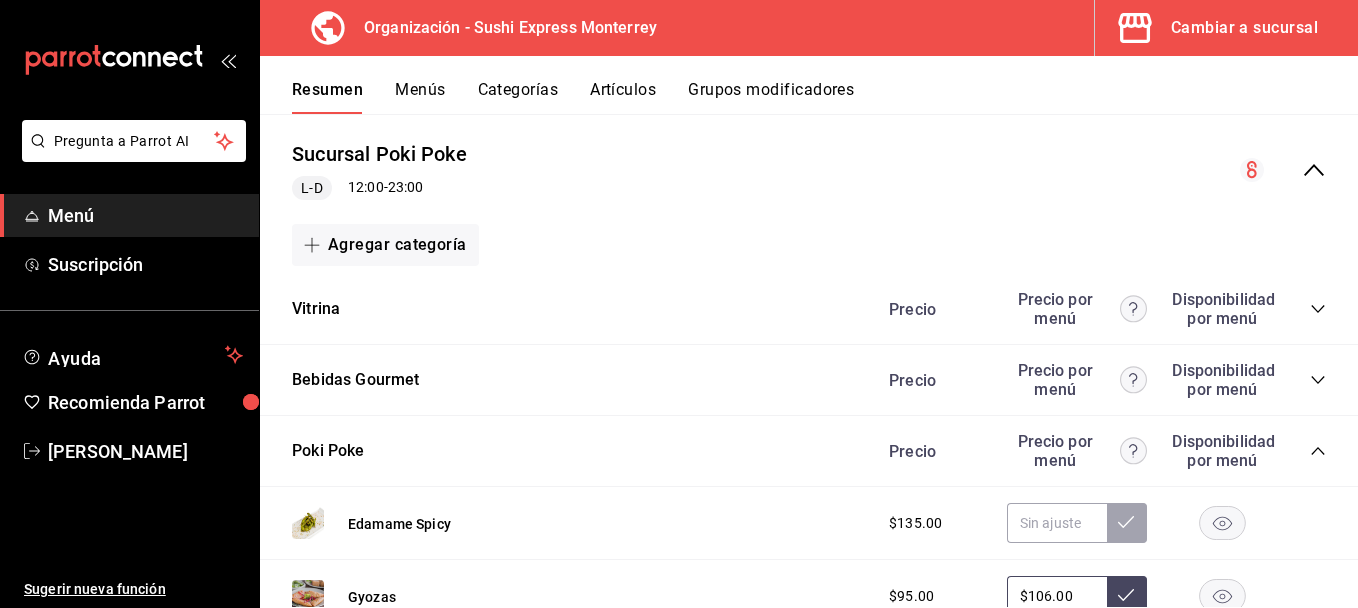 click 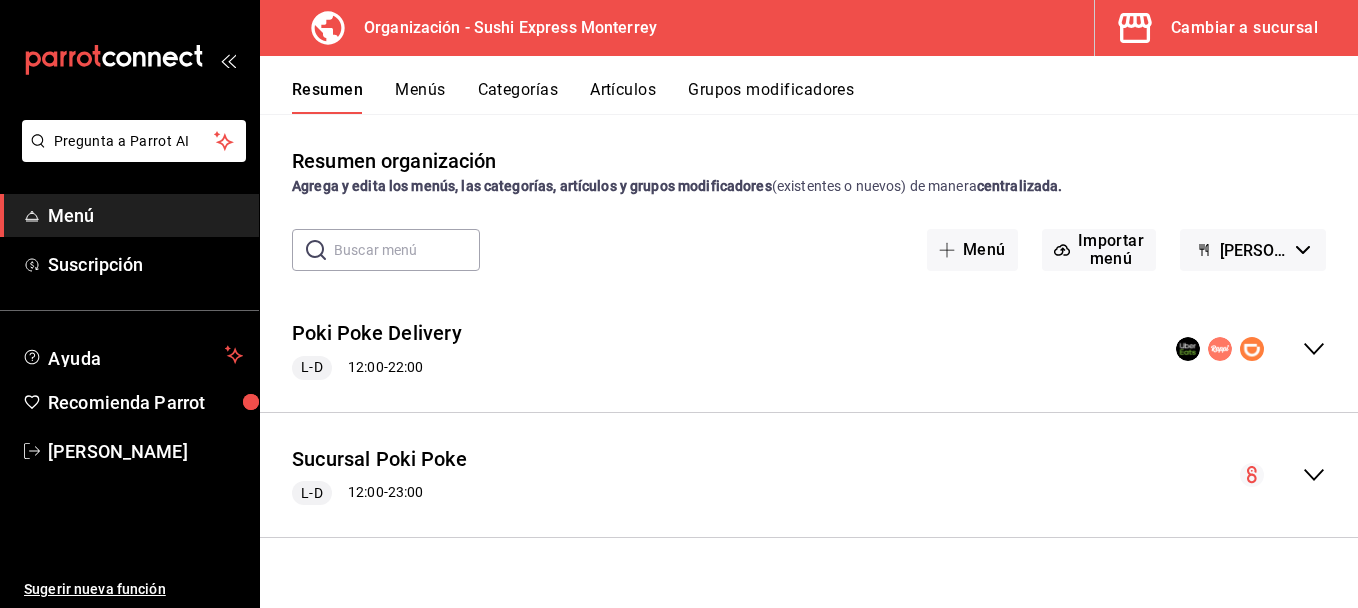 scroll, scrollTop: 0, scrollLeft: 0, axis: both 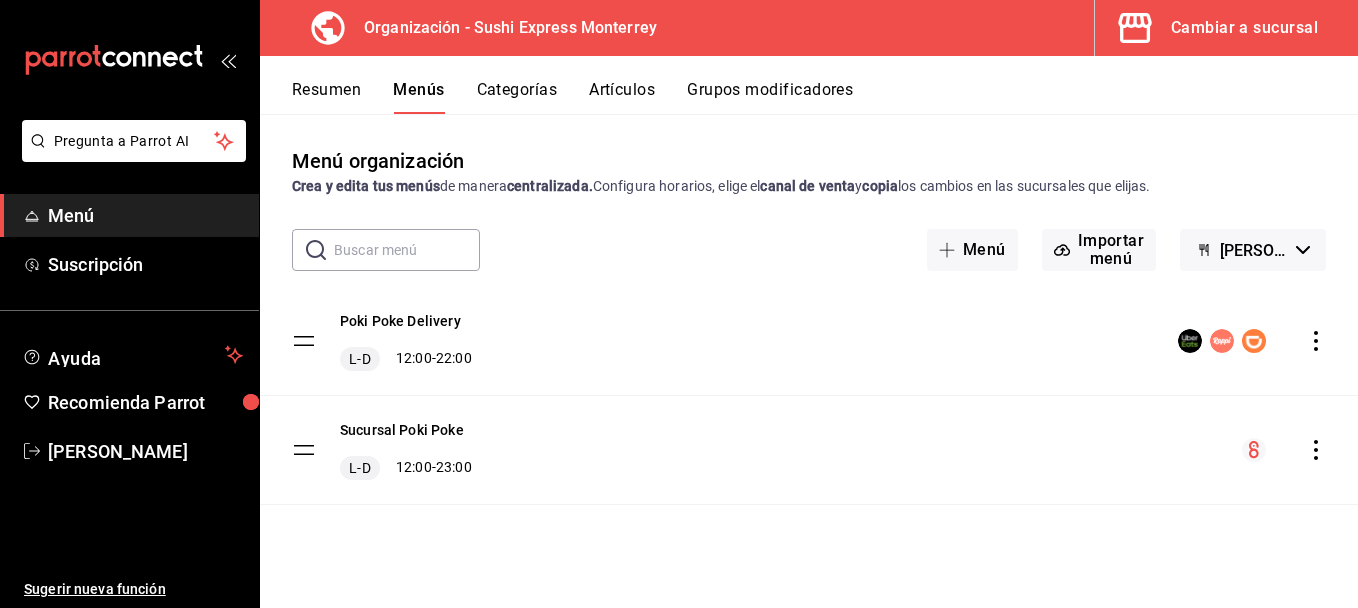 click 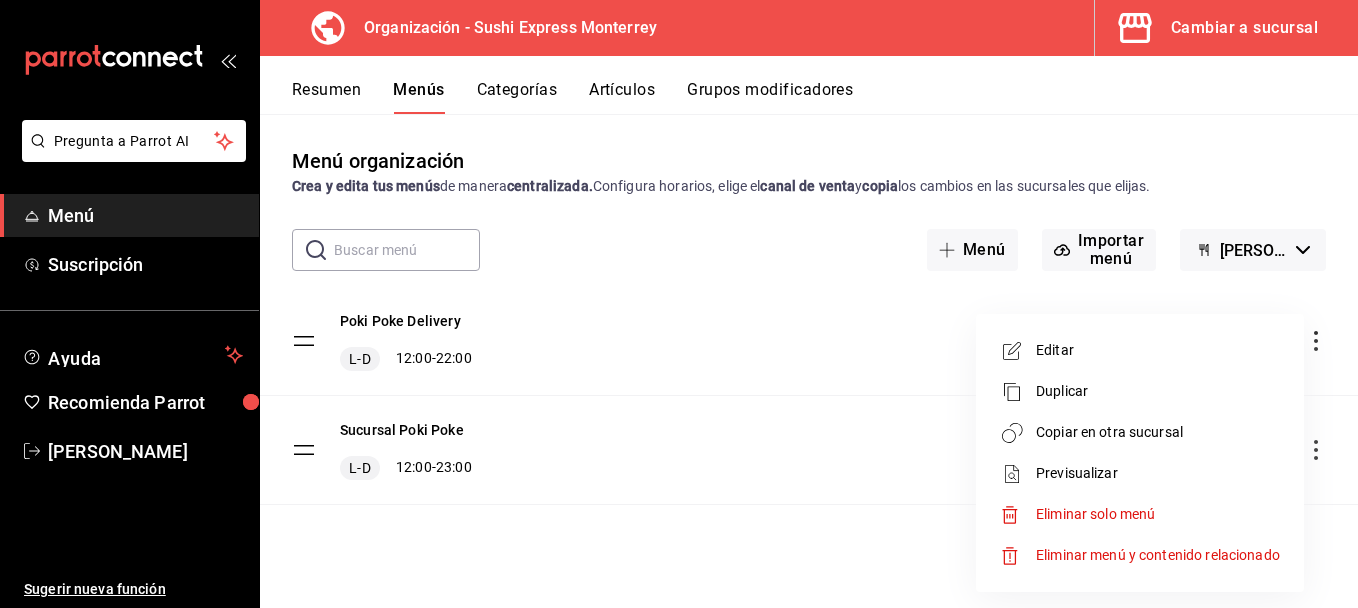 click on "Copiar en otra sucursal" at bounding box center (1158, 432) 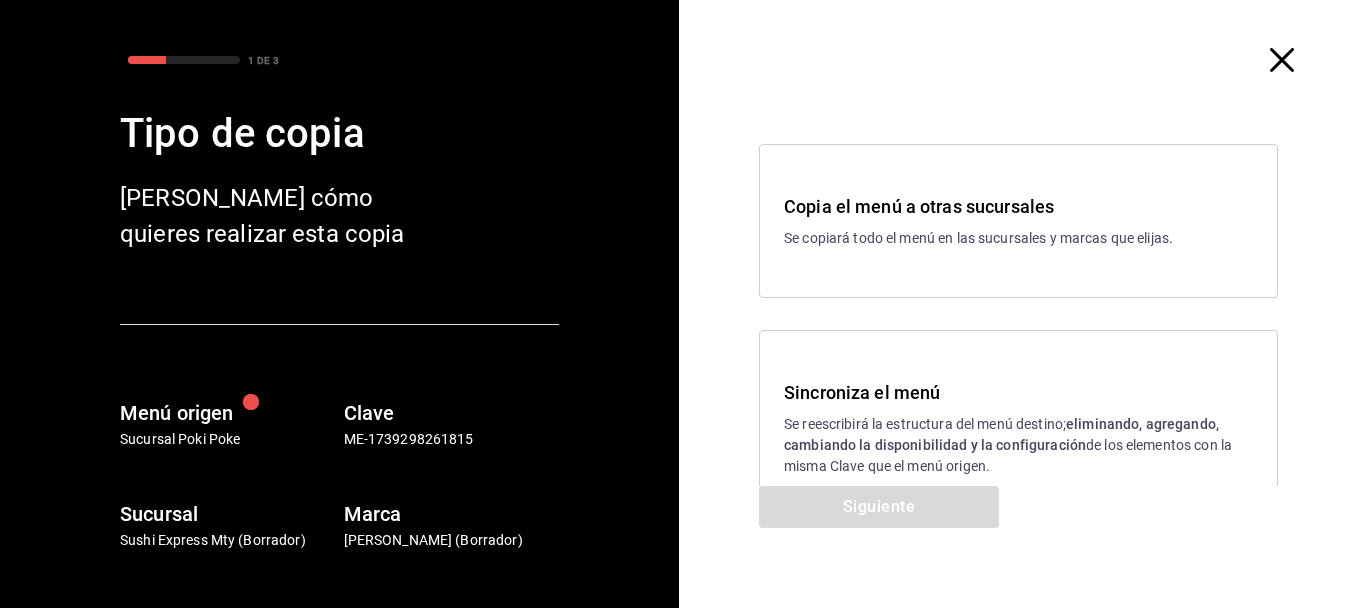 click on "Se reescribirá la estructura del menú destino;  eliminando, agregando, cambiando la disponibilidad y la configuración  de los elementos con la misma Clave que el menú origen." at bounding box center (1018, 445) 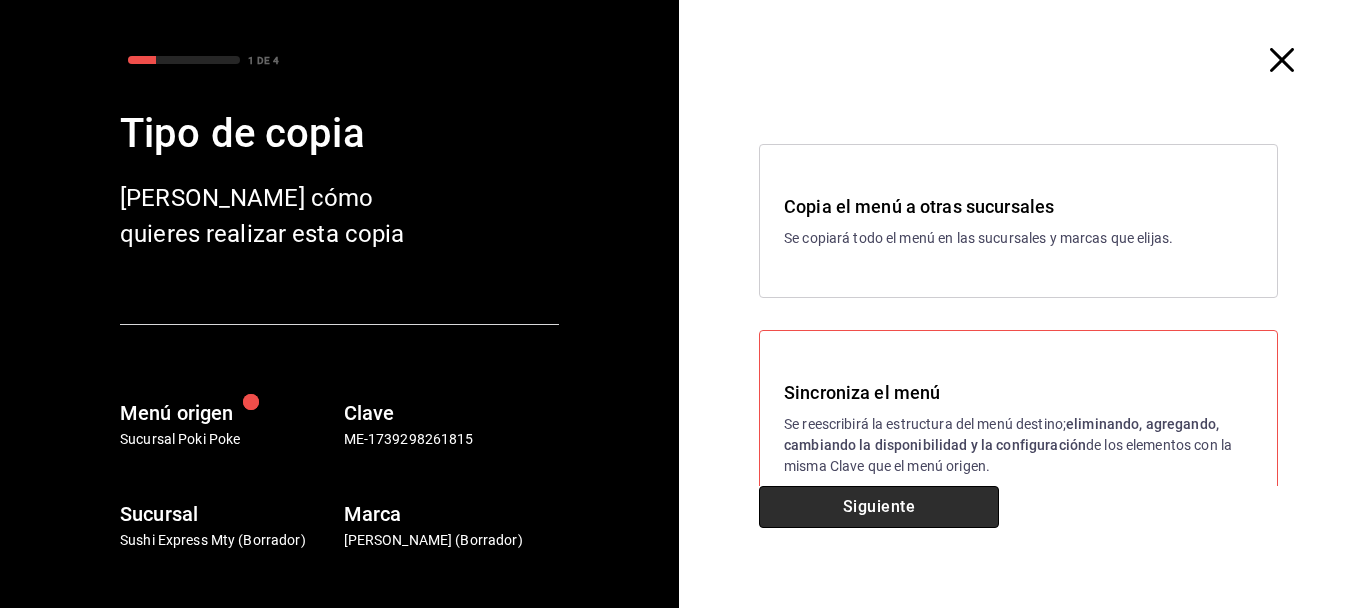 click on "Siguiente" at bounding box center [879, 507] 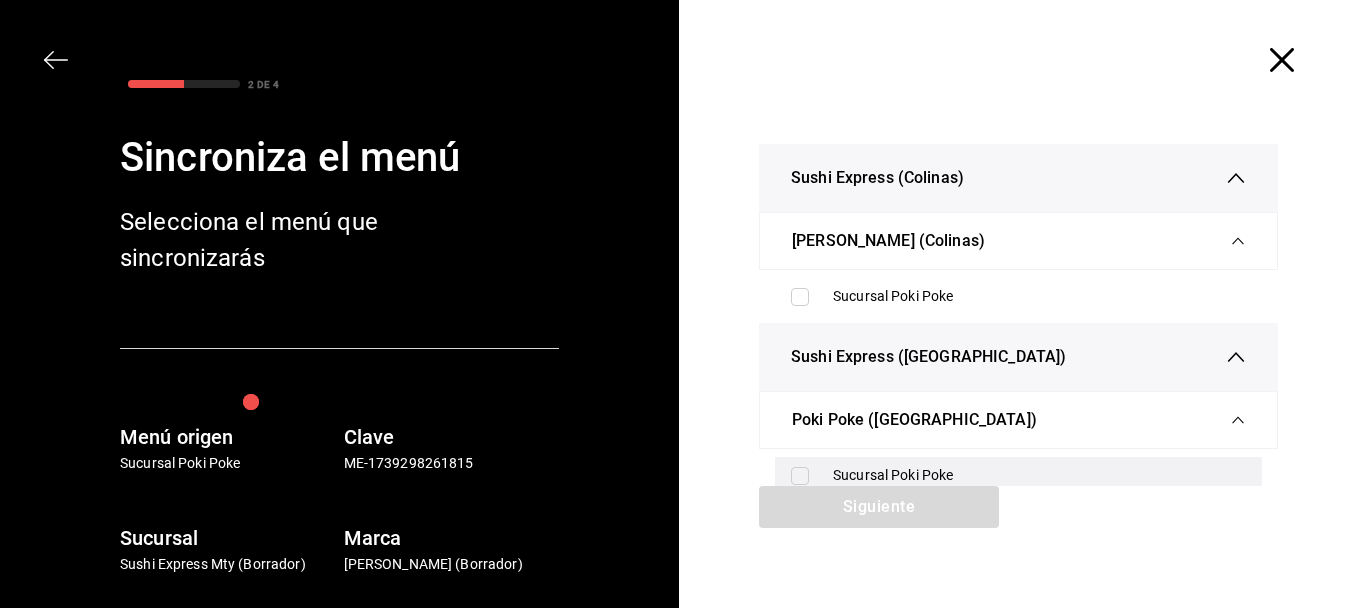 click on "Sucursal Poki Poke" at bounding box center [1018, 475] 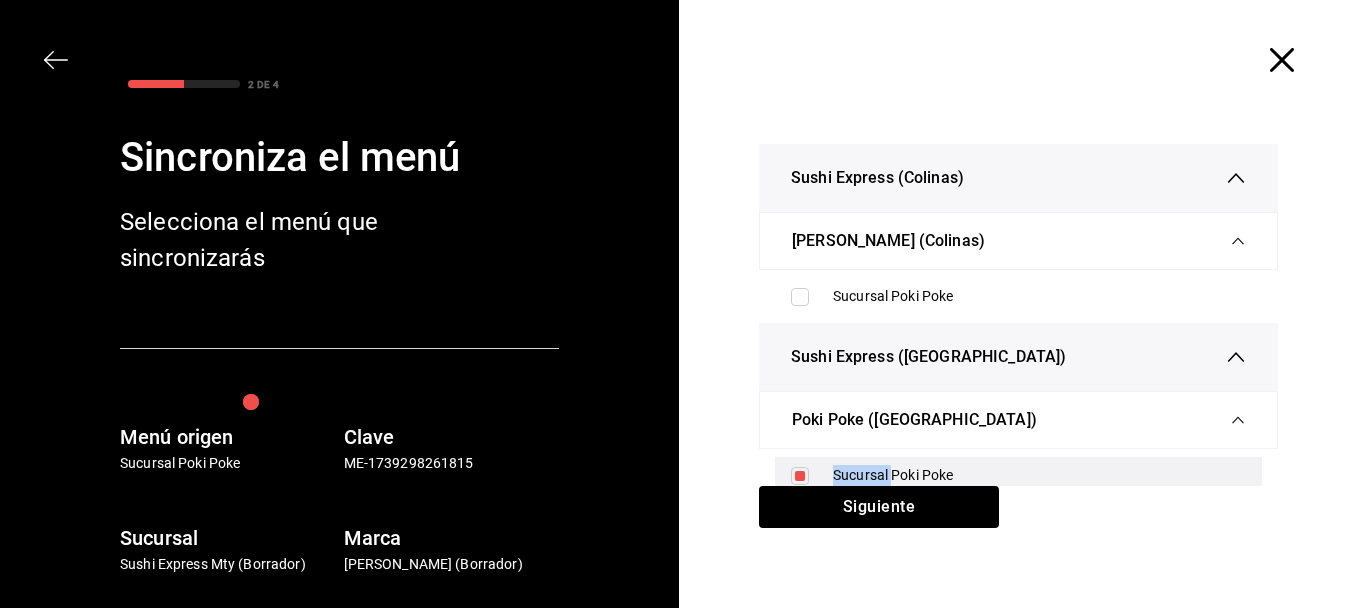 click on "Sucursal Poki Poke" at bounding box center [1018, 475] 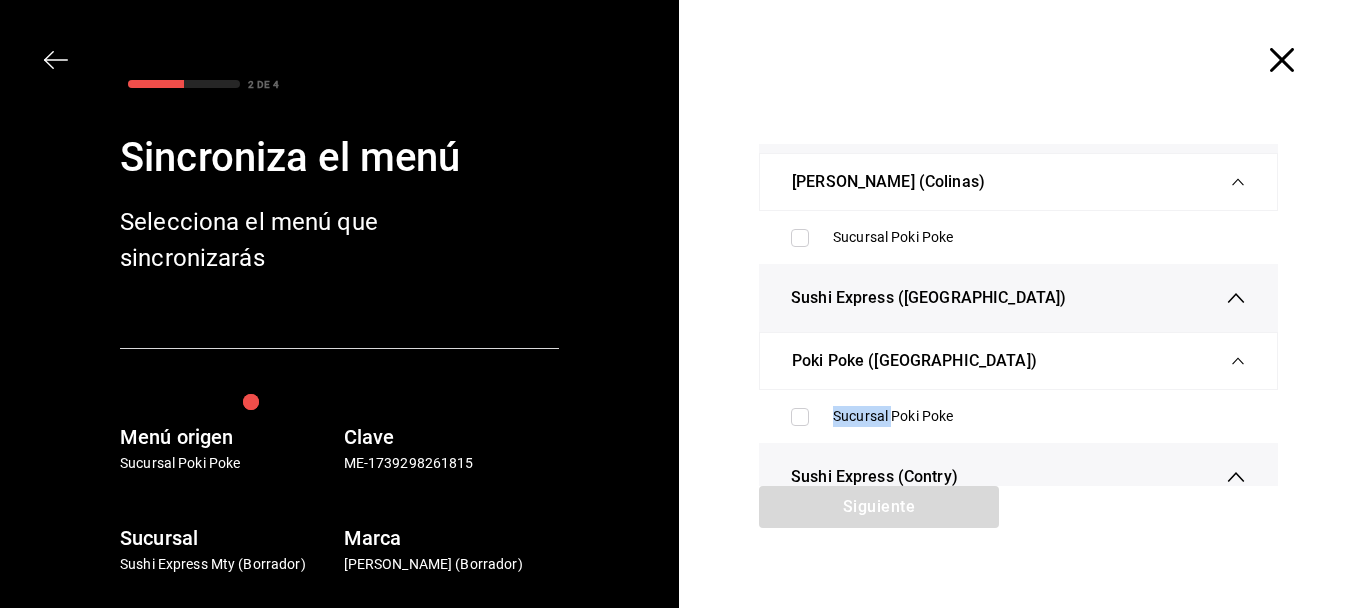 scroll, scrollTop: 67, scrollLeft: 0, axis: vertical 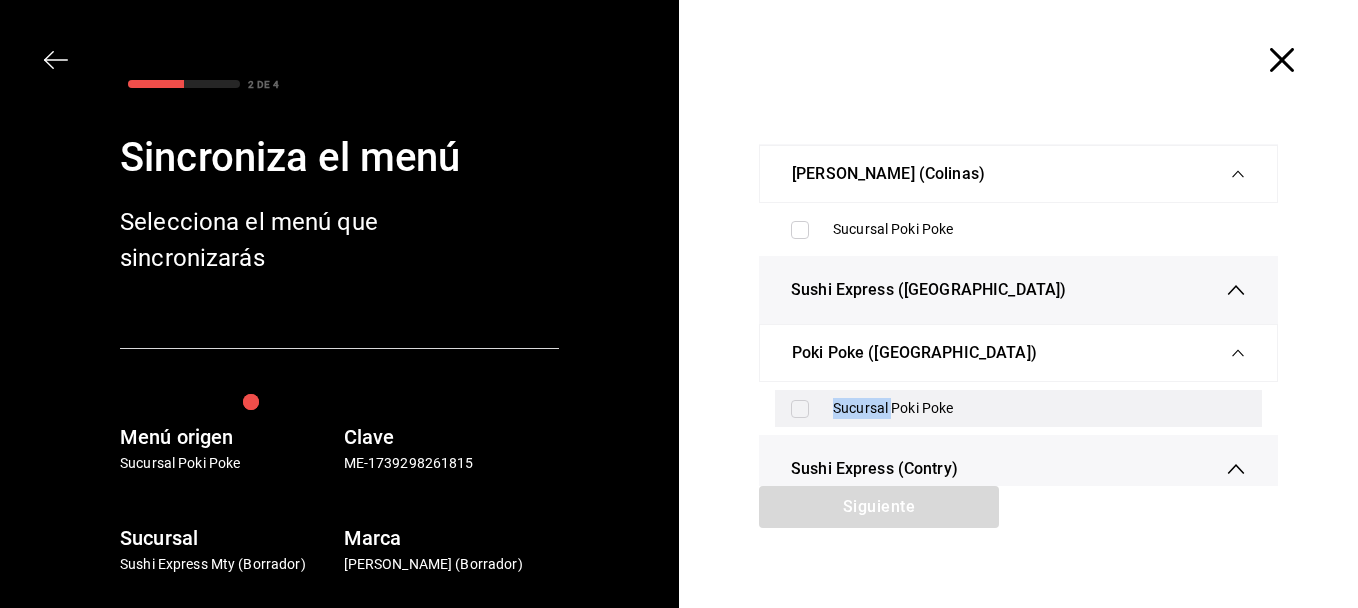 click at bounding box center (800, 409) 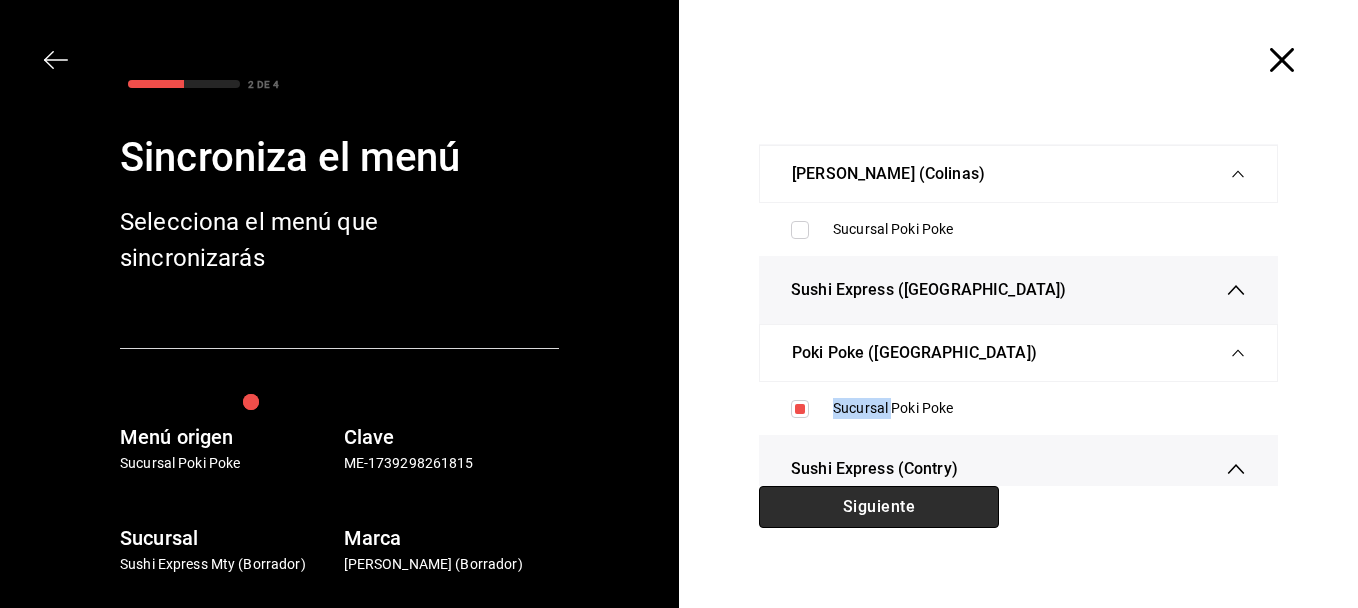 click on "Siguiente" at bounding box center (879, 507) 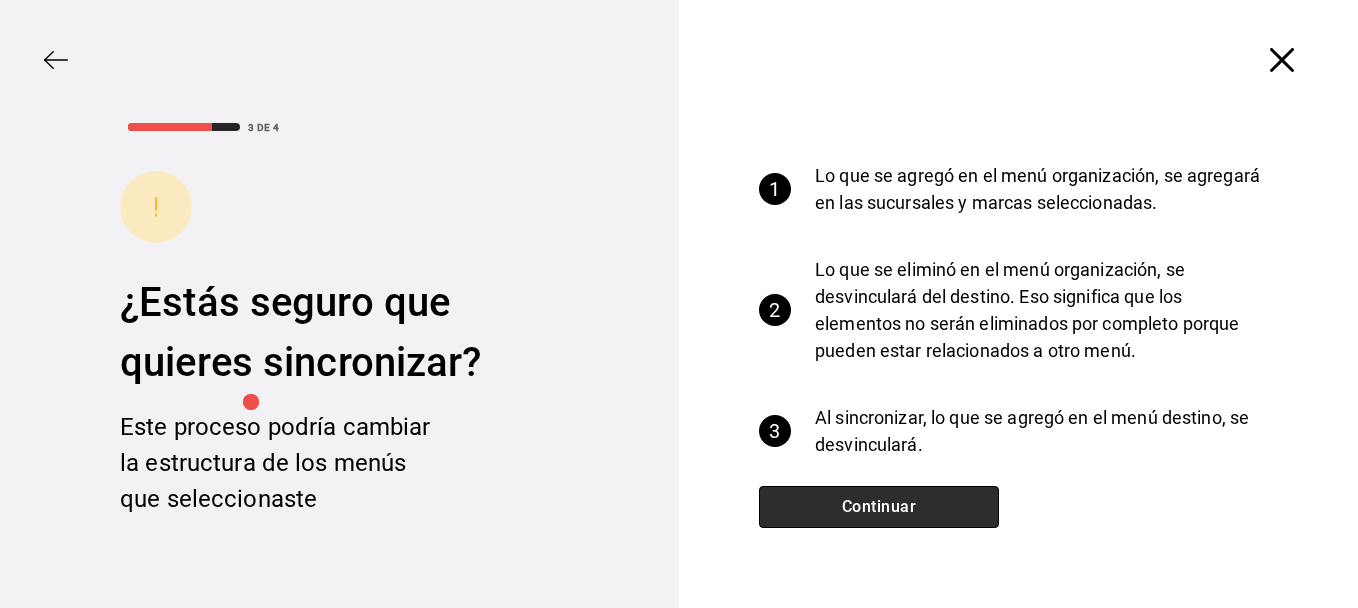 click on "Continuar" at bounding box center [879, 507] 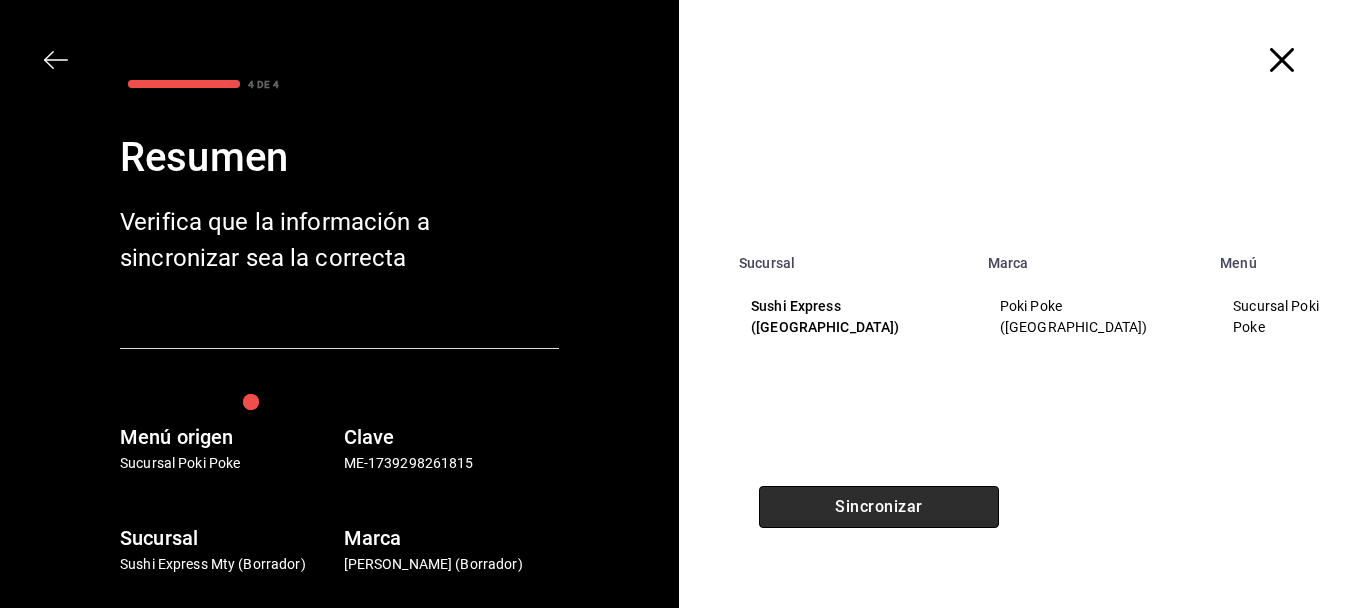 click on "Sincronizar" at bounding box center [879, 507] 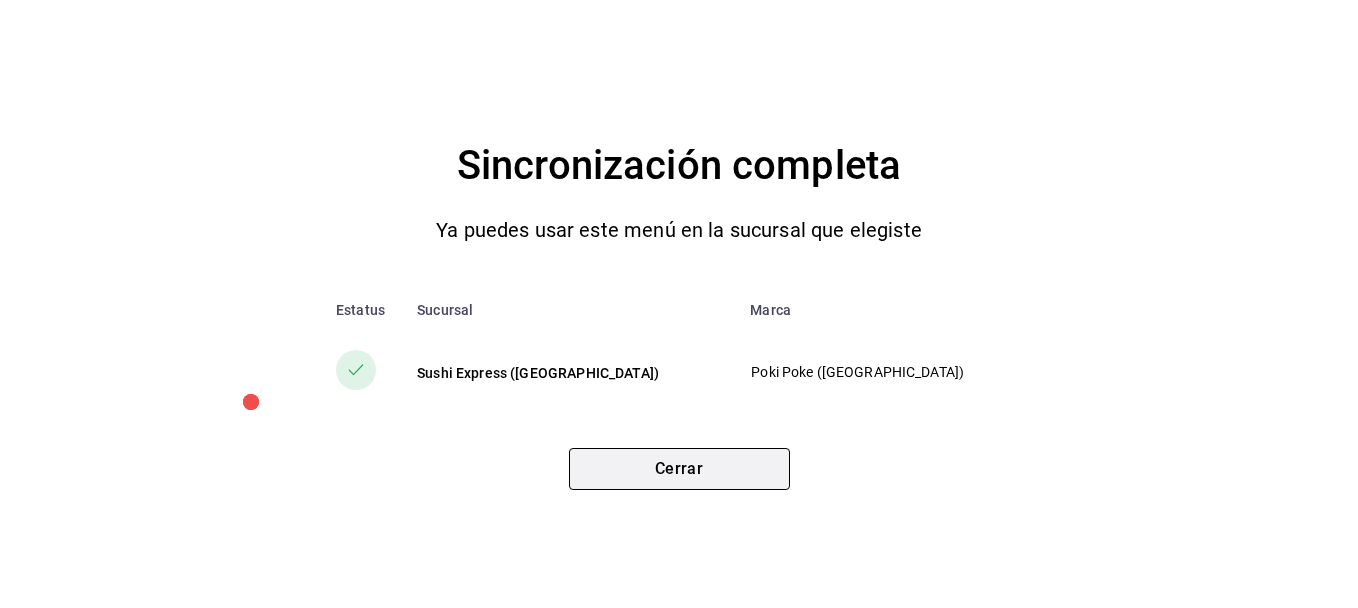 click on "Cerrar" at bounding box center [679, 469] 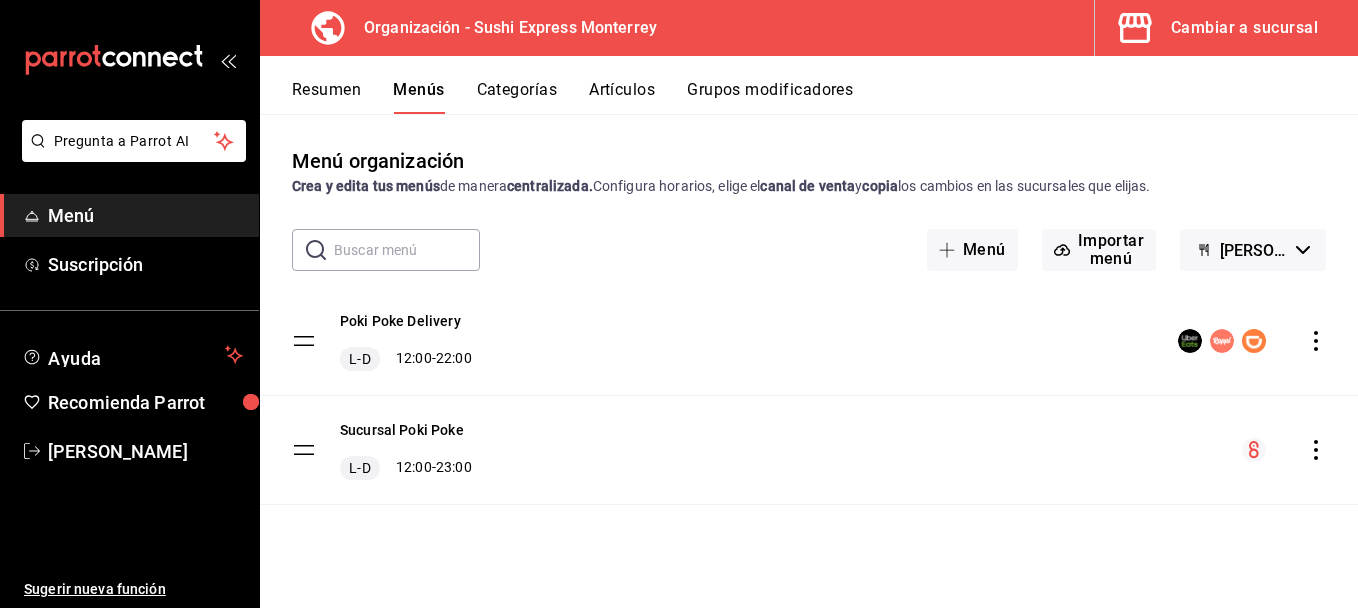 click on "Resumen" at bounding box center (326, 97) 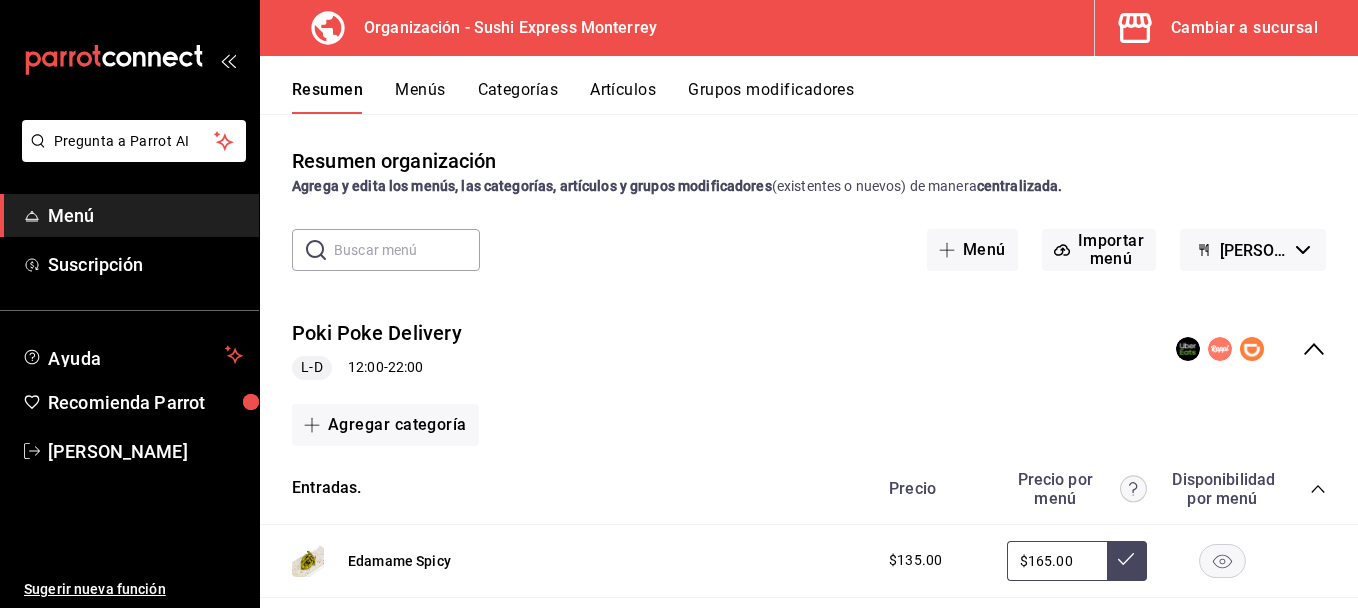 click on "Cambiar a sucursal" at bounding box center [1244, 28] 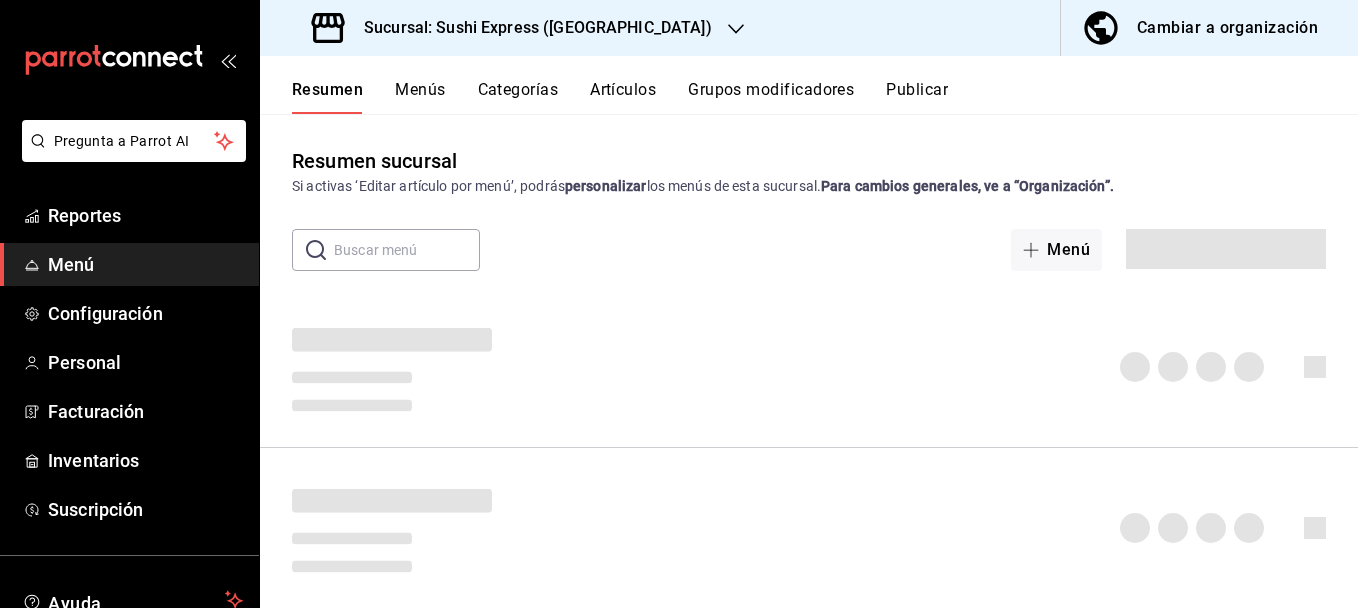 click on "Cambiar a organización" at bounding box center (1227, 28) 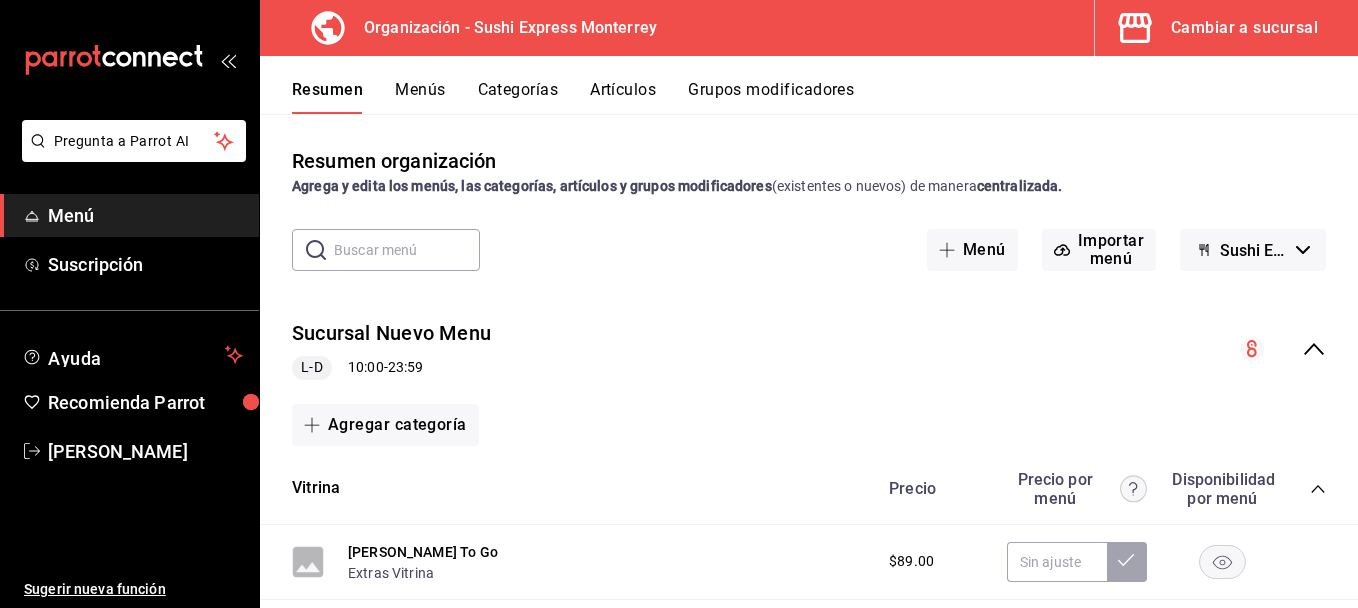 click 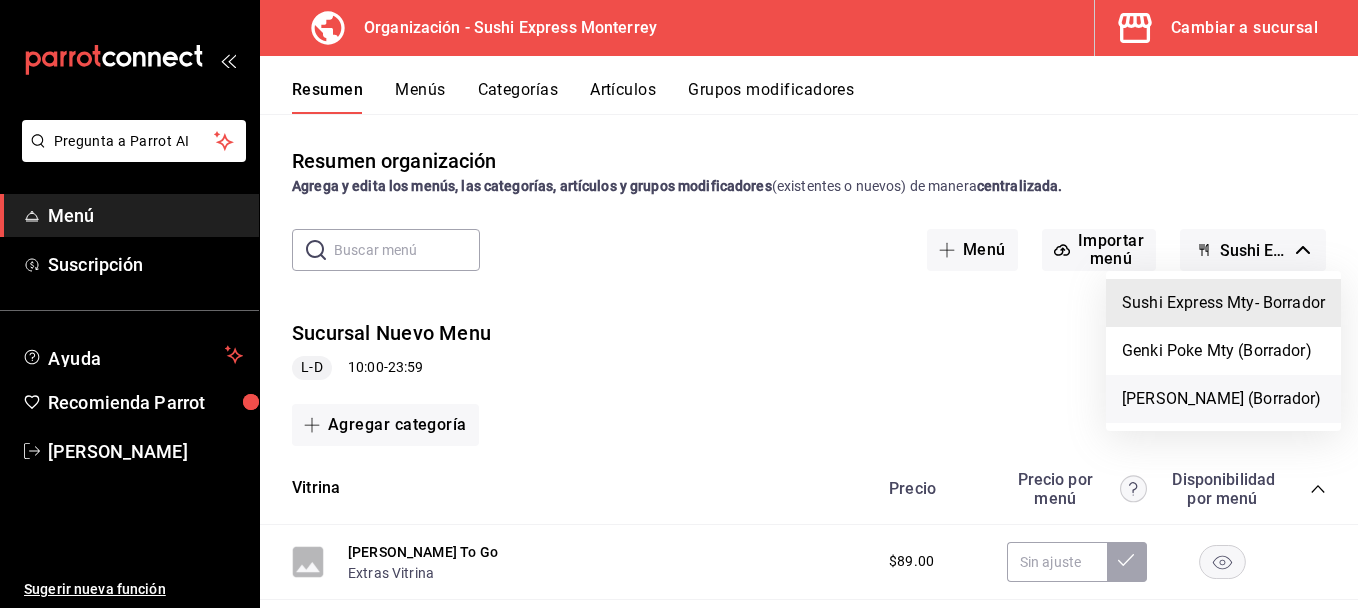 click on "[PERSON_NAME] (Borrador)" at bounding box center (1223, 399) 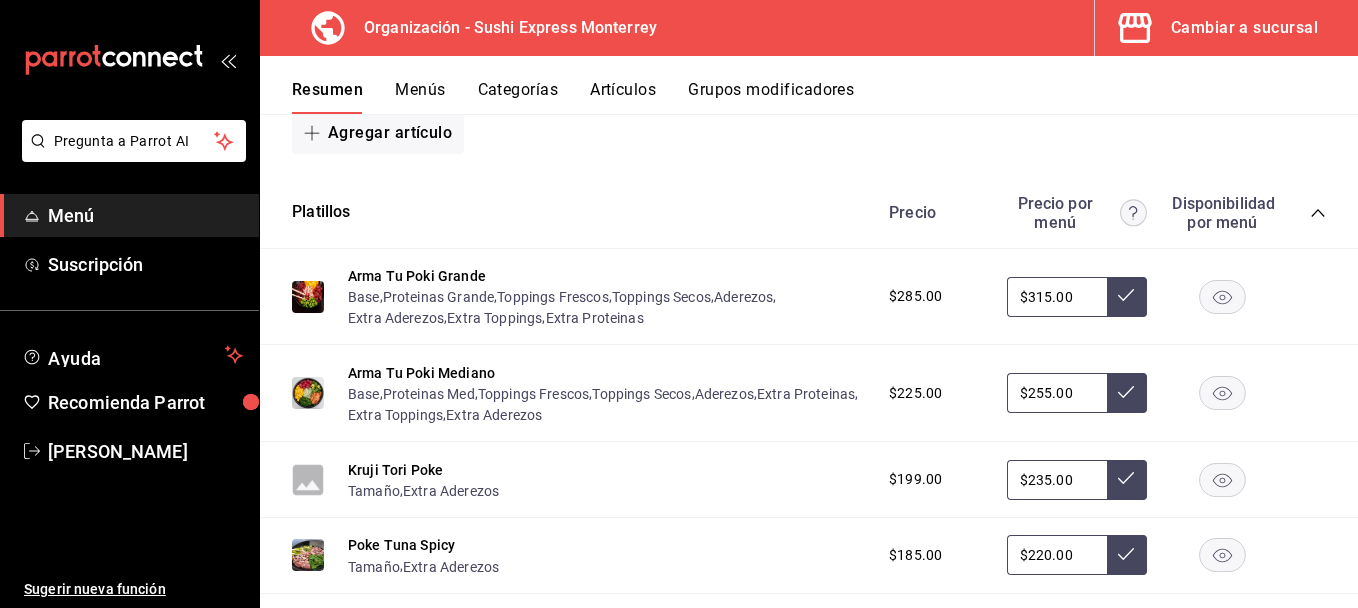 scroll, scrollTop: 675, scrollLeft: 0, axis: vertical 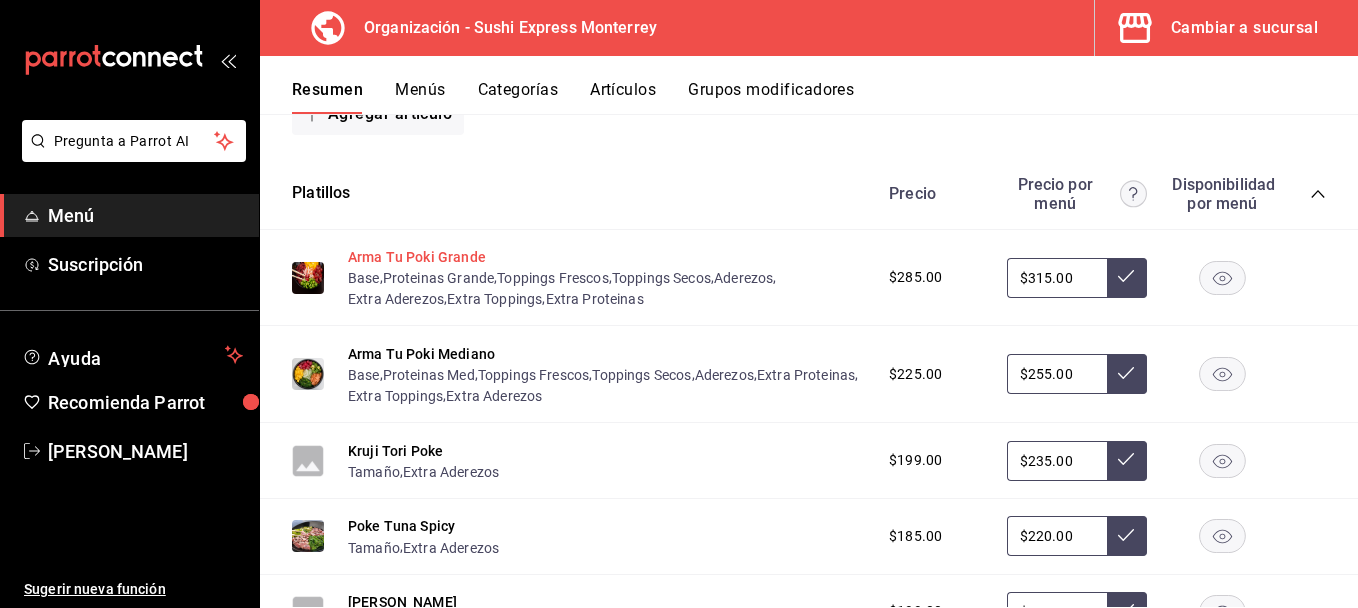 click on "Arma Tu Poki Grande" at bounding box center (417, 257) 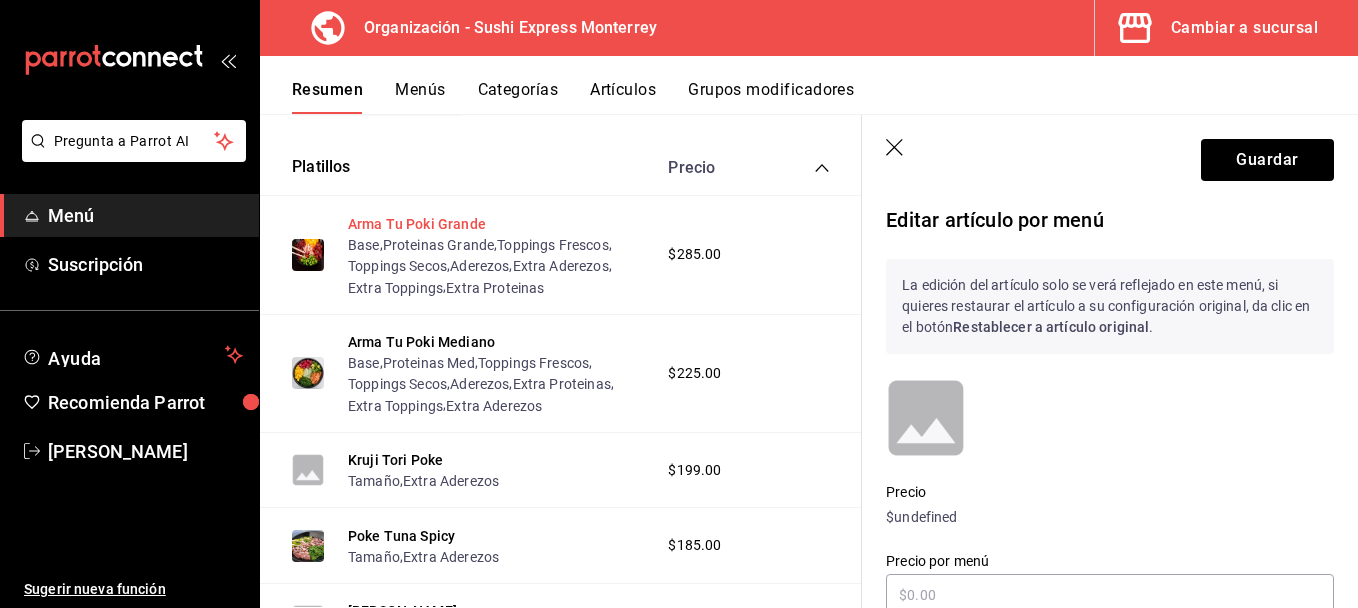 scroll, scrollTop: 635, scrollLeft: 0, axis: vertical 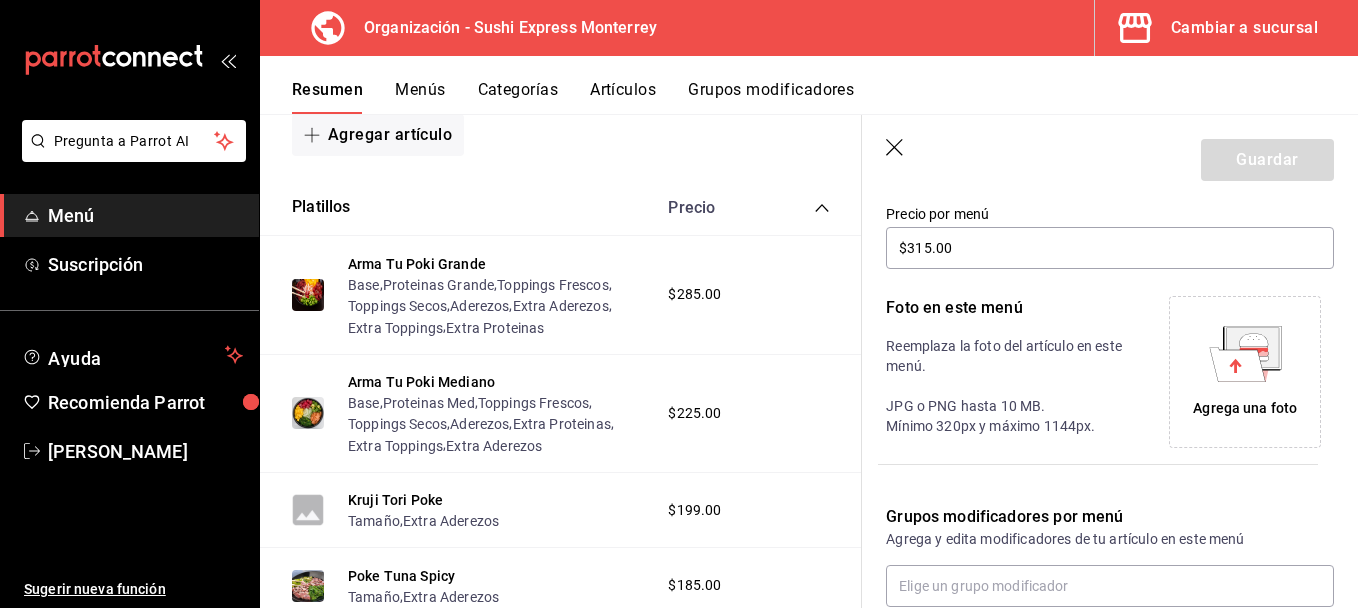 click 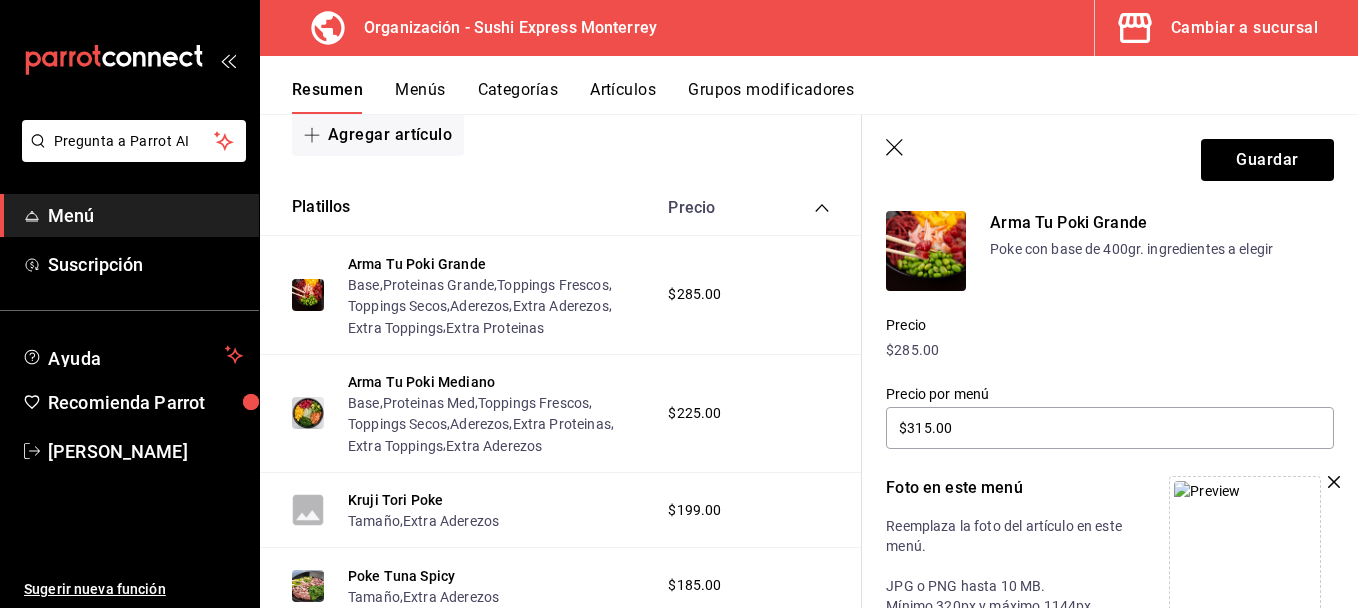 scroll, scrollTop: 0, scrollLeft: 0, axis: both 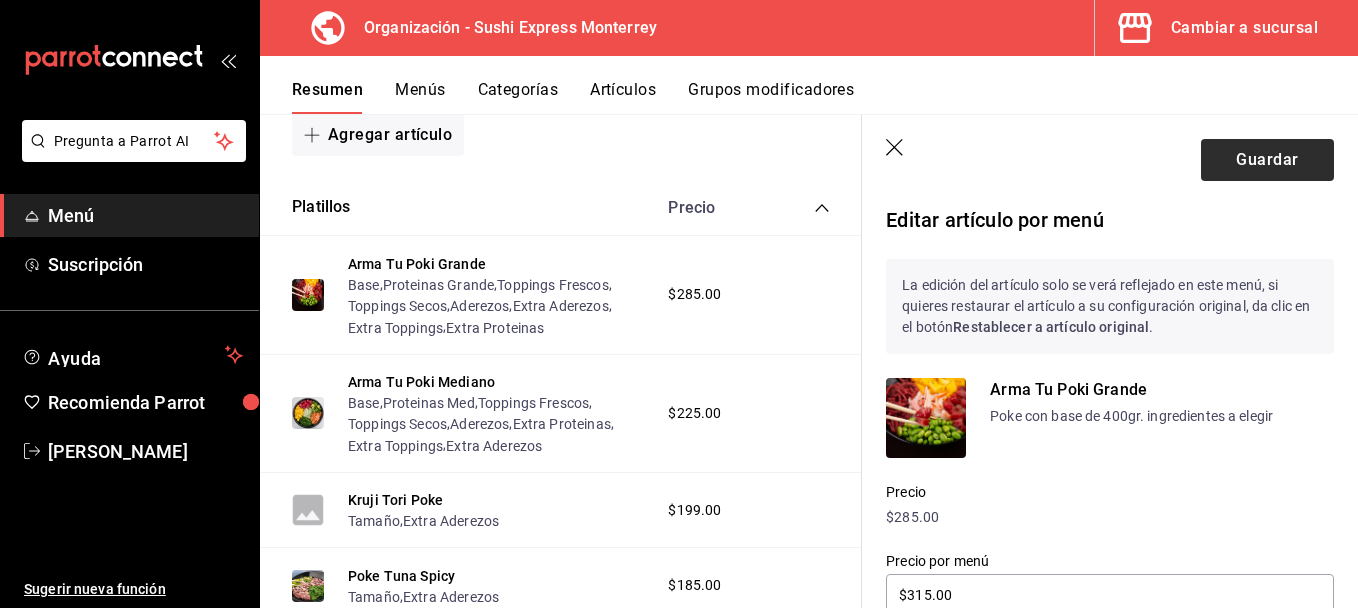 drag, startPoint x: 1231, startPoint y: 182, endPoint x: 1231, endPoint y: 160, distance: 22 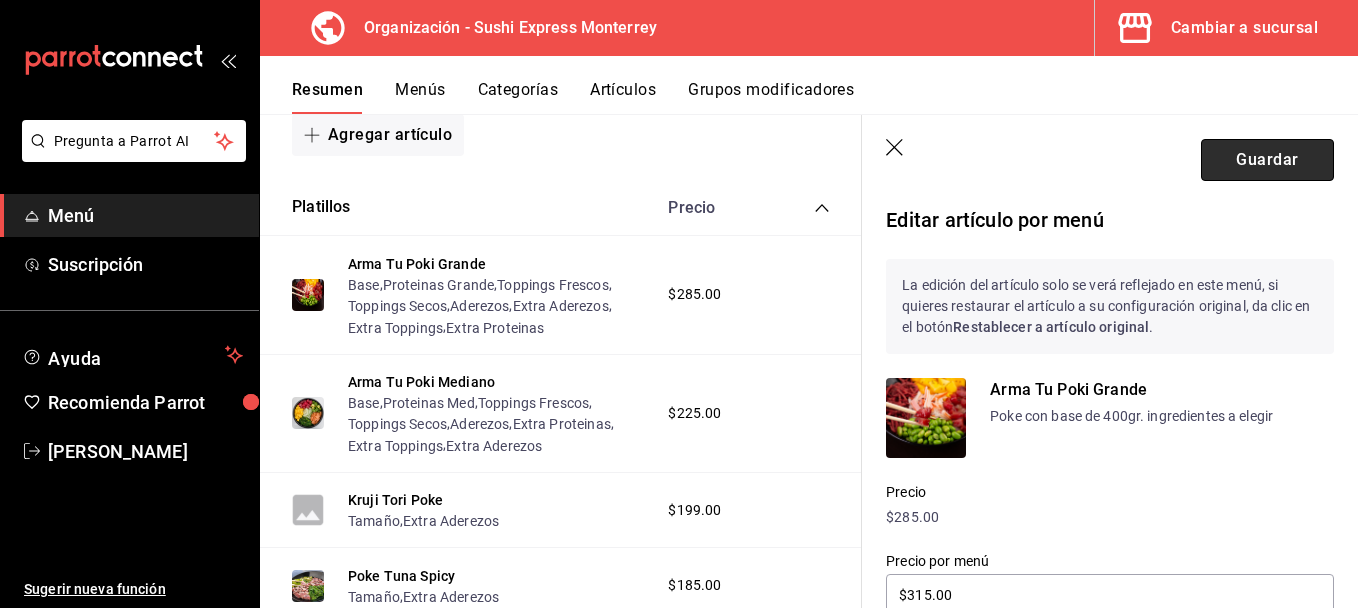 click on "Guardar" at bounding box center (1267, 160) 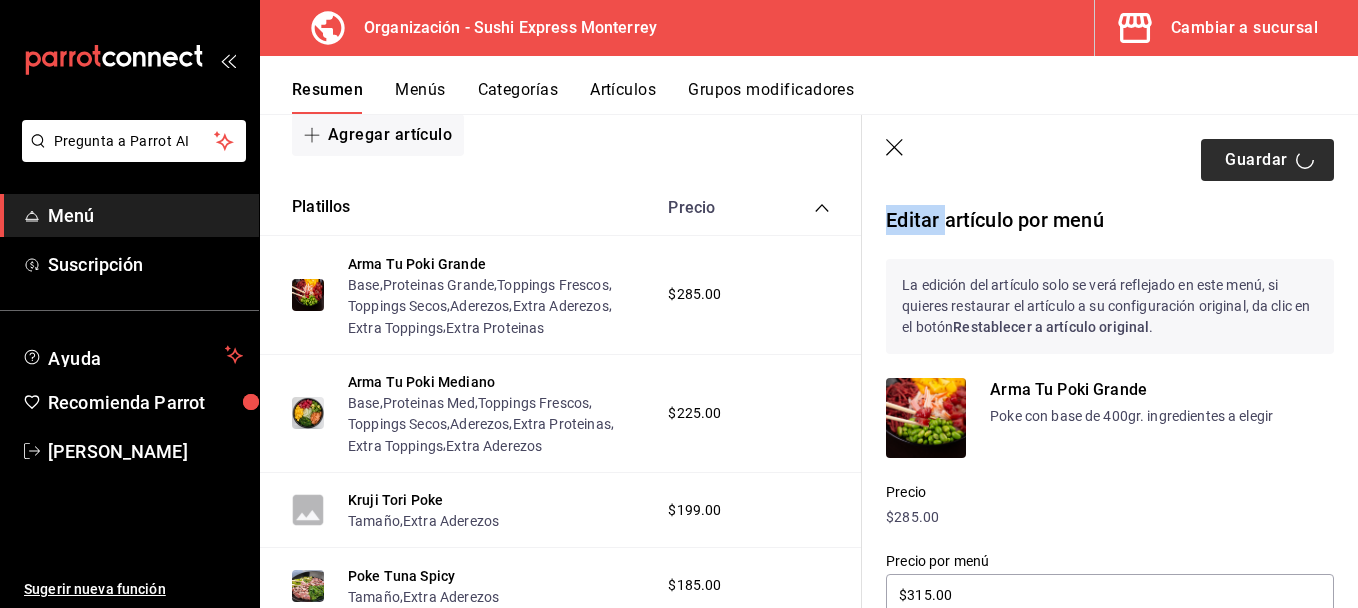click on "Guardar" at bounding box center [1267, 160] 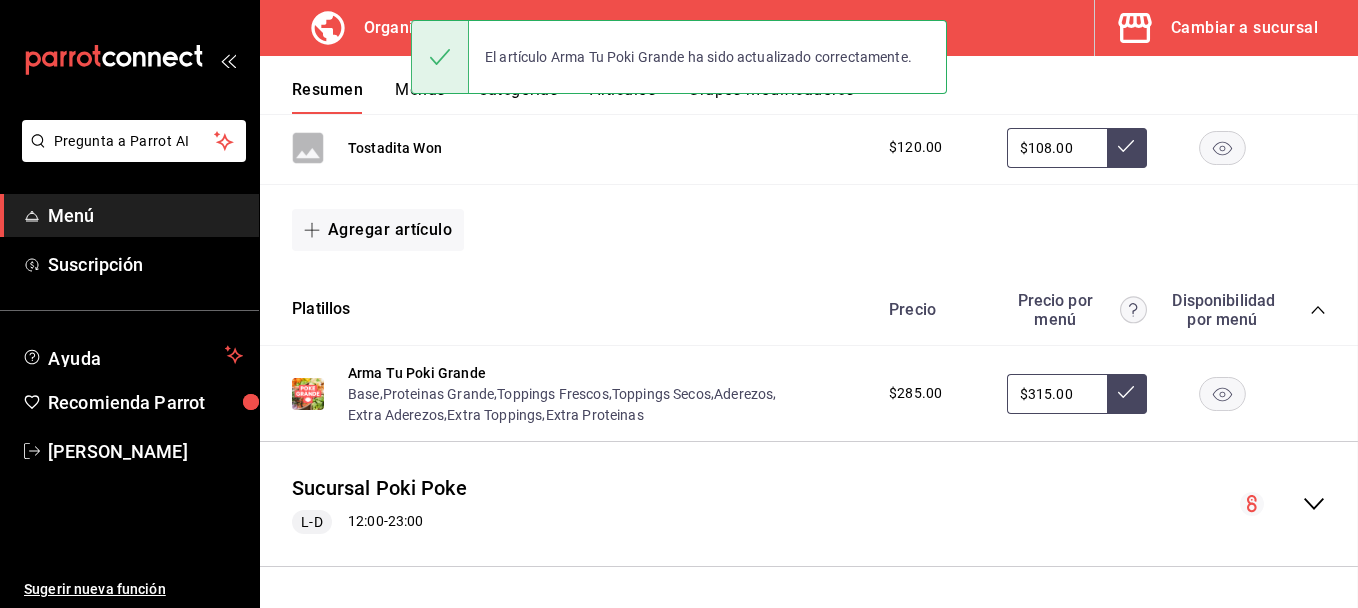 scroll, scrollTop: 559, scrollLeft: 0, axis: vertical 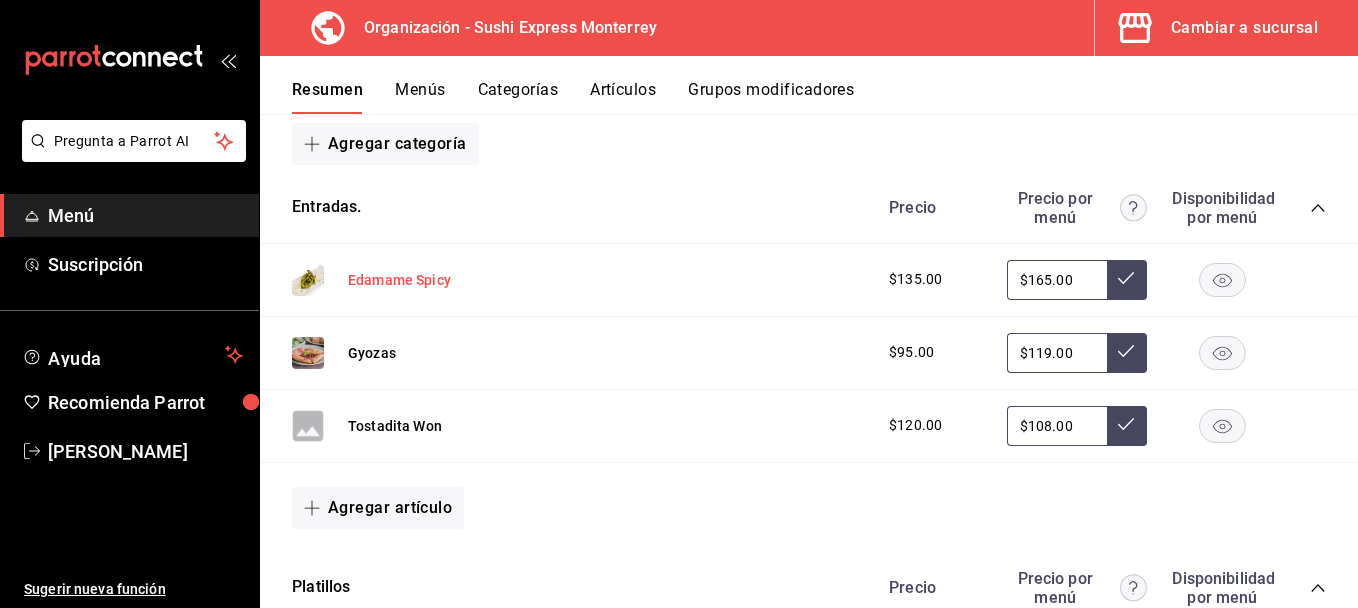 click on "Edamame Spicy" at bounding box center (399, 280) 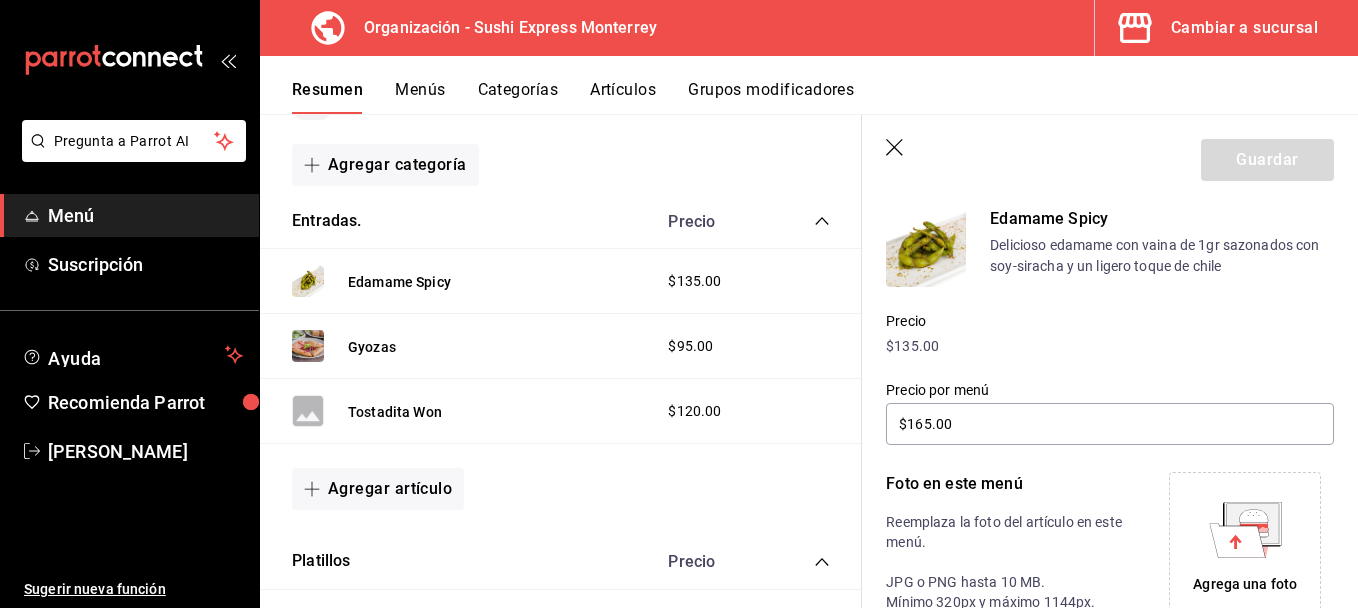 scroll, scrollTop: 186, scrollLeft: 0, axis: vertical 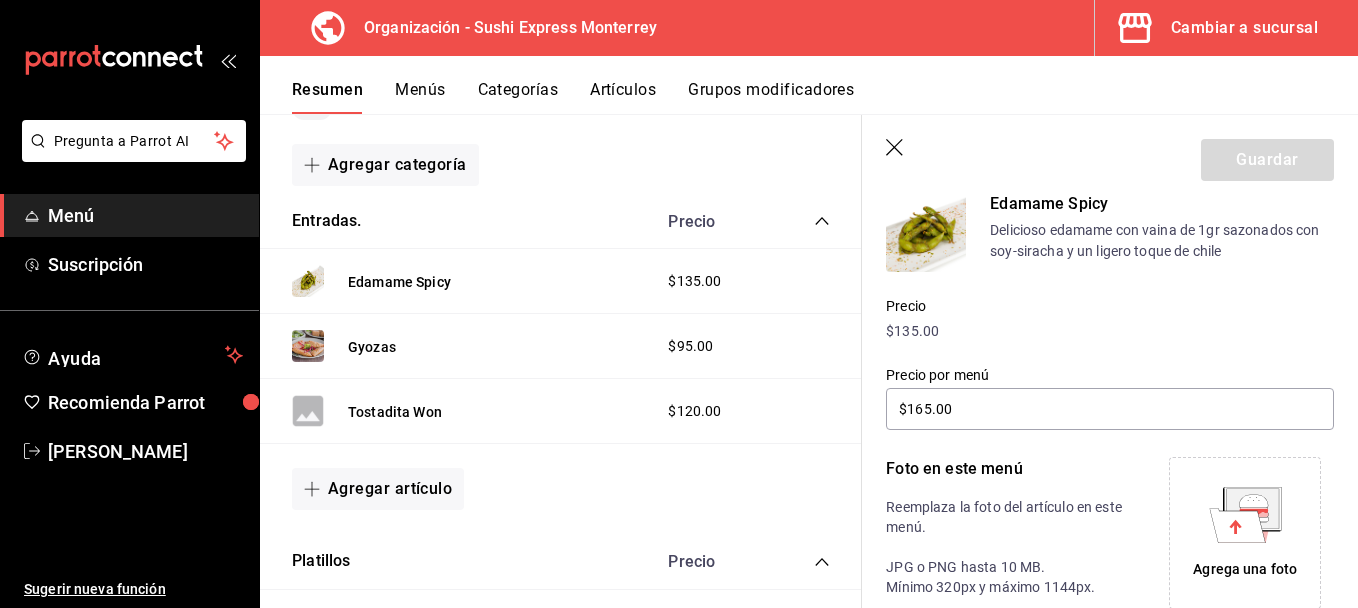 click 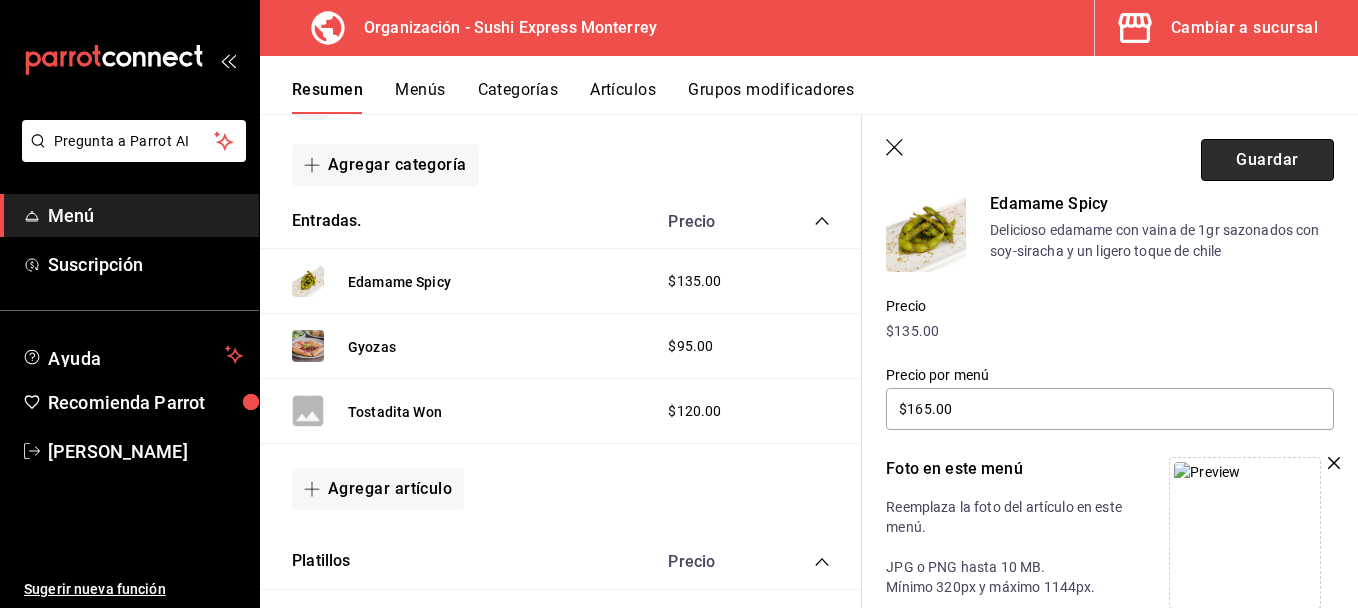 click on "Guardar" at bounding box center (1267, 160) 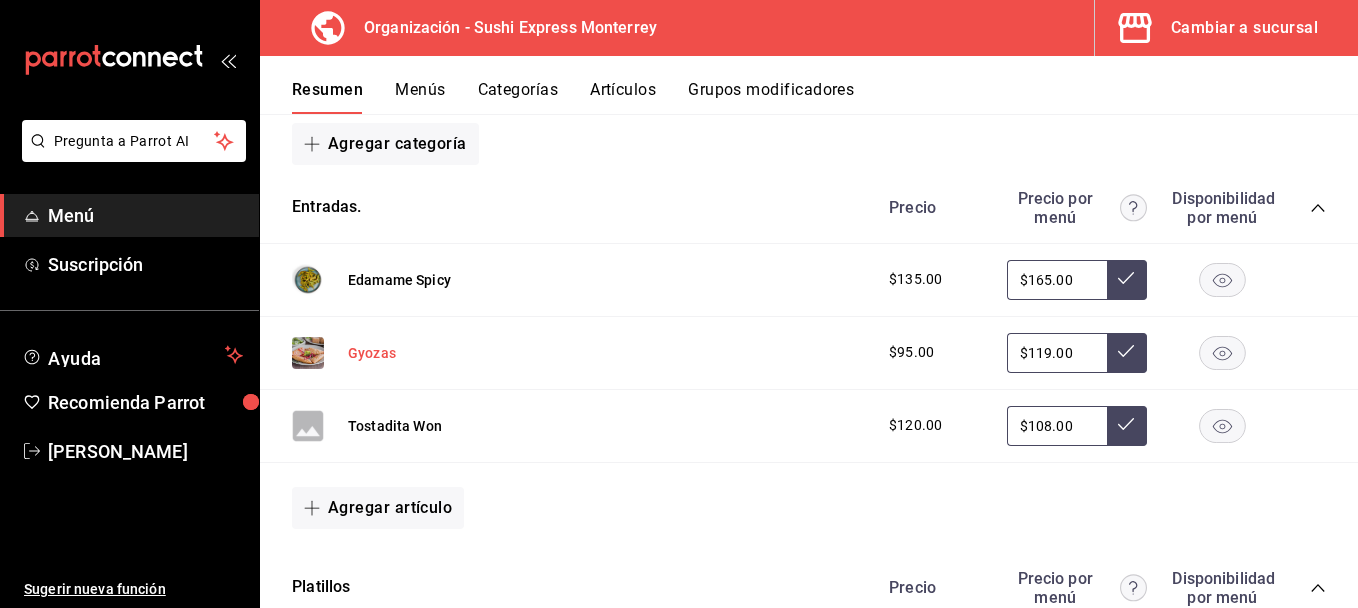 click on "Gyozas" at bounding box center (372, 353) 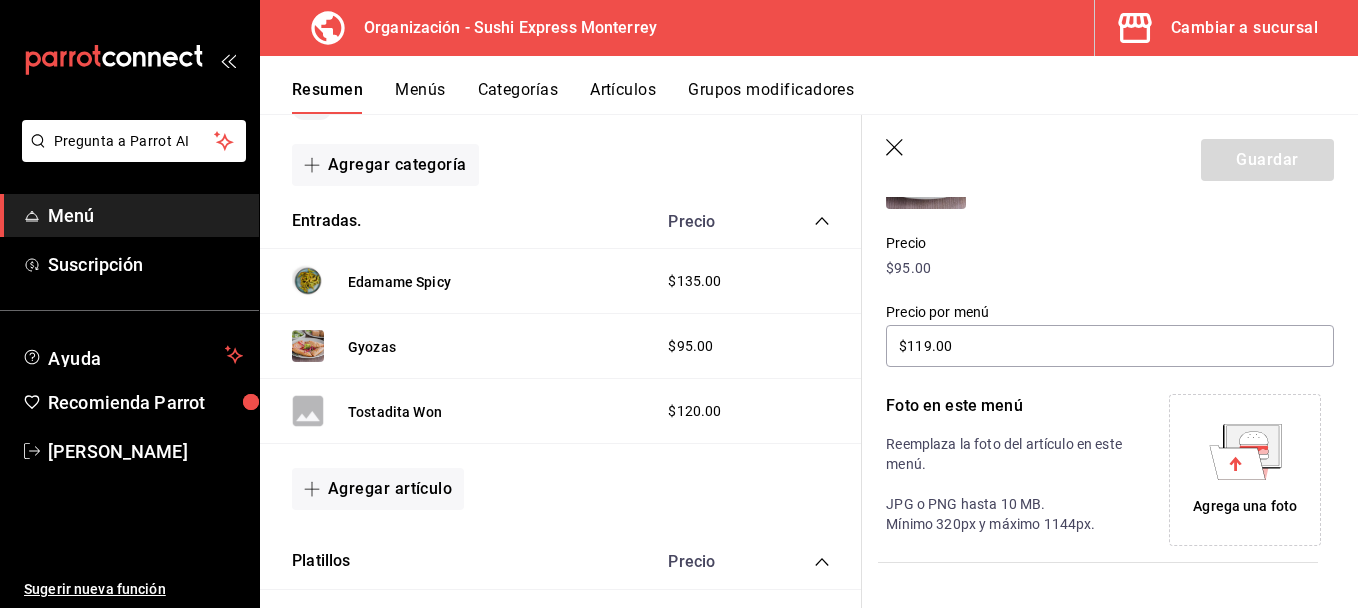 scroll, scrollTop: 247, scrollLeft: 0, axis: vertical 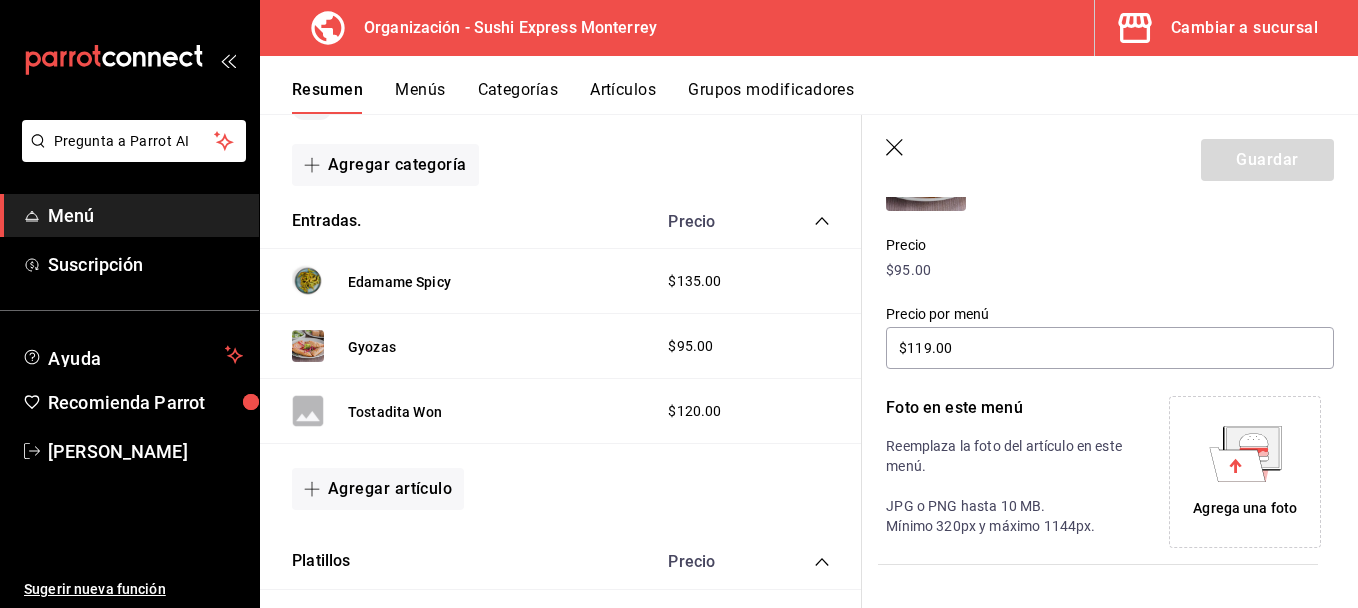 click 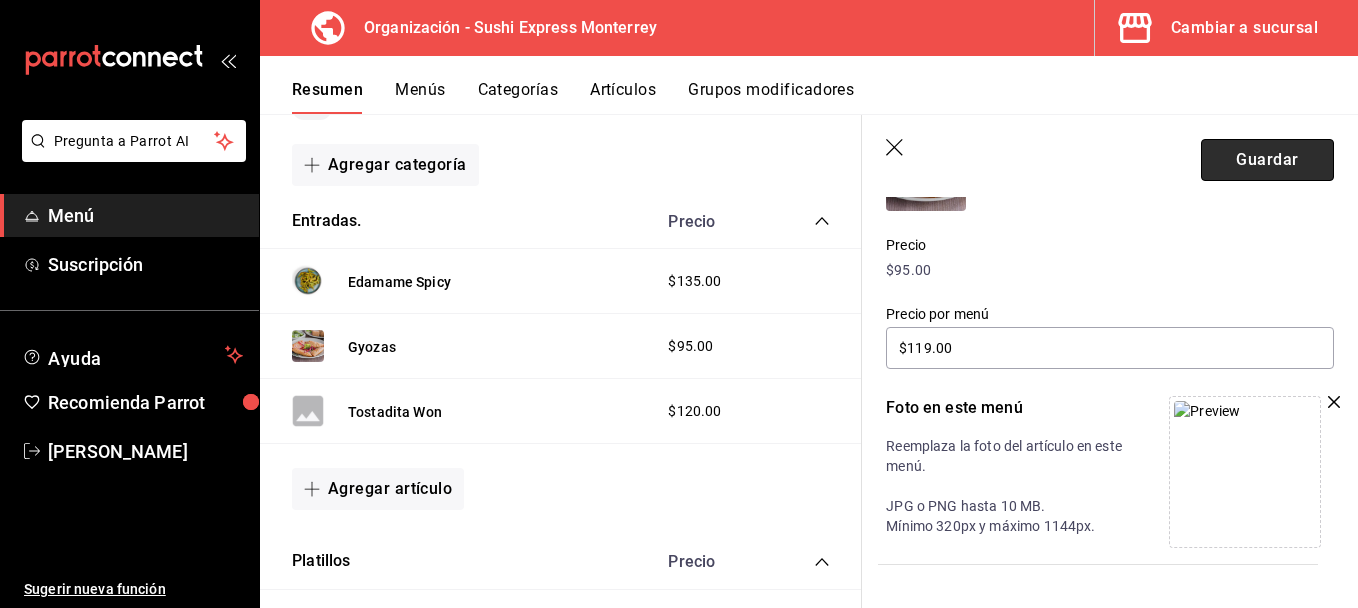 click on "Guardar" at bounding box center (1267, 160) 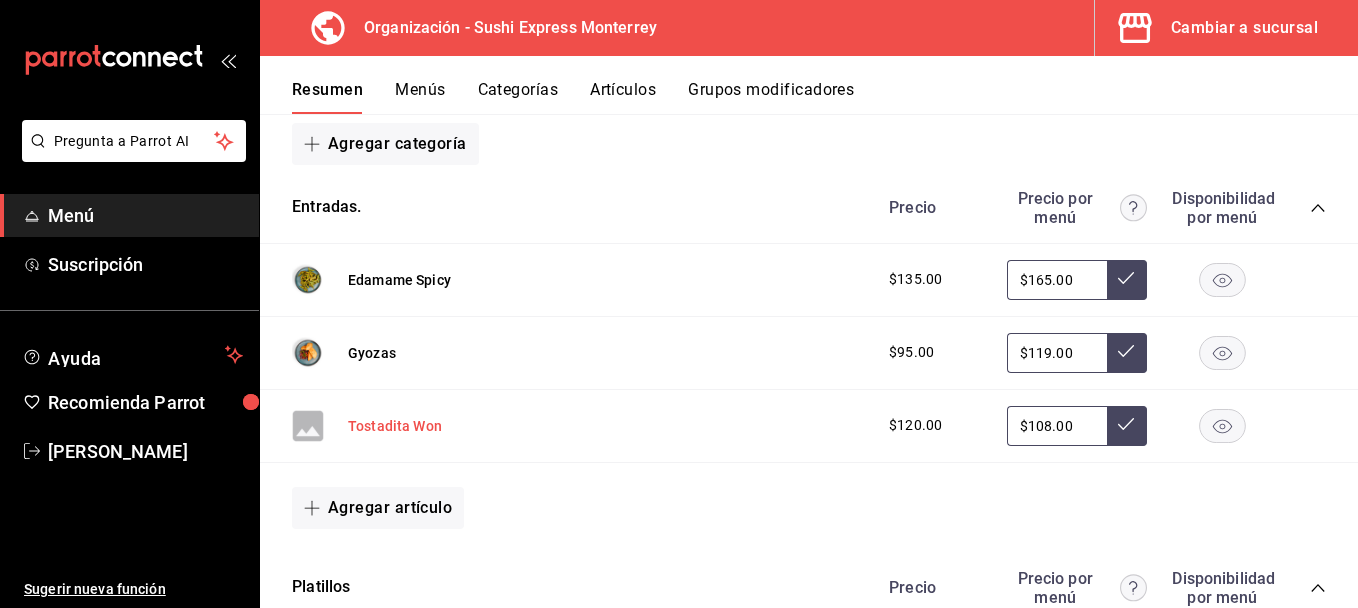 click on "Tostadita Won" at bounding box center [395, 426] 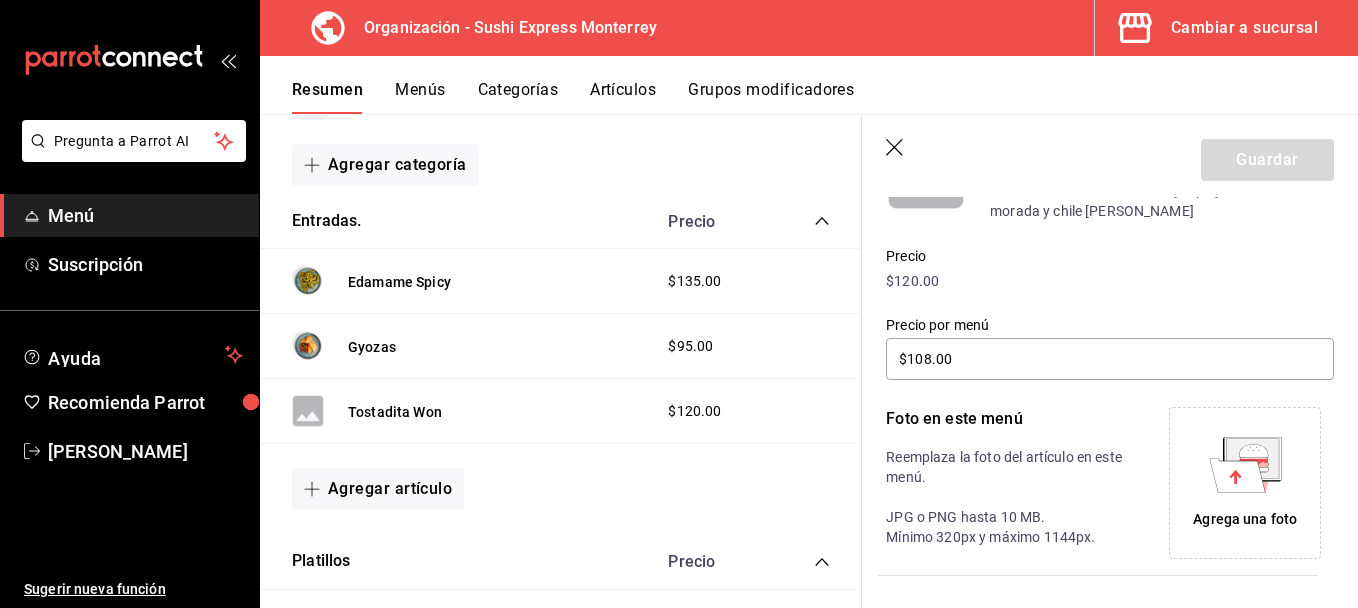 click 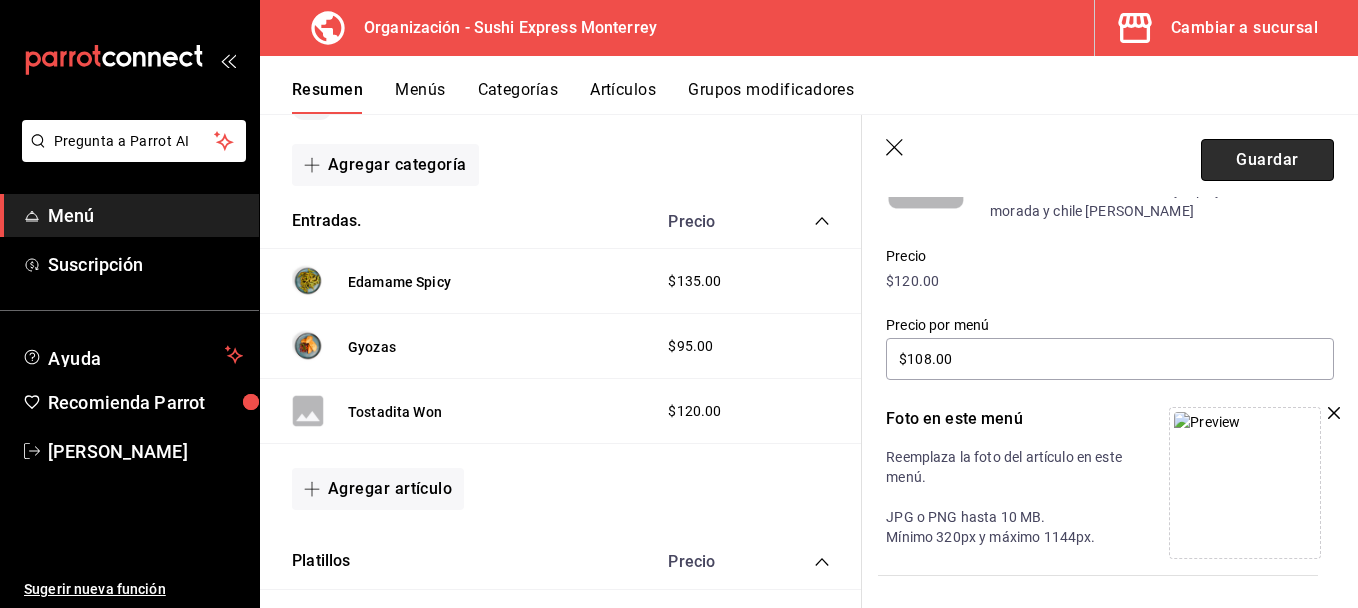 click on "Guardar" at bounding box center [1267, 160] 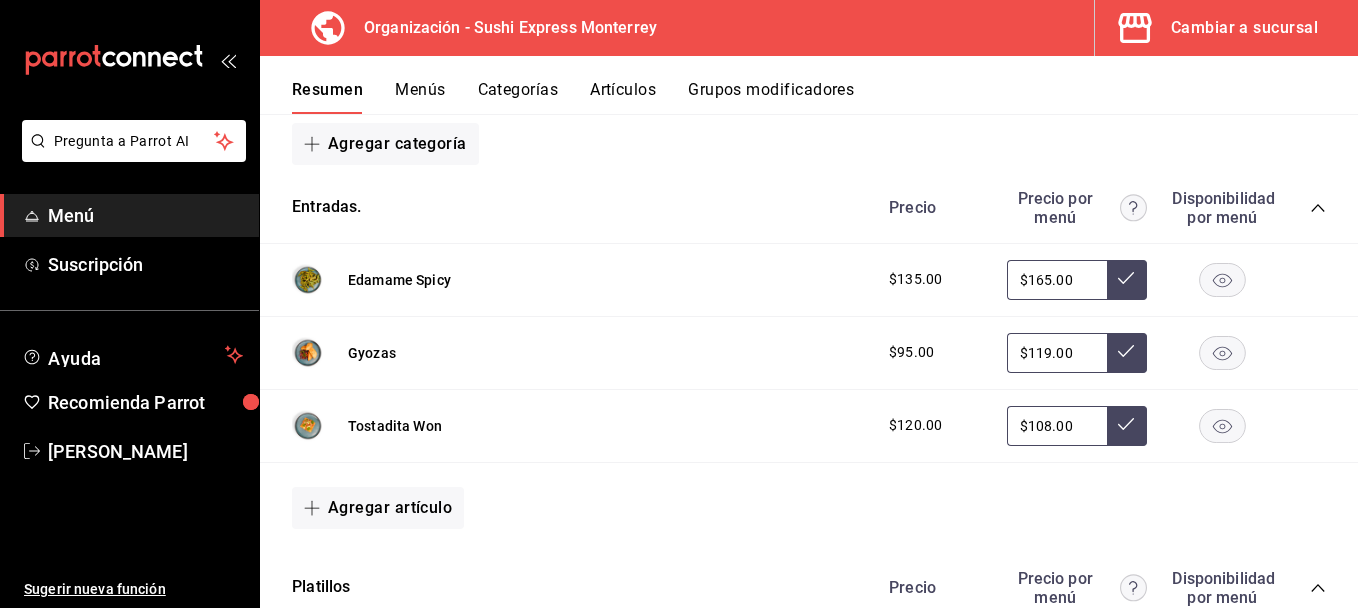 click 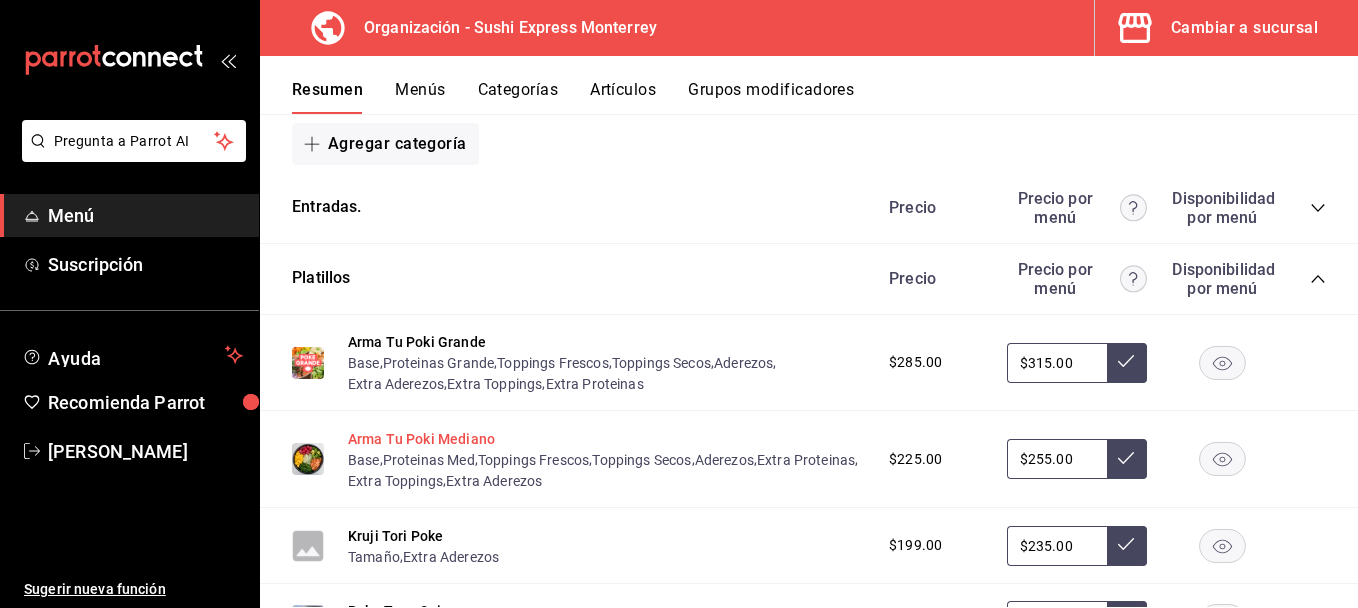 click on "Arma Tu Poki Mediano" at bounding box center (421, 439) 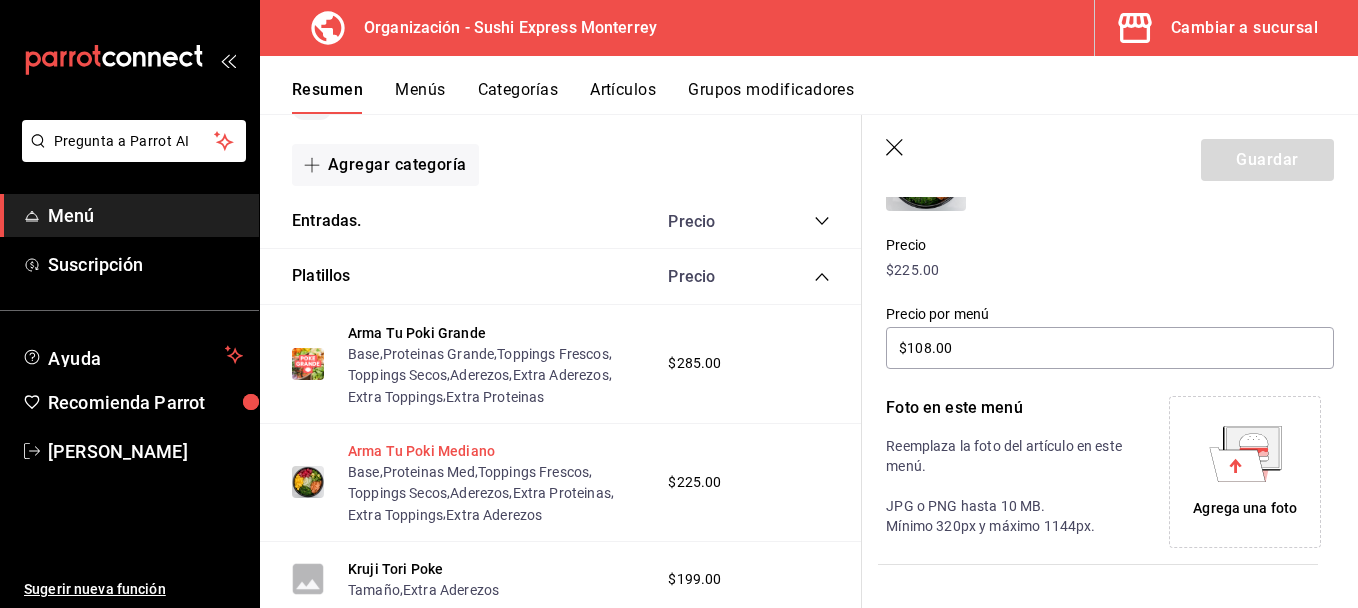 type on "$255.00" 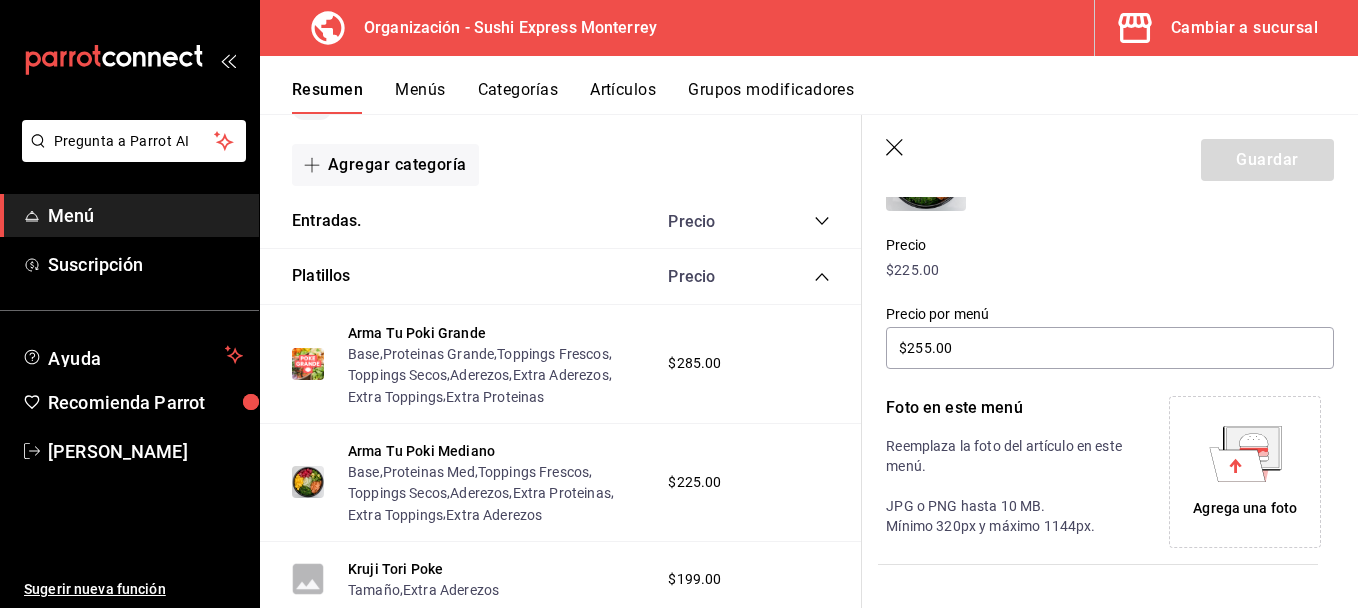 click 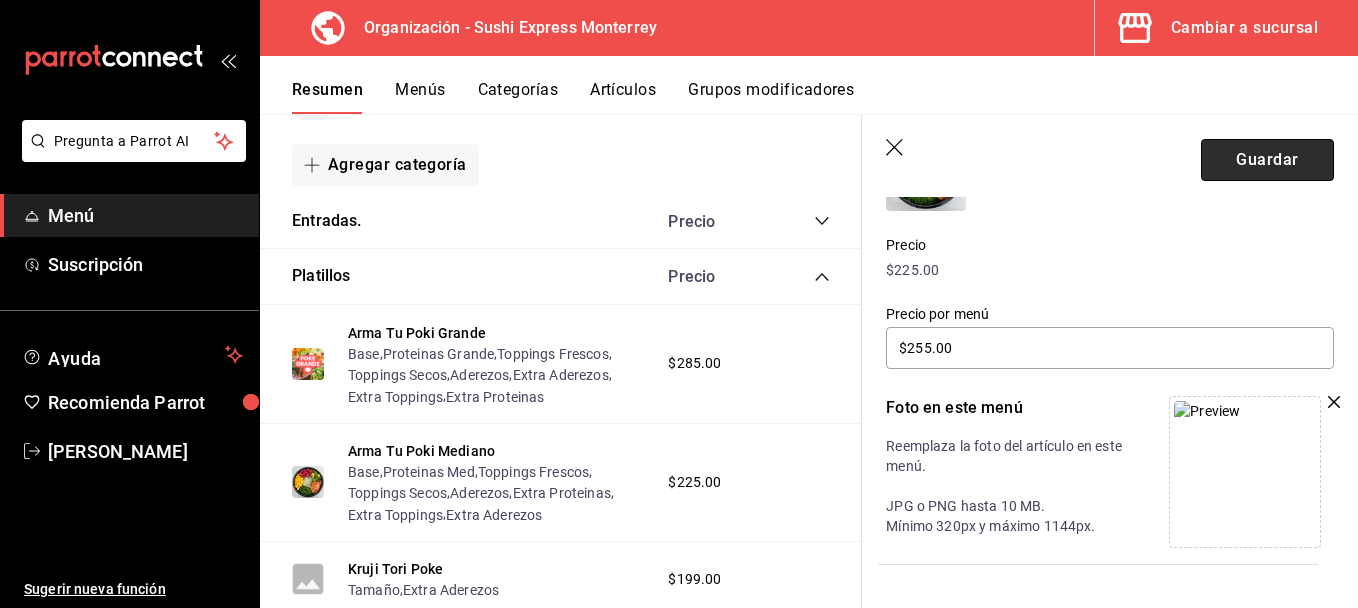 click on "Guardar" at bounding box center [1267, 160] 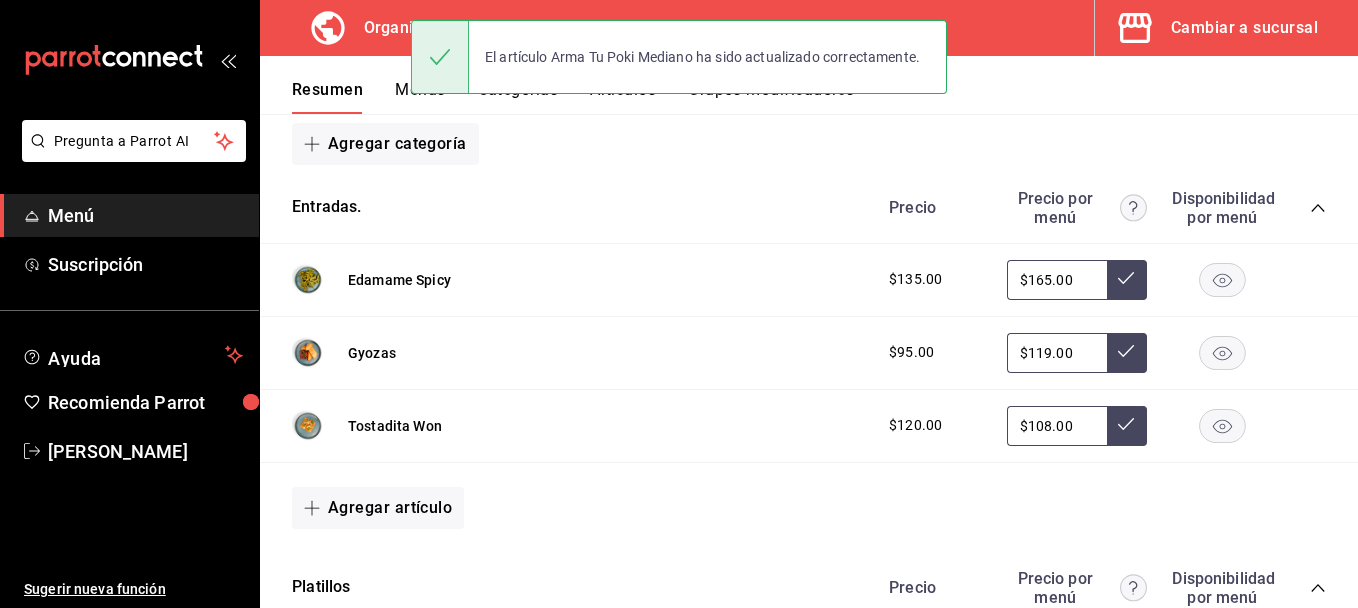 click 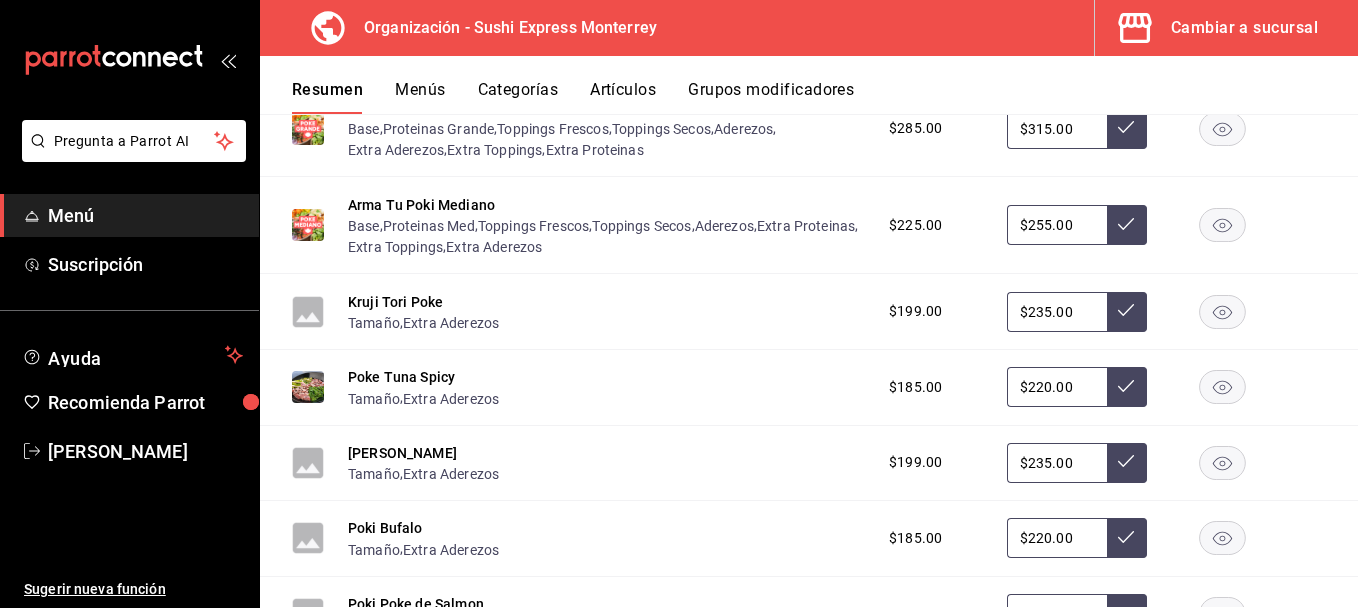 scroll, scrollTop: 518, scrollLeft: 0, axis: vertical 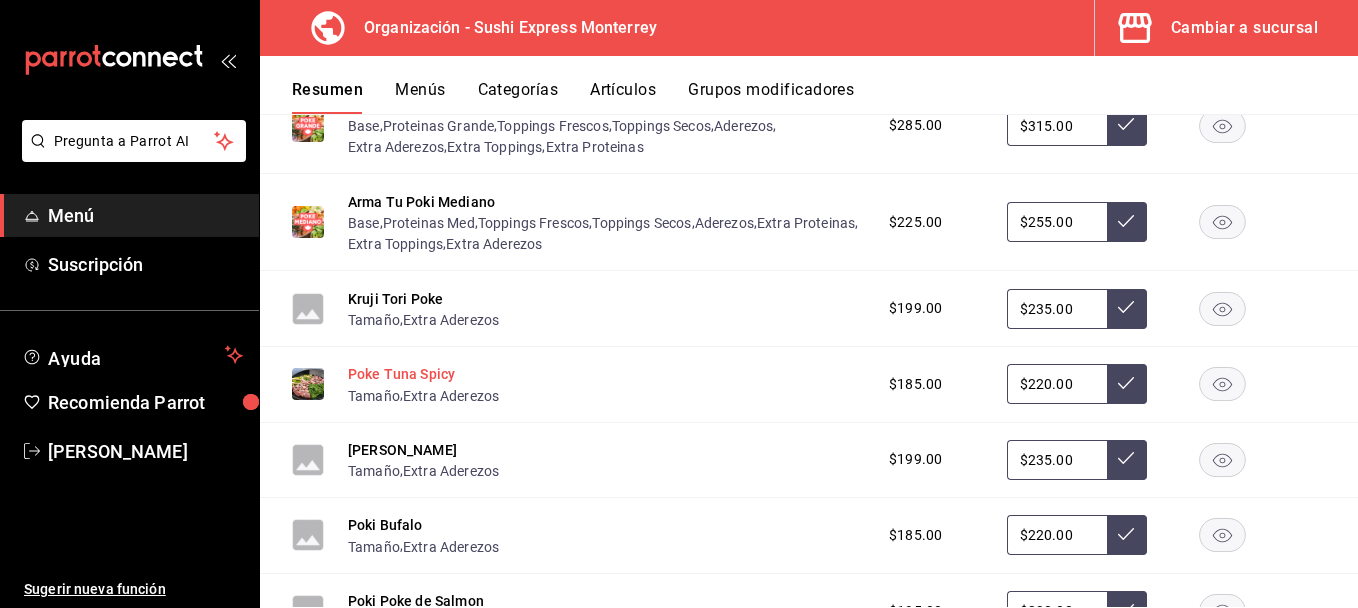 click on "Poke Tuna Spicy" at bounding box center (401, 374) 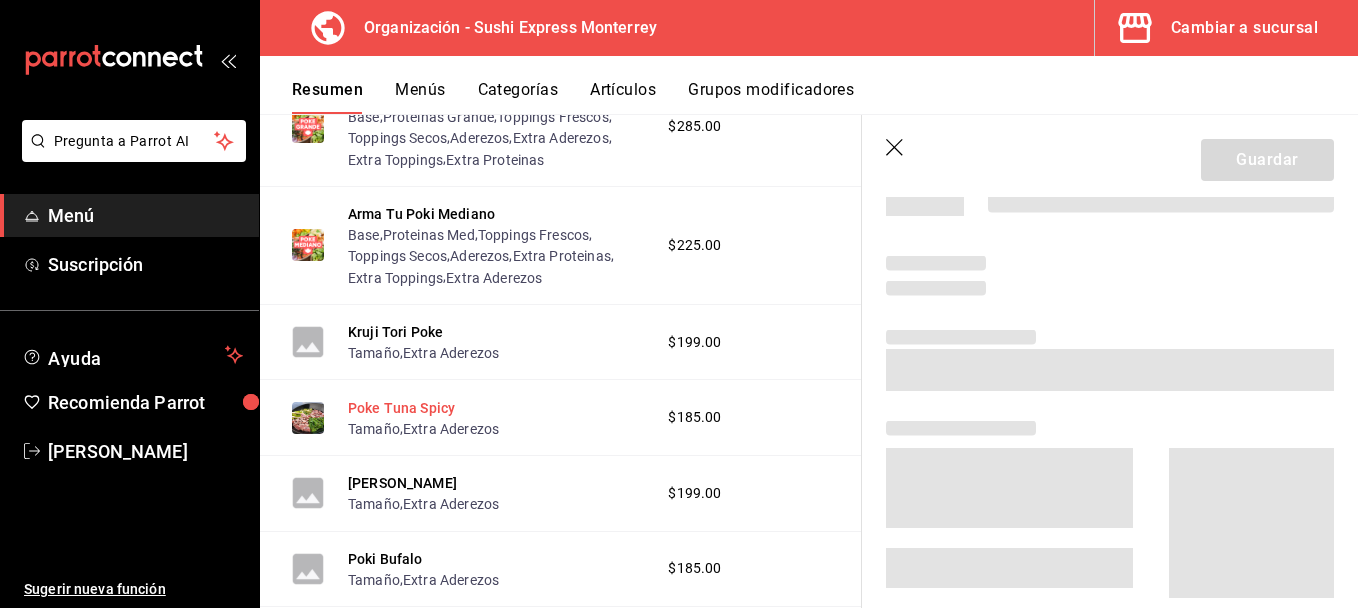 scroll, scrollTop: 477, scrollLeft: 0, axis: vertical 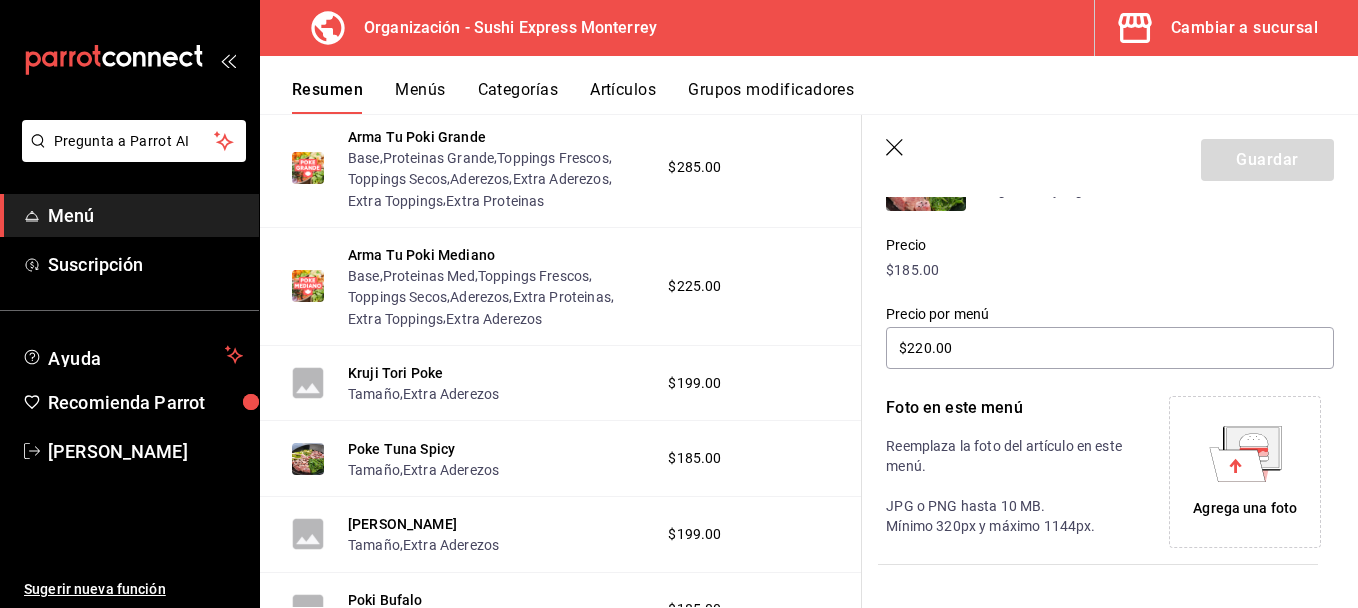 click on "Agrega una foto" at bounding box center [1245, 472] 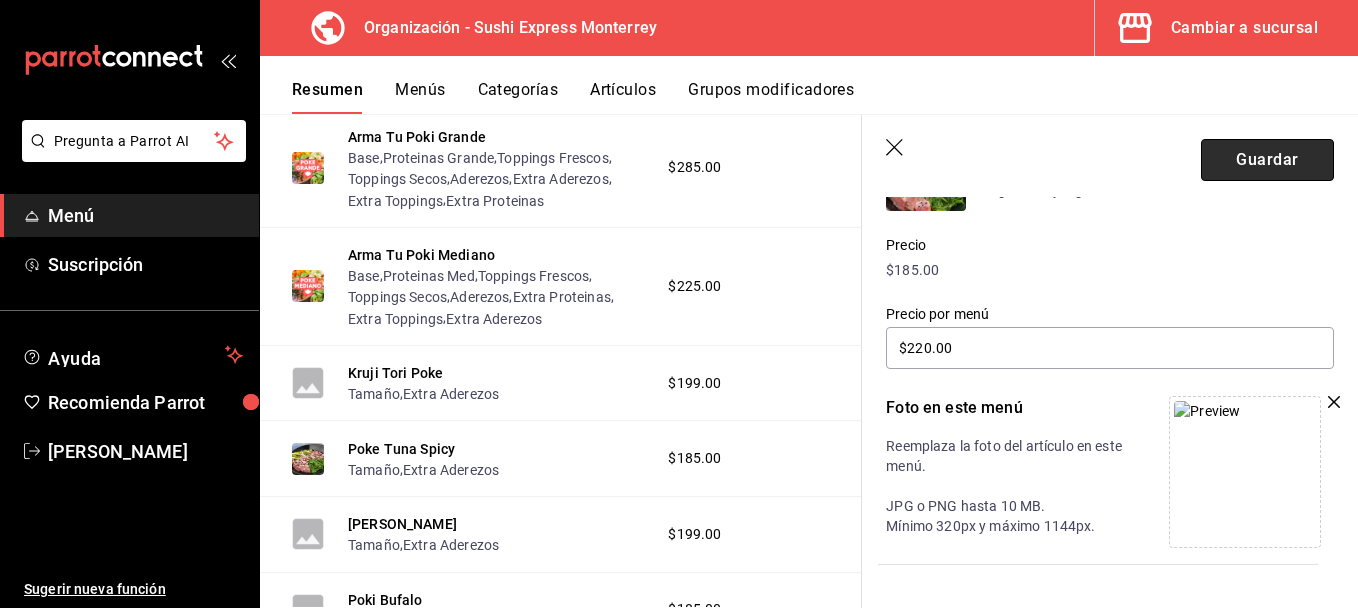 click on "Guardar" at bounding box center [1267, 160] 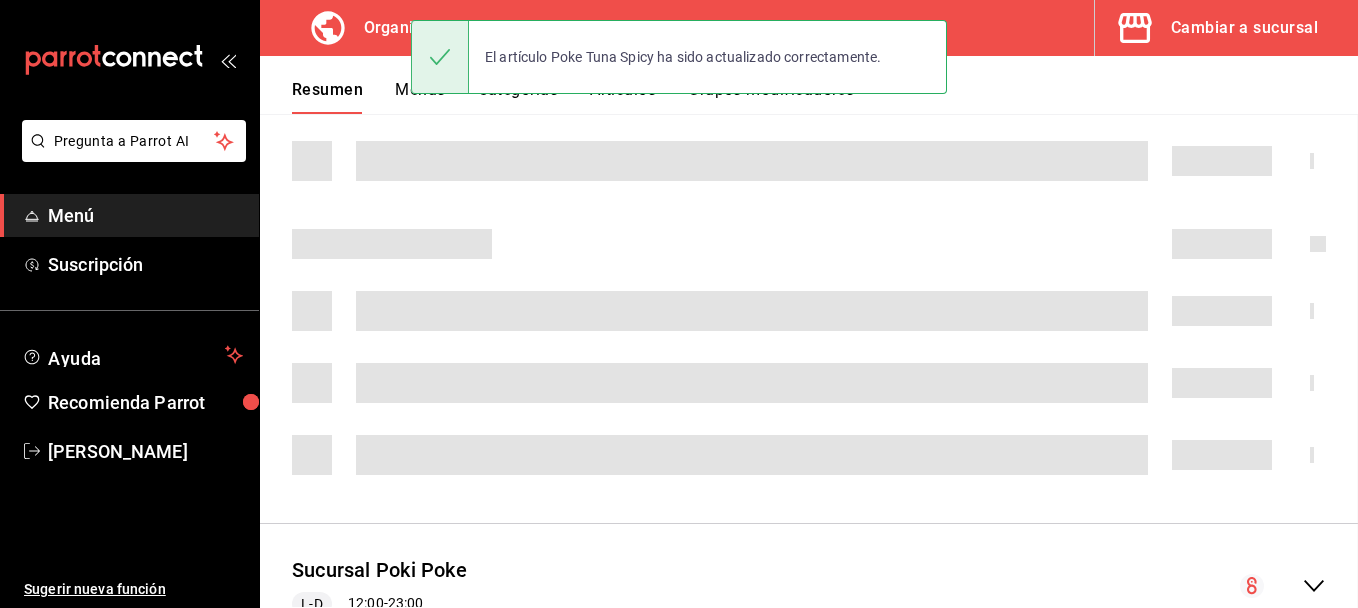 scroll, scrollTop: 508, scrollLeft: 0, axis: vertical 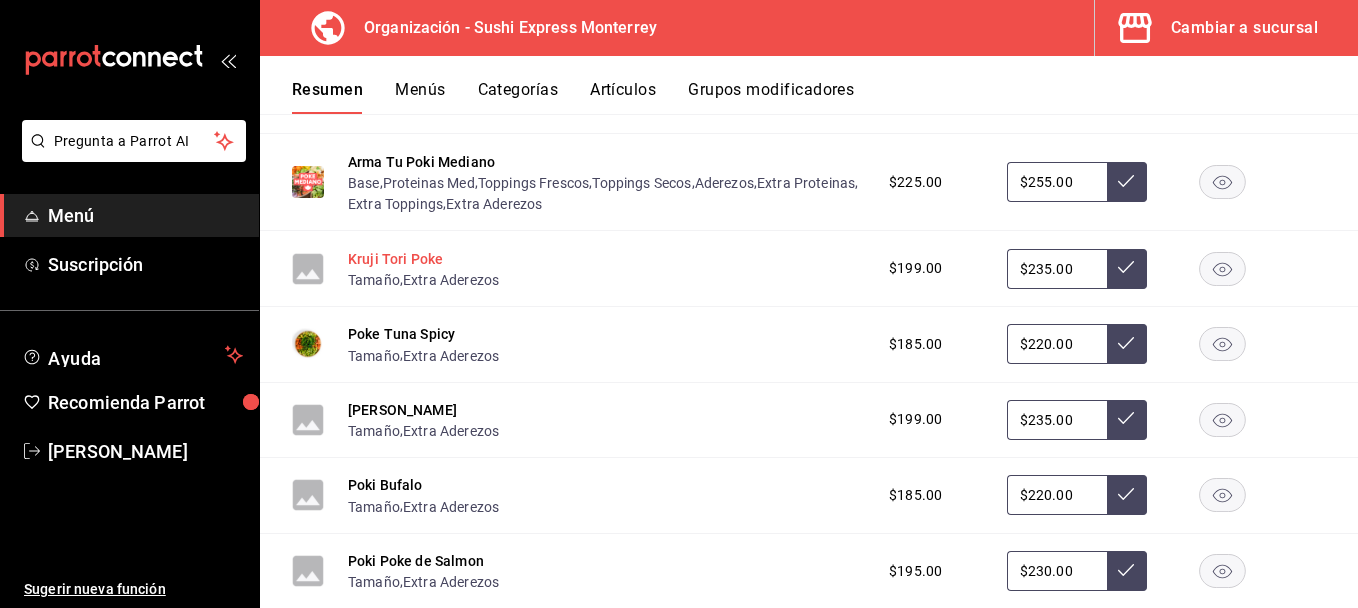 click on "Kruji Tori Poke" at bounding box center (395, 259) 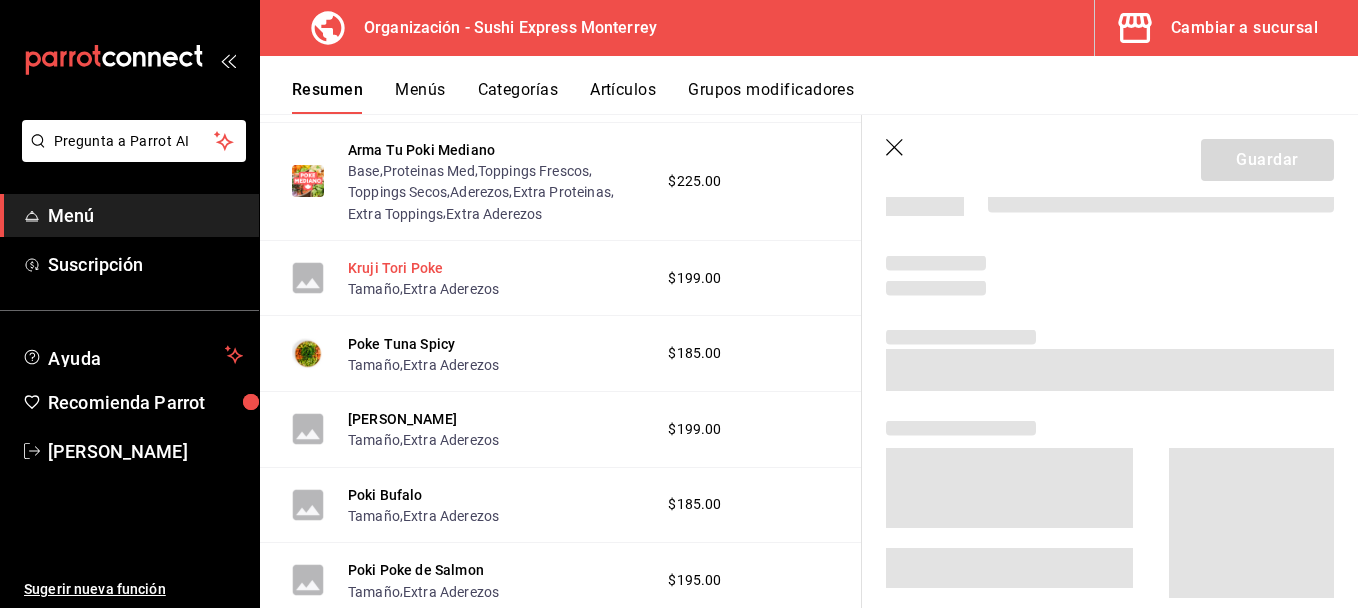 scroll, scrollTop: 792, scrollLeft: 0, axis: vertical 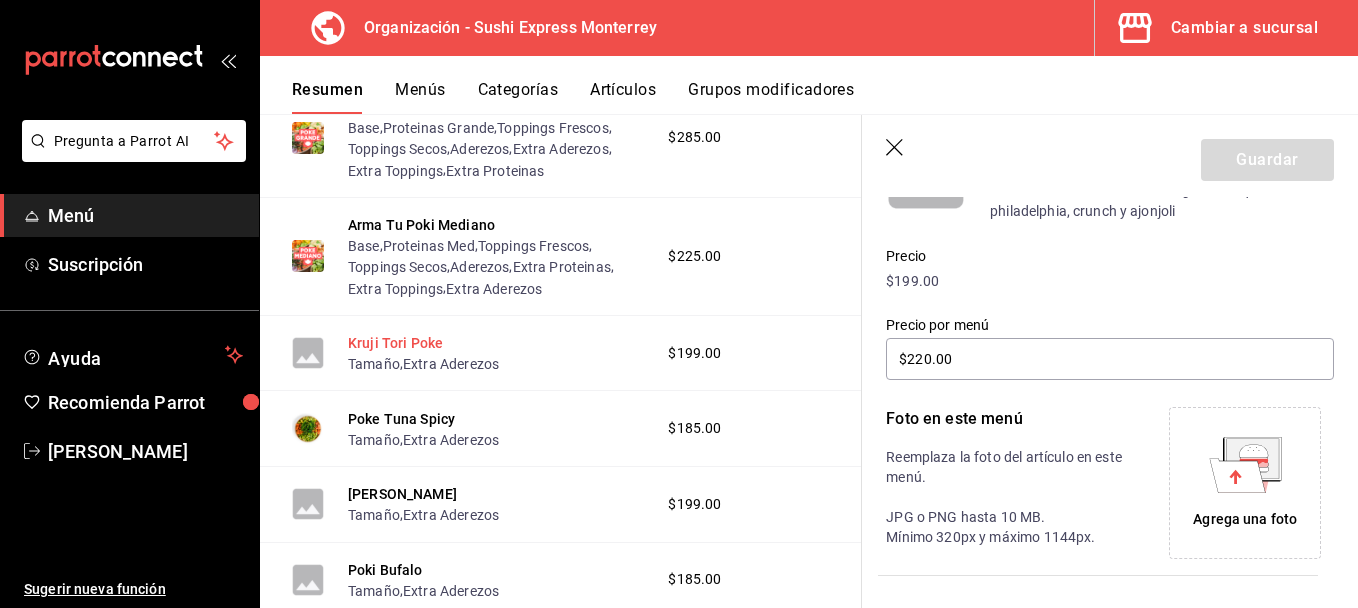 type on "$235.00" 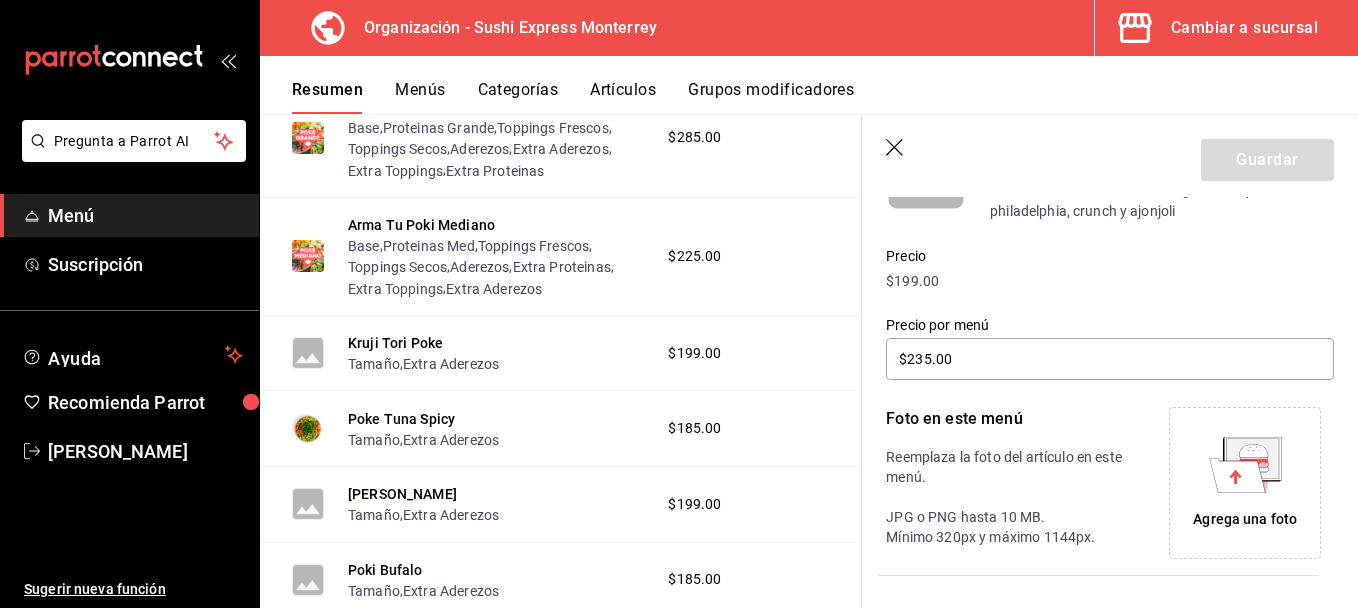 click on "Agrega una foto" at bounding box center (1245, 483) 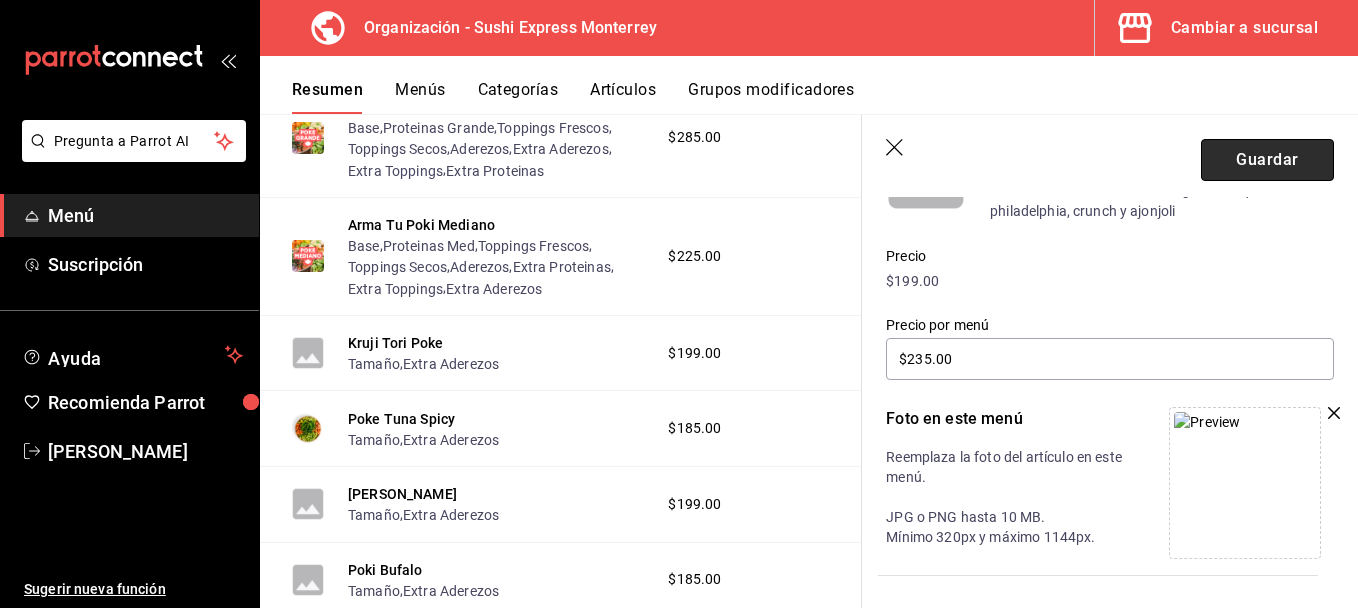 click on "Guardar" at bounding box center [1267, 160] 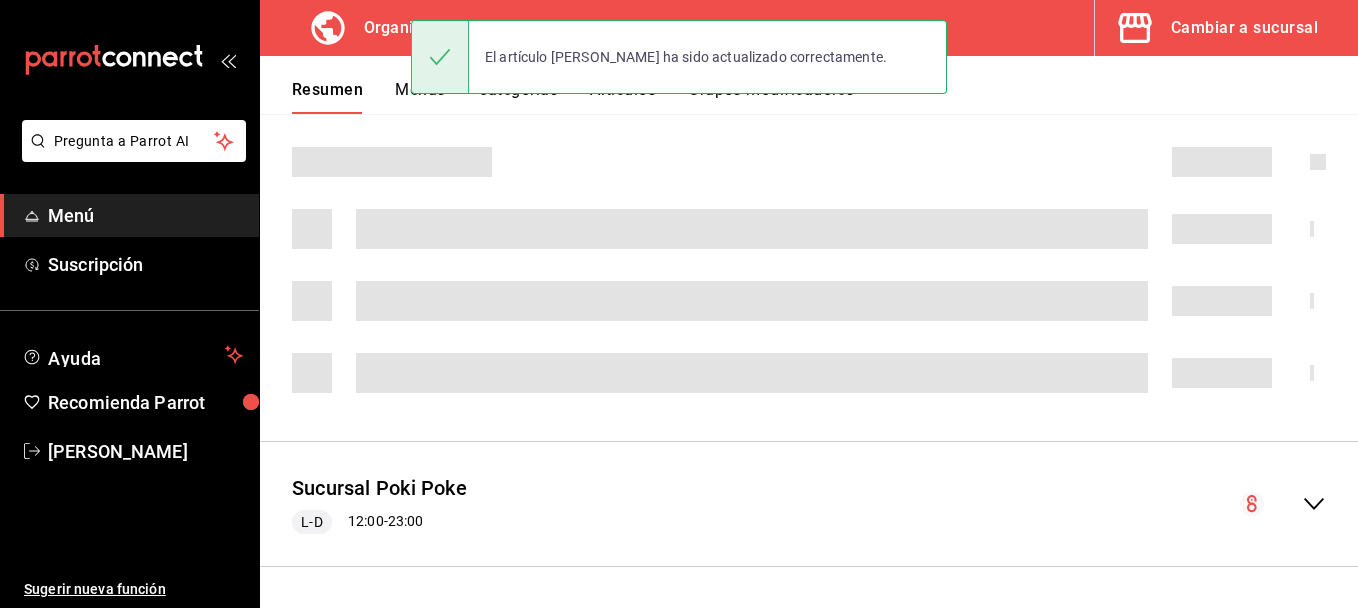 scroll, scrollTop: 559, scrollLeft: 0, axis: vertical 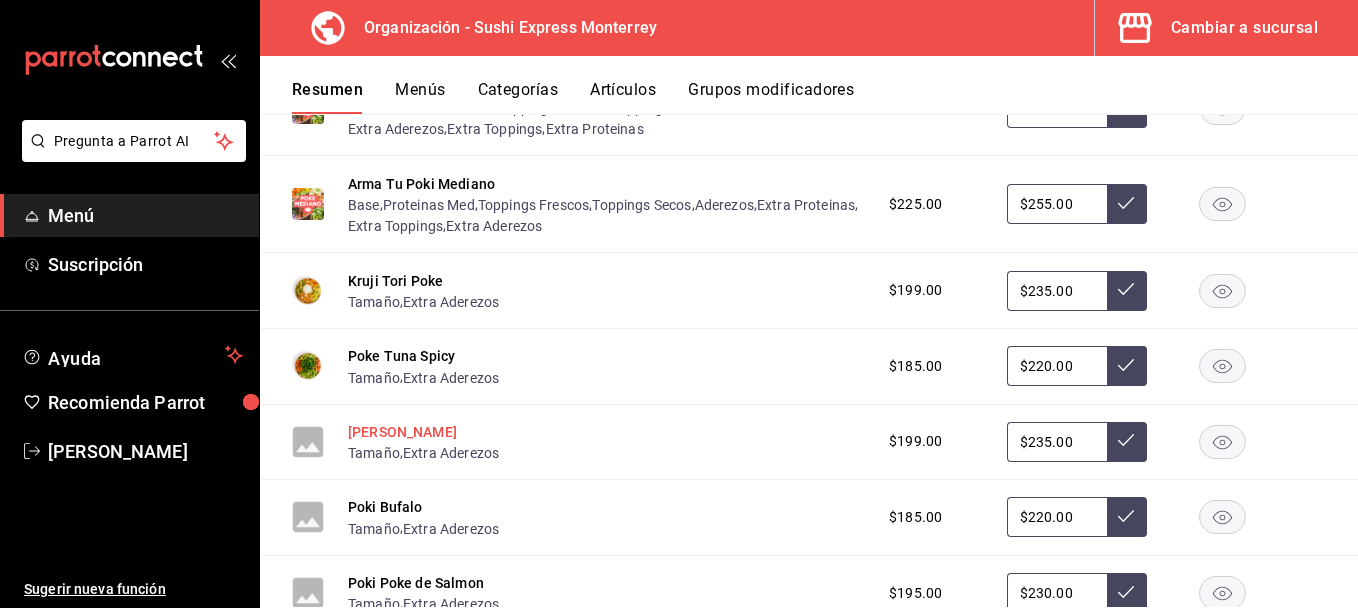 click on "[PERSON_NAME]" at bounding box center (402, 432) 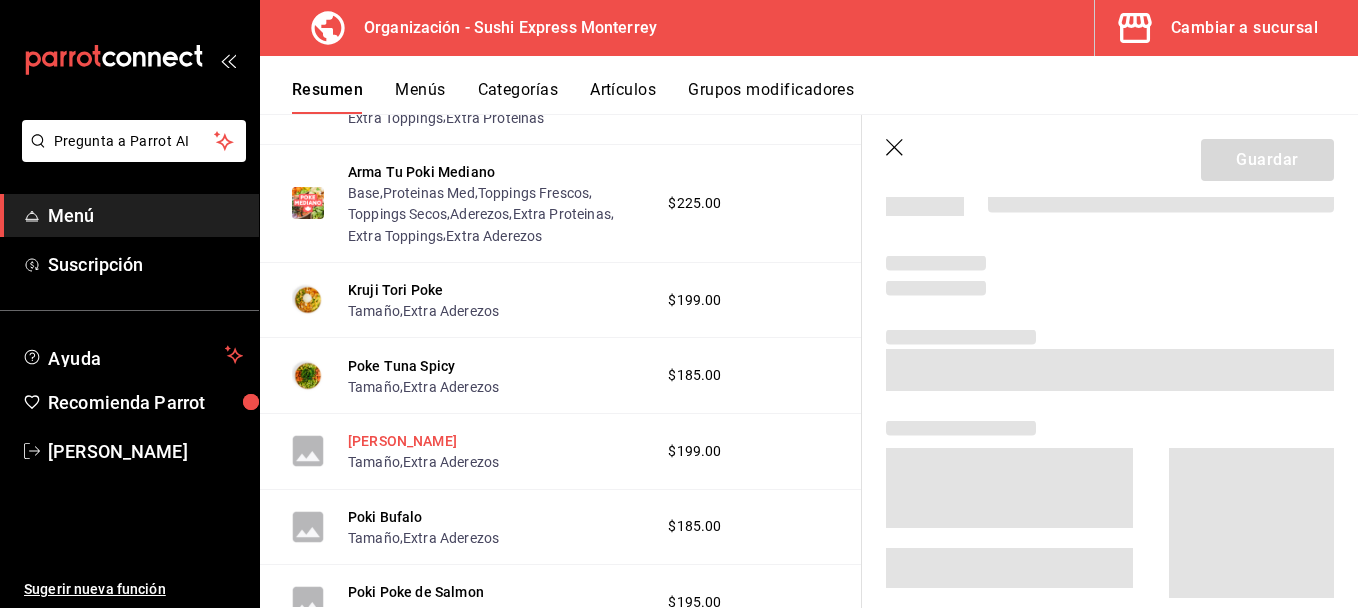 scroll, scrollTop: 780, scrollLeft: 0, axis: vertical 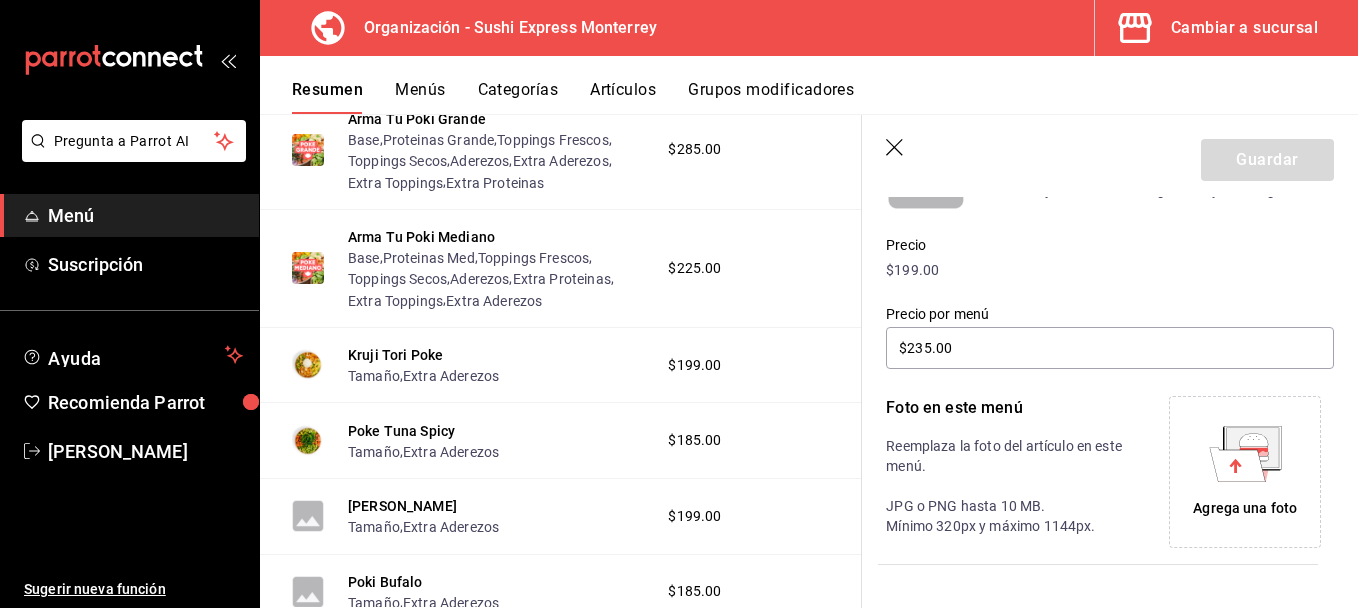click 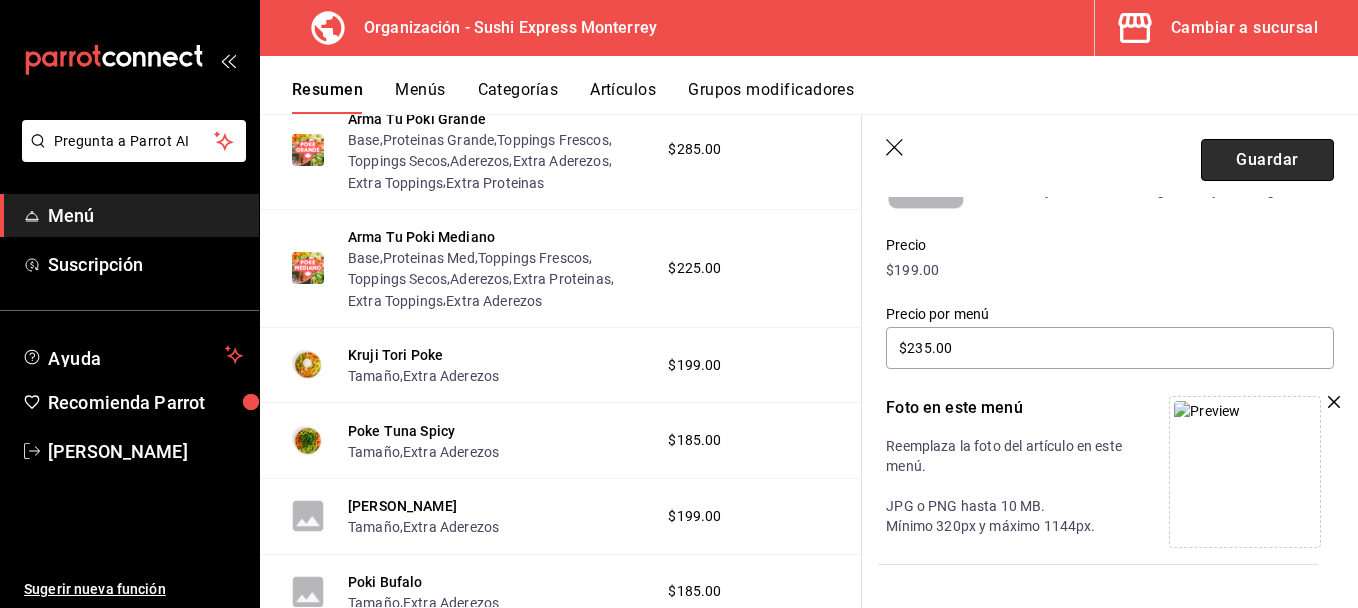 click on "Guardar" at bounding box center [1267, 160] 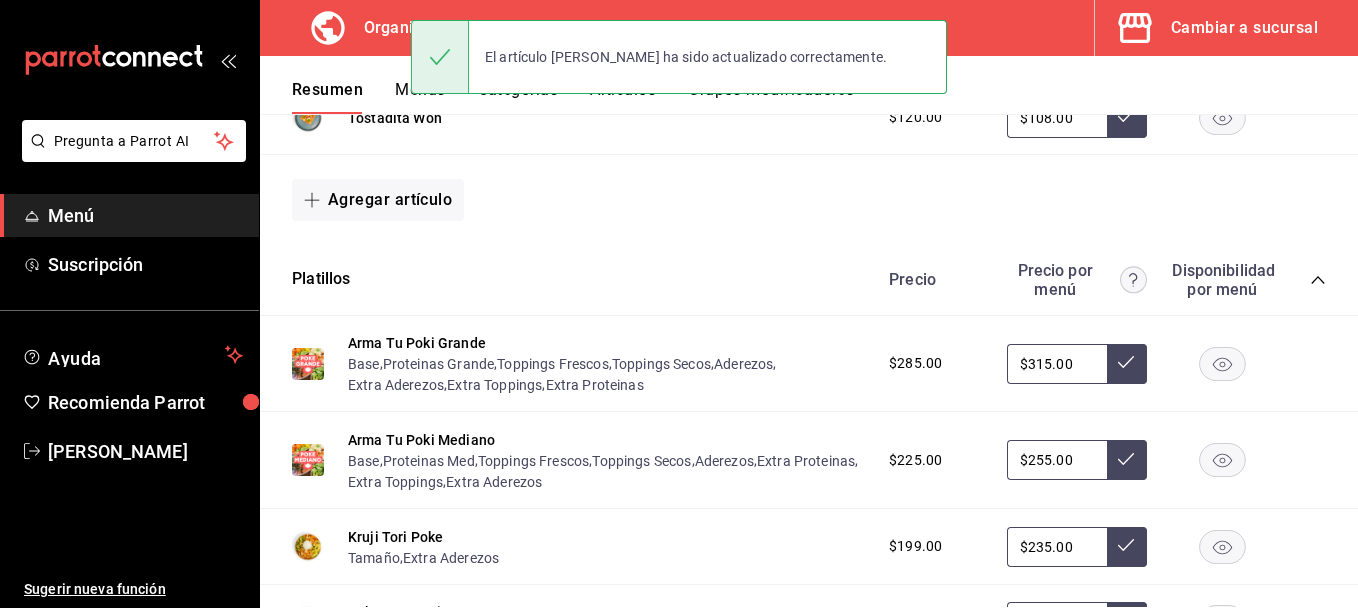 scroll, scrollTop: 559, scrollLeft: 0, axis: vertical 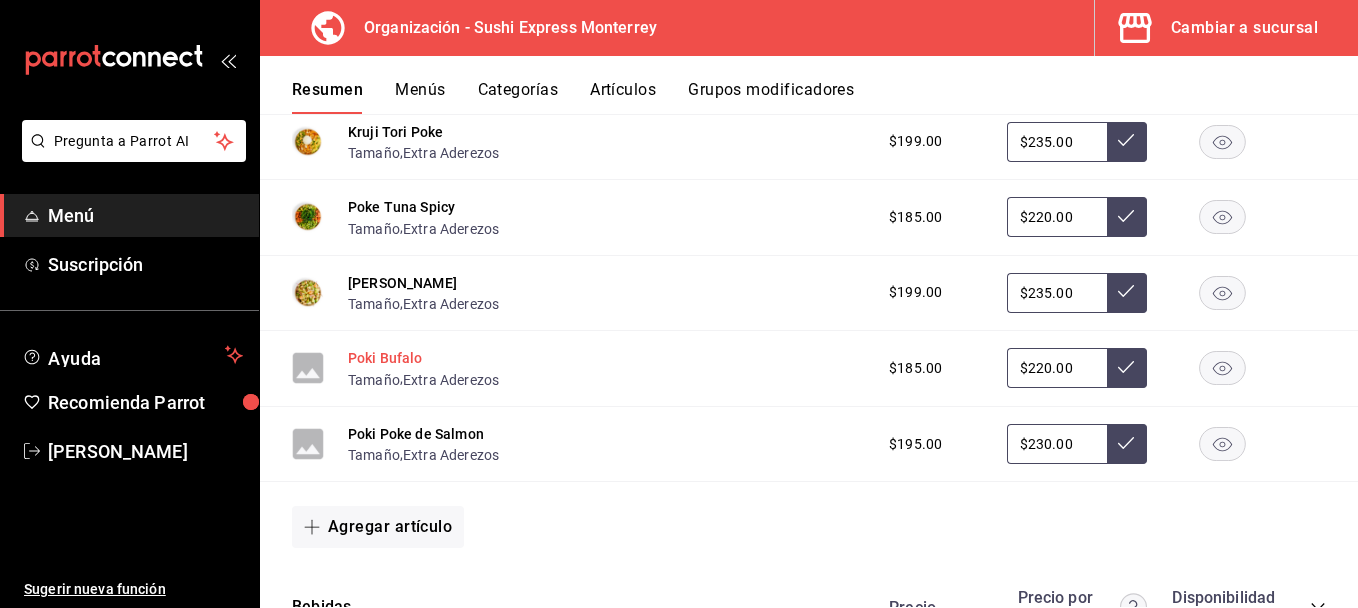 click on "Poki Bufalo" at bounding box center [385, 358] 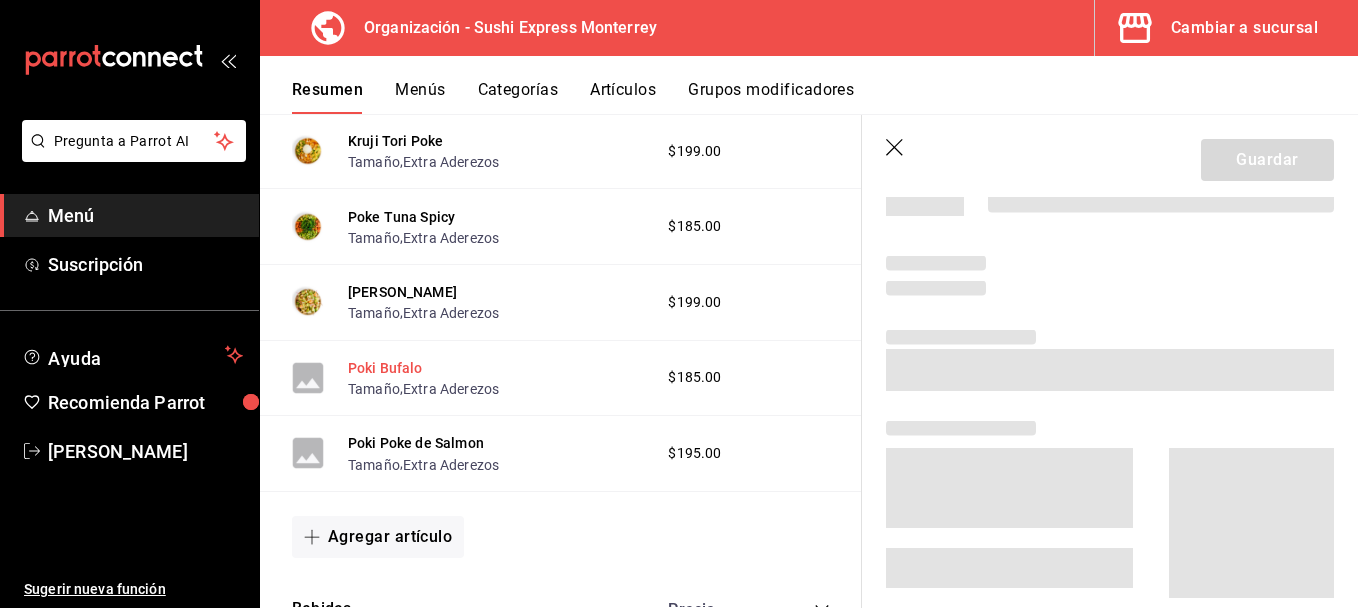 scroll, scrollTop: 898, scrollLeft: 0, axis: vertical 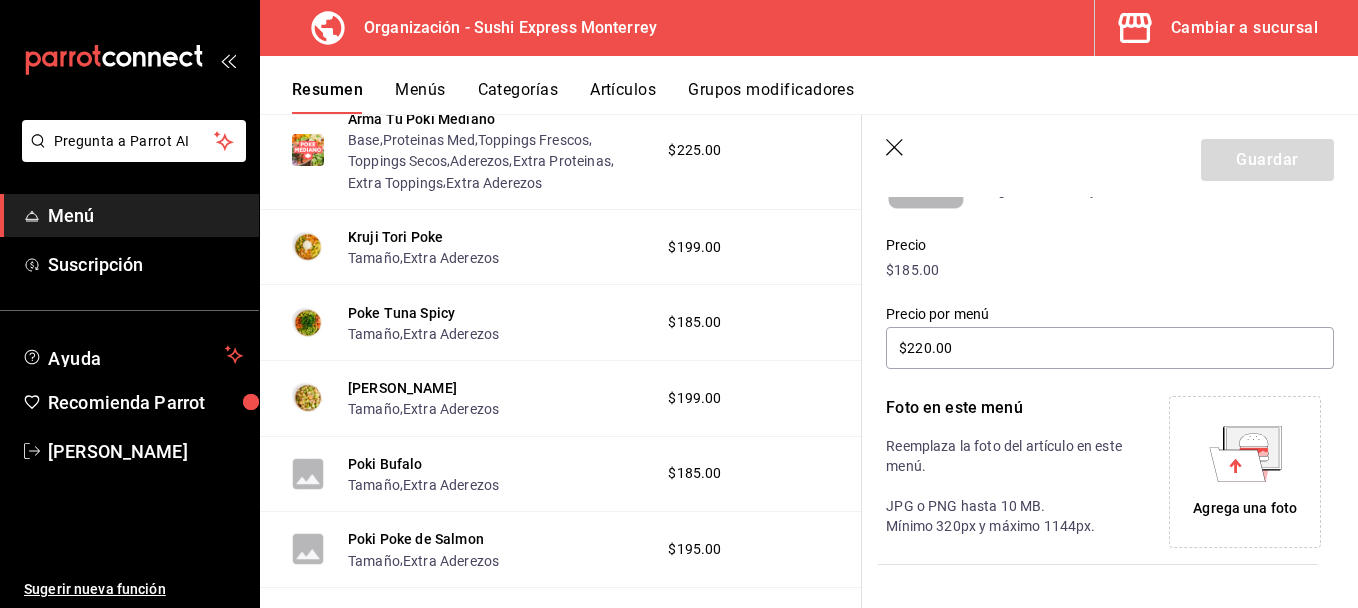 click on "Agrega una foto" at bounding box center [1245, 508] 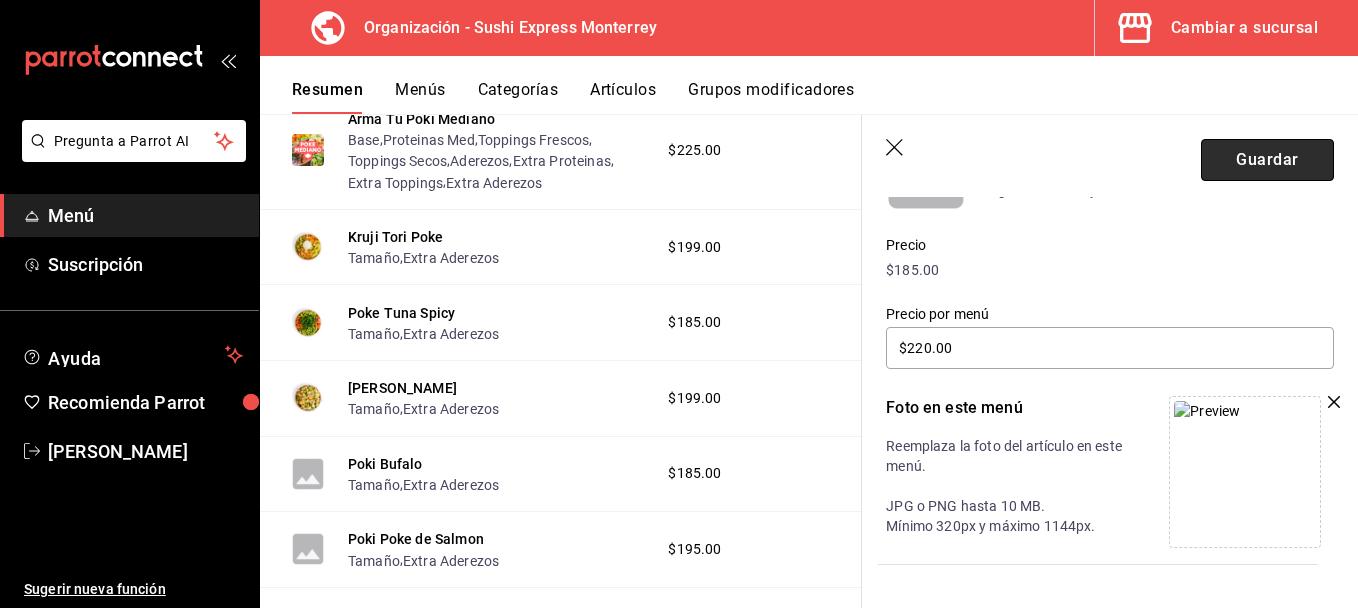 click on "Guardar" at bounding box center [1267, 160] 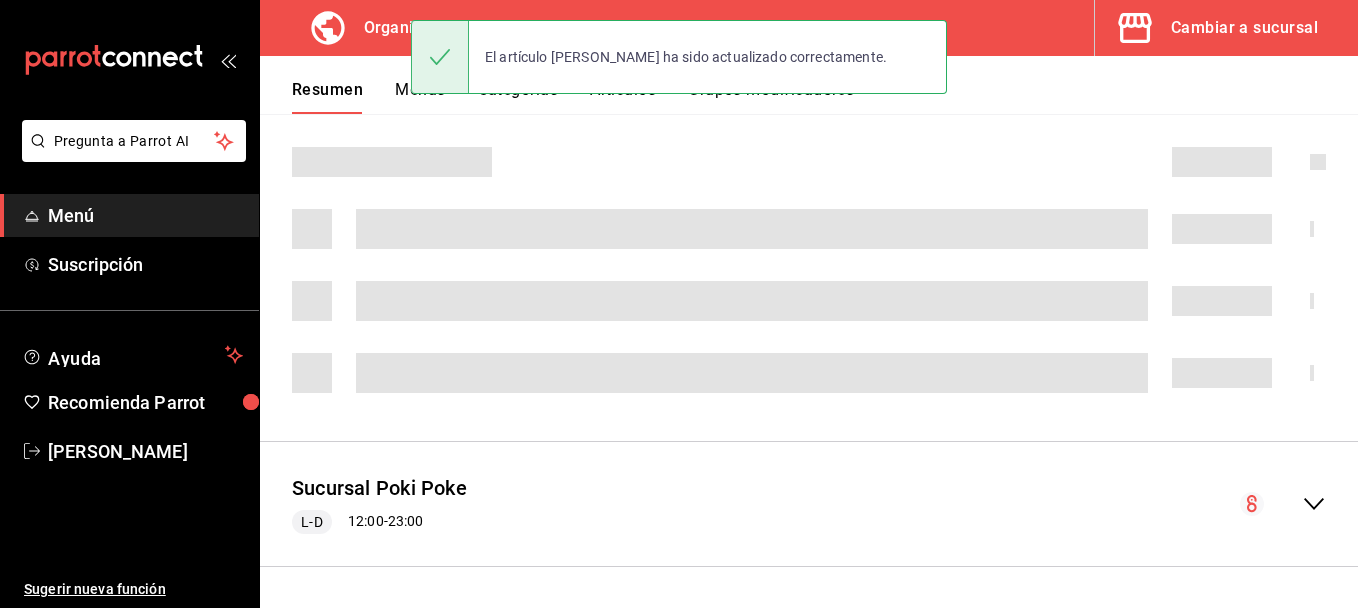 scroll, scrollTop: 559, scrollLeft: 0, axis: vertical 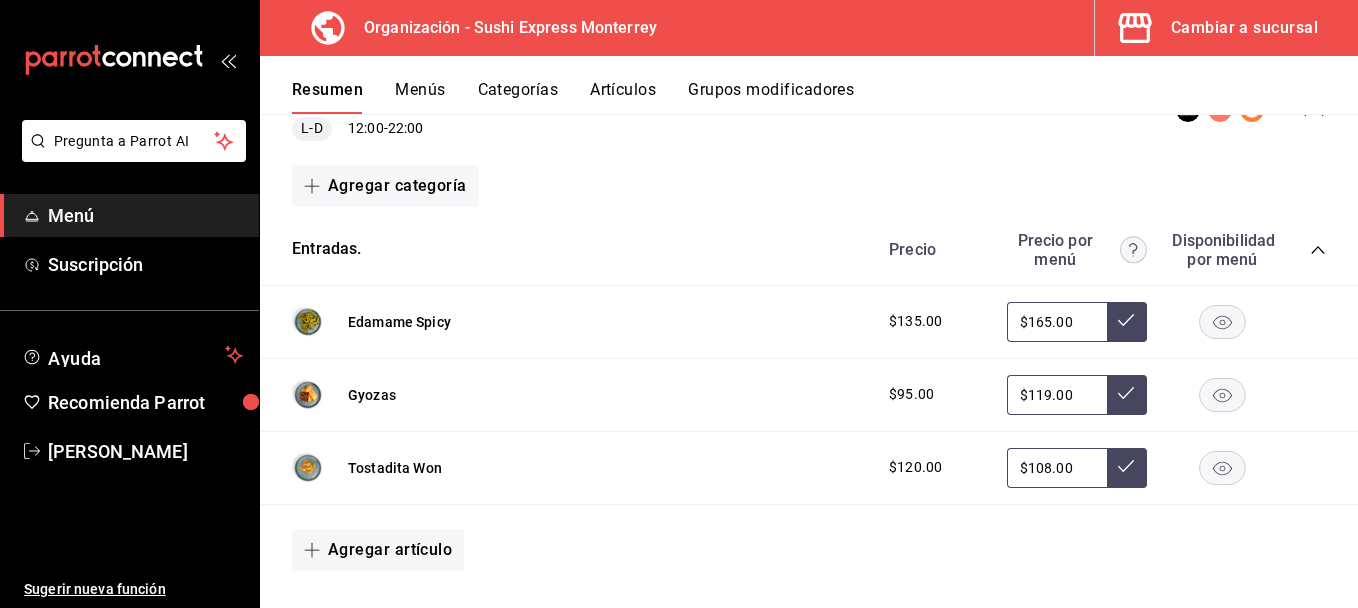 click 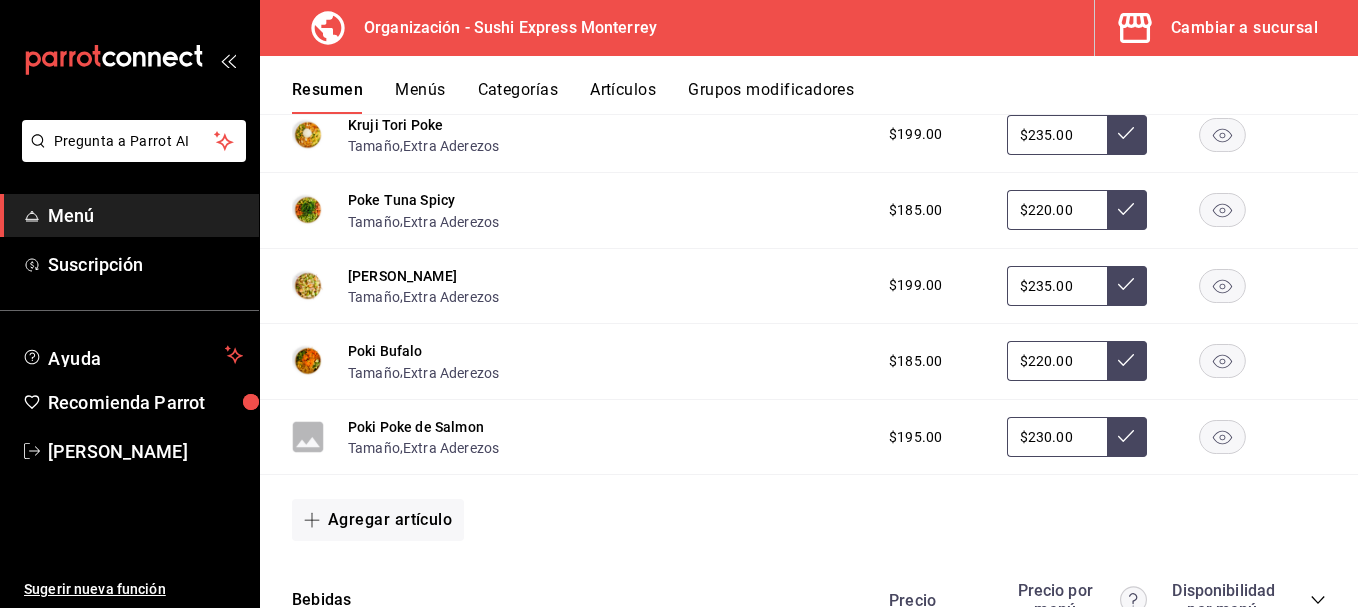 scroll, scrollTop: 695, scrollLeft: 0, axis: vertical 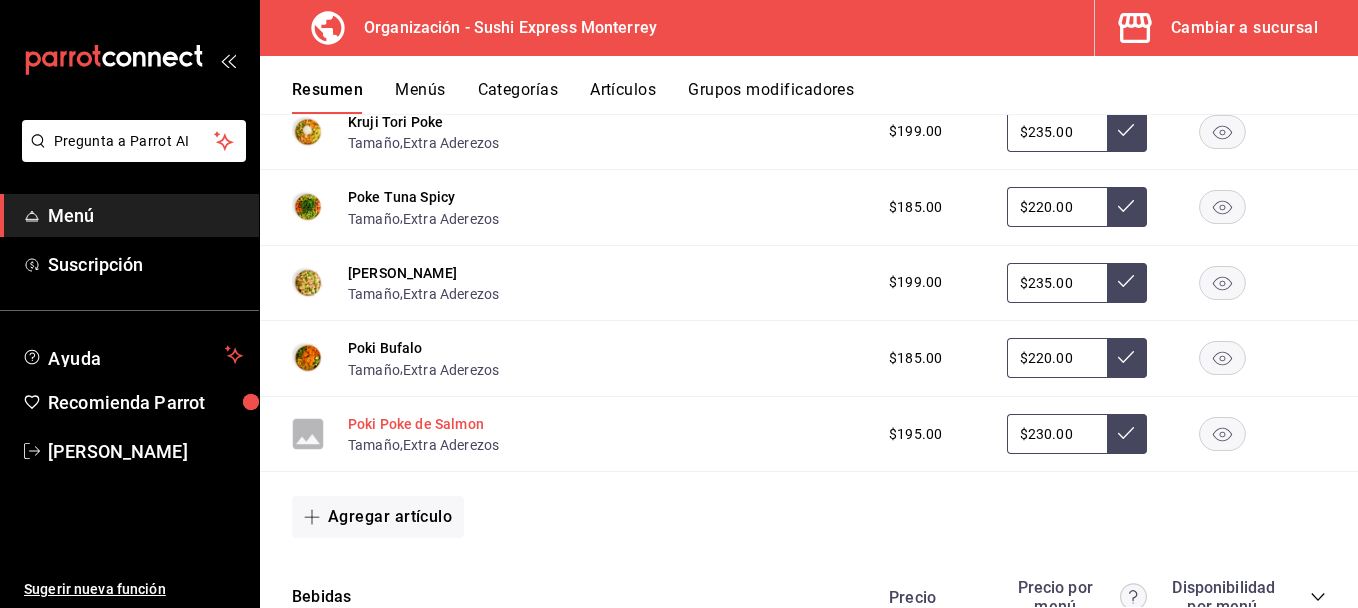 click on "Poki Poke de Salmon" at bounding box center (416, 424) 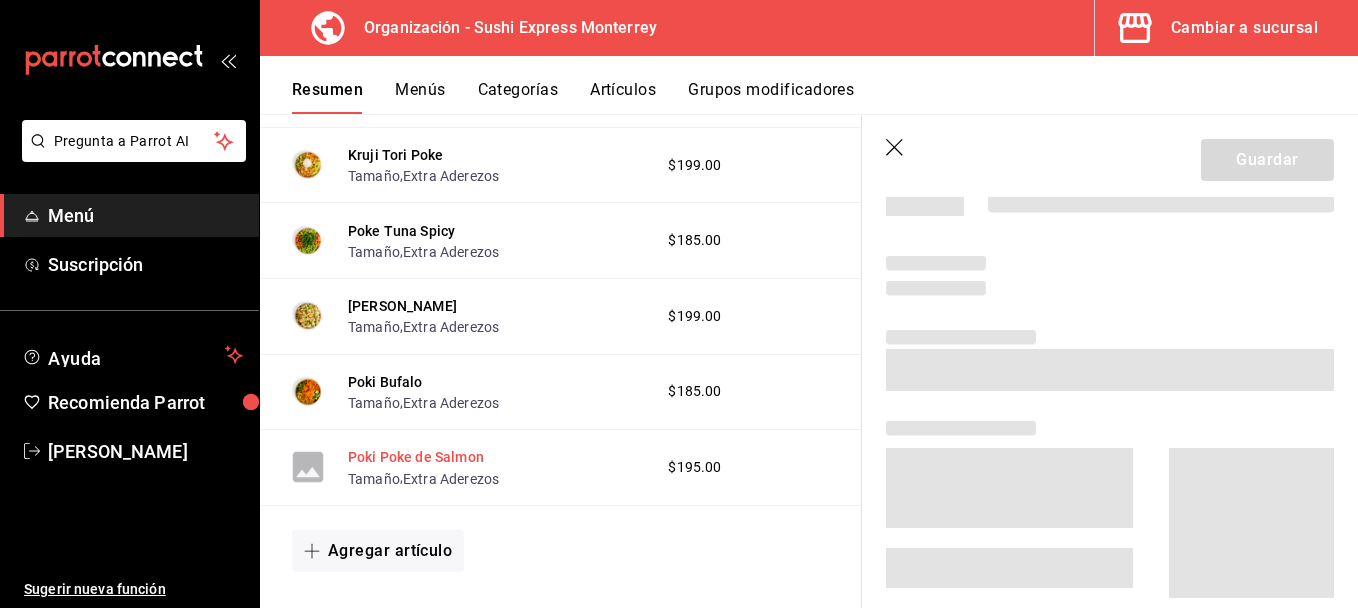 scroll, scrollTop: 622, scrollLeft: 0, axis: vertical 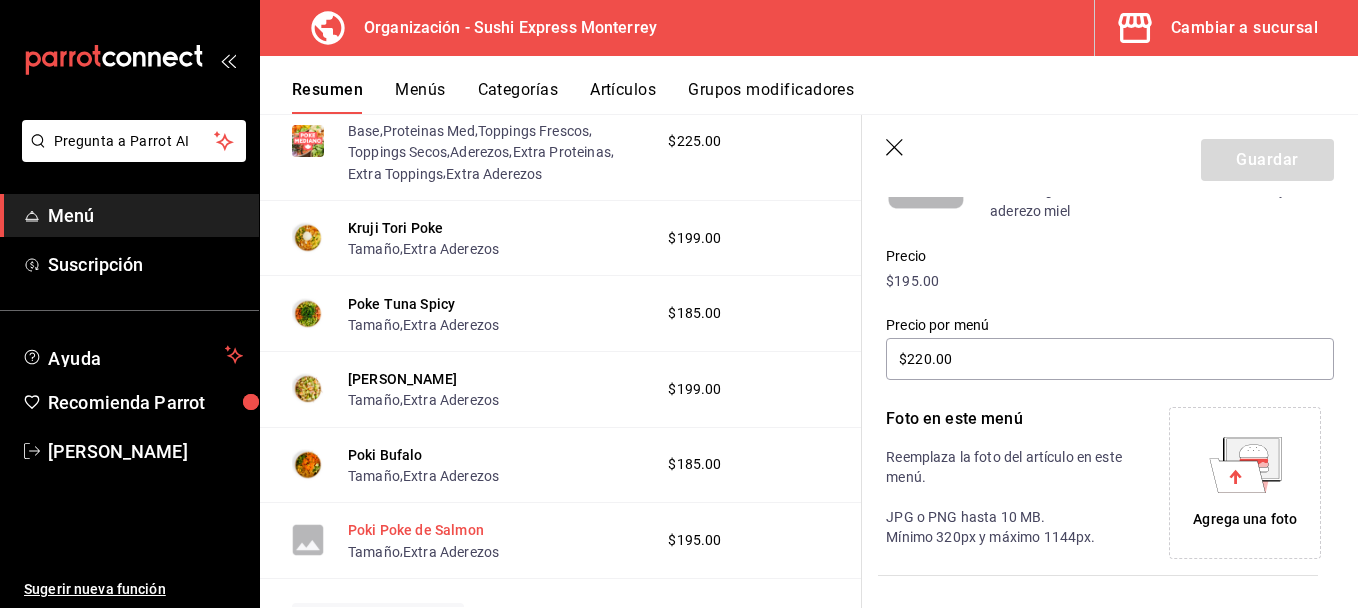 type on "$230.00" 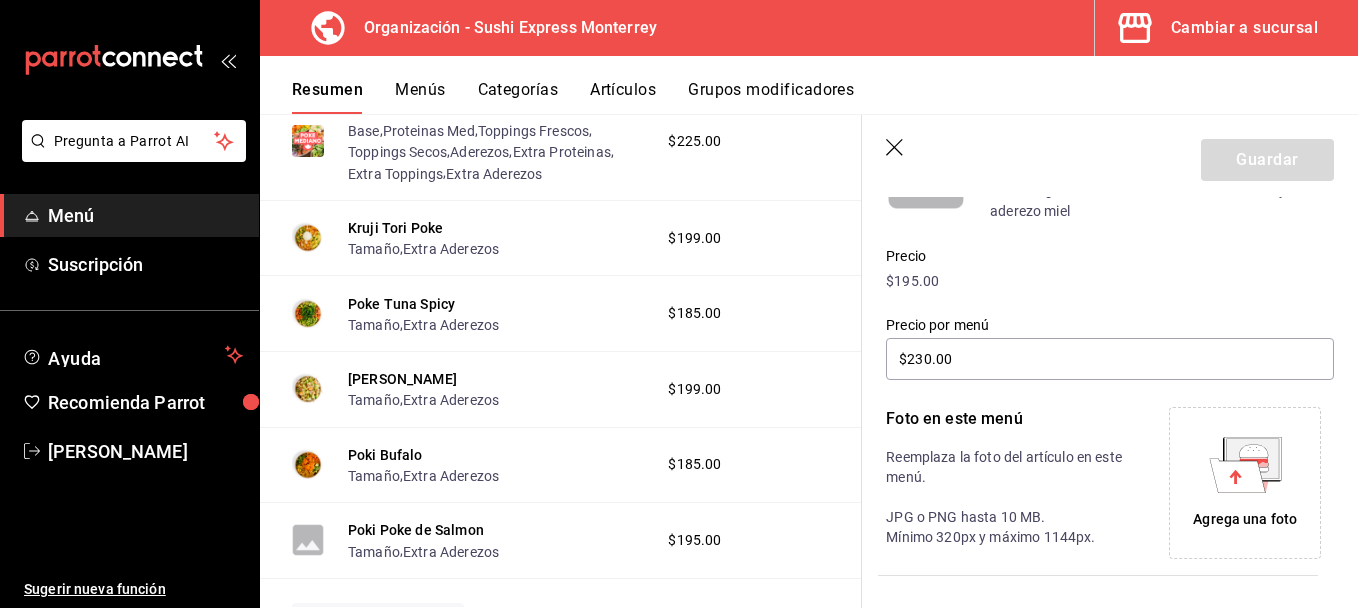 click 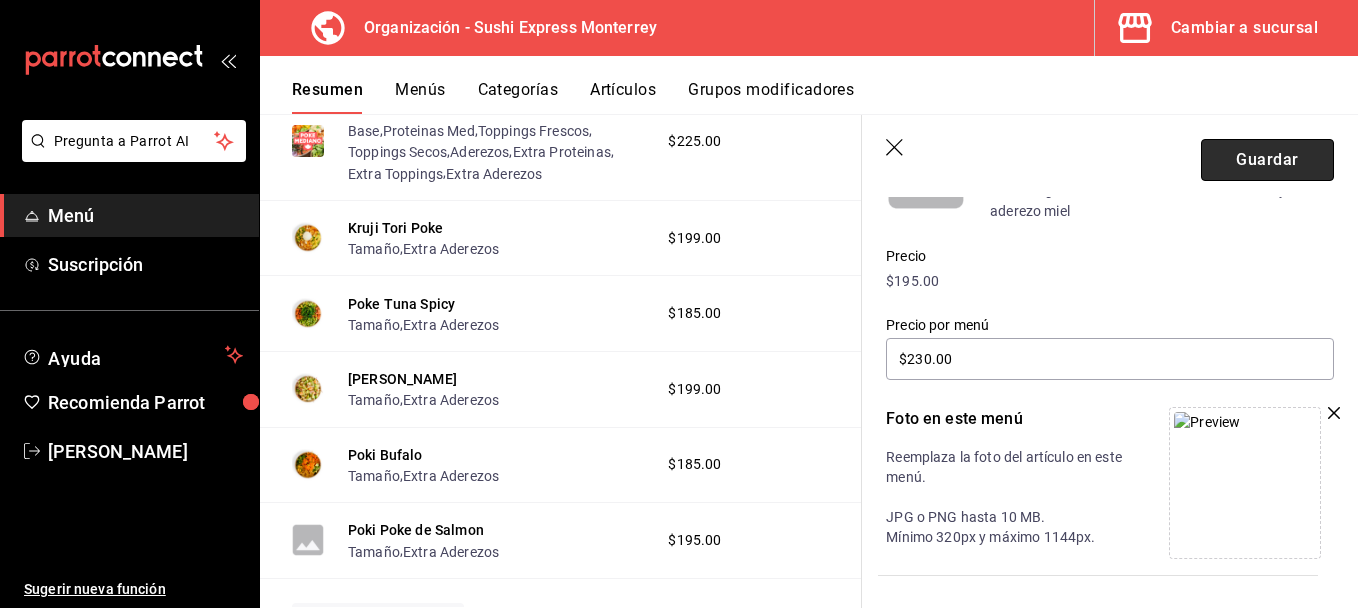 click on "Guardar" at bounding box center (1267, 160) 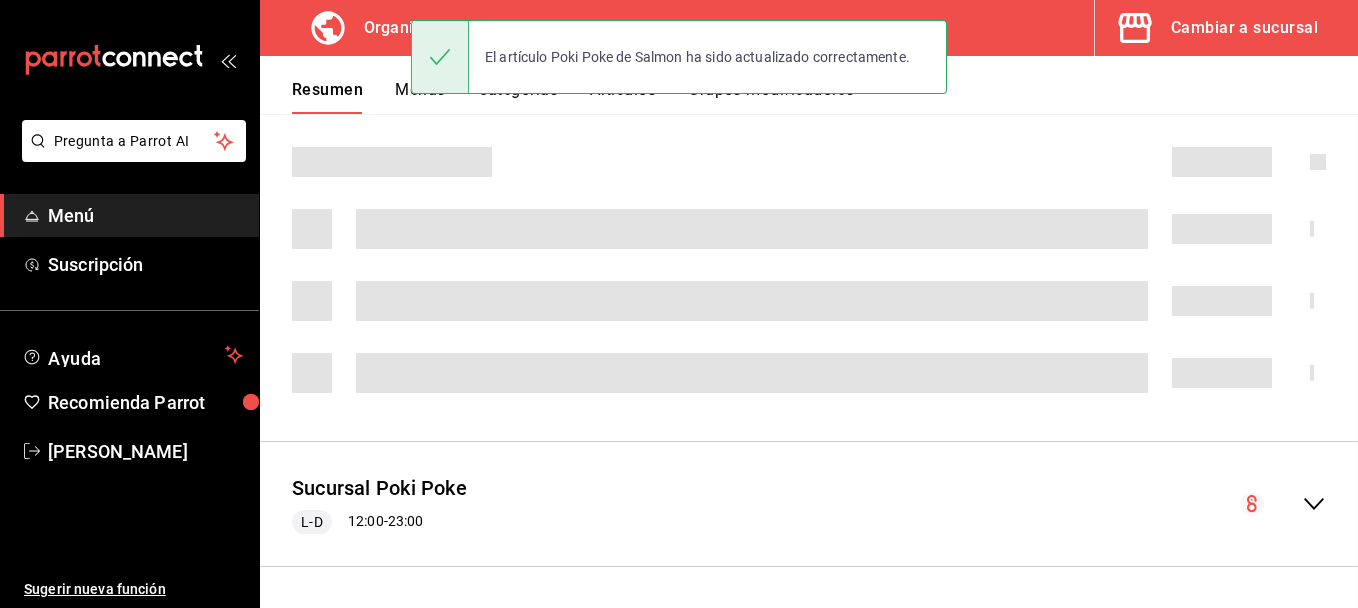 scroll, scrollTop: 559, scrollLeft: 0, axis: vertical 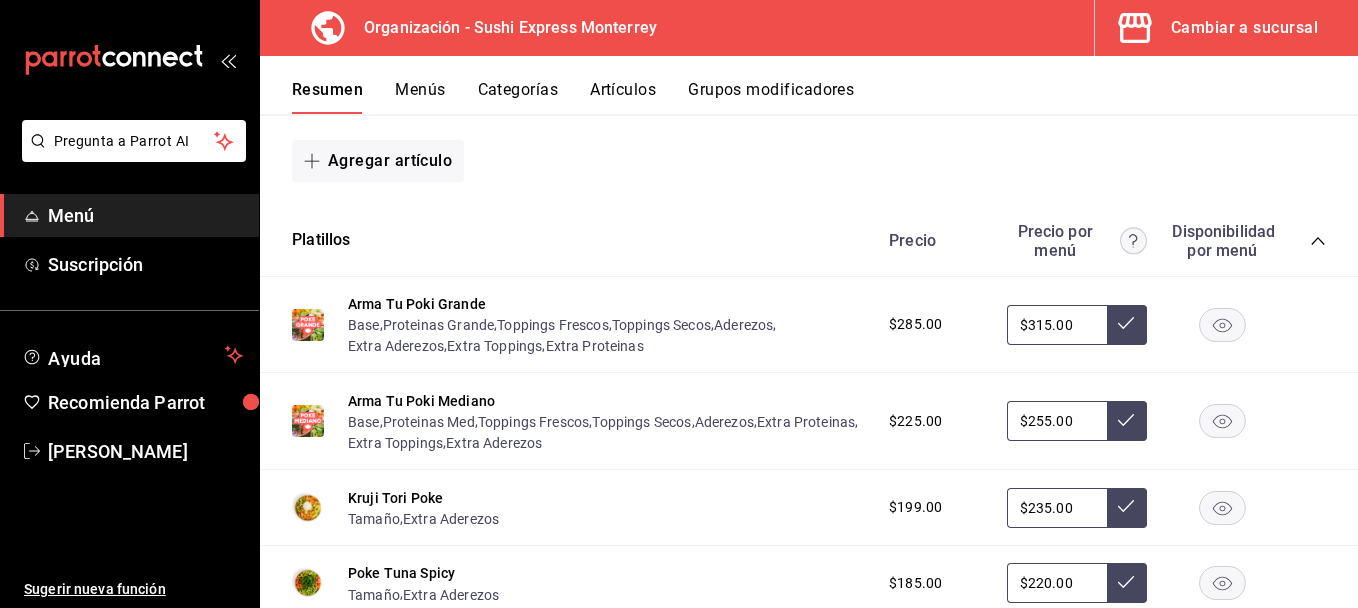 click 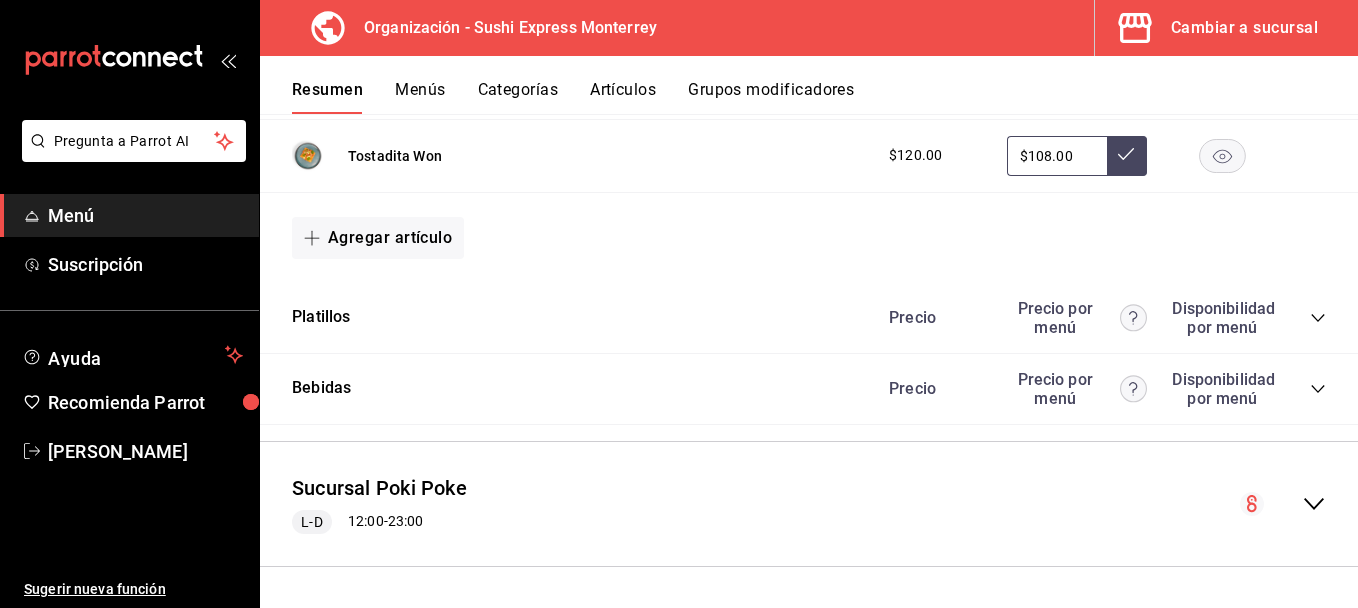 scroll, scrollTop: 551, scrollLeft: 0, axis: vertical 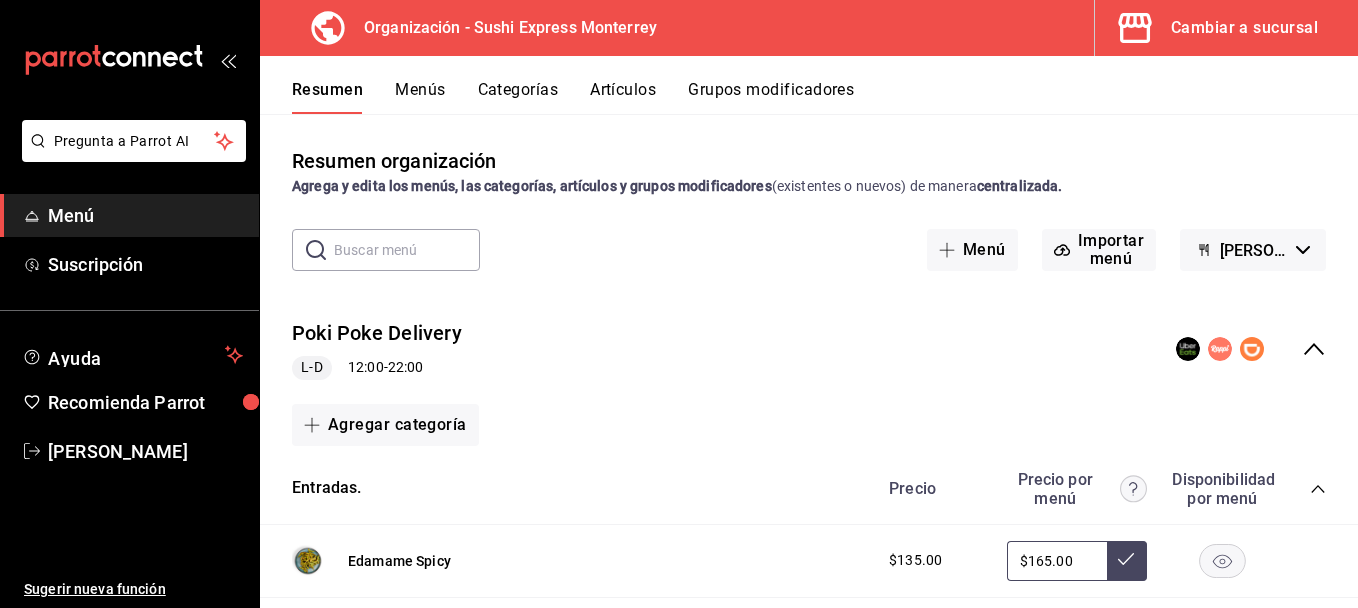 click on "Menús" at bounding box center (420, 97) 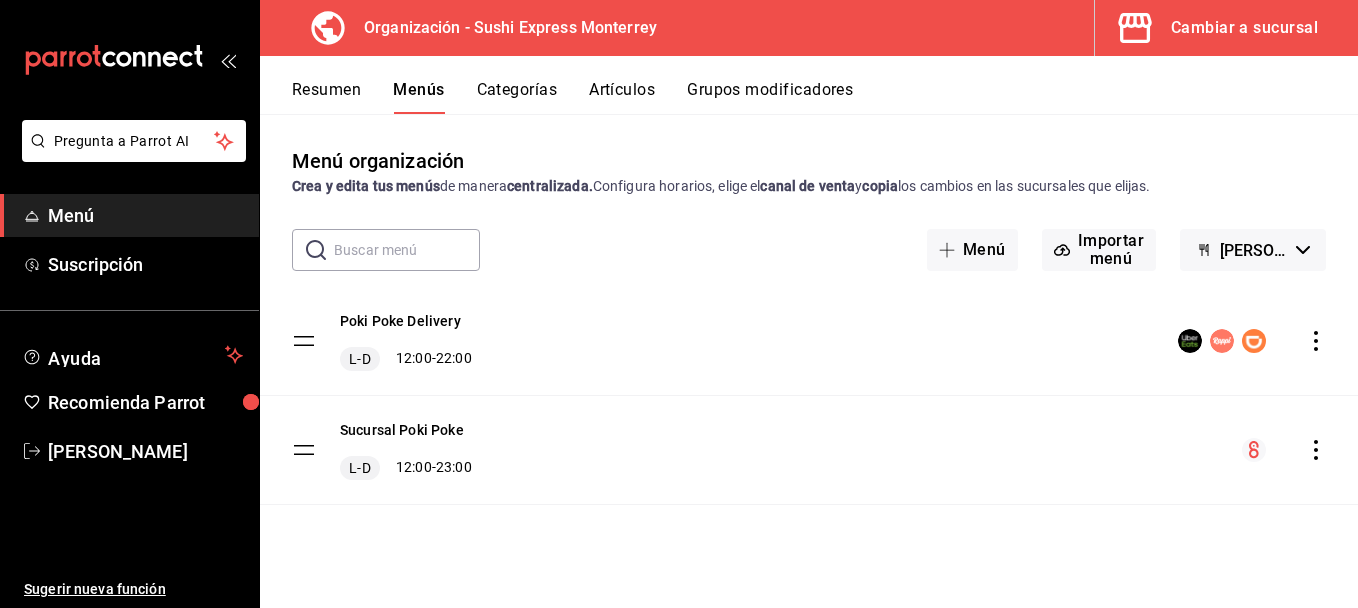 click on "Menú" at bounding box center [145, 215] 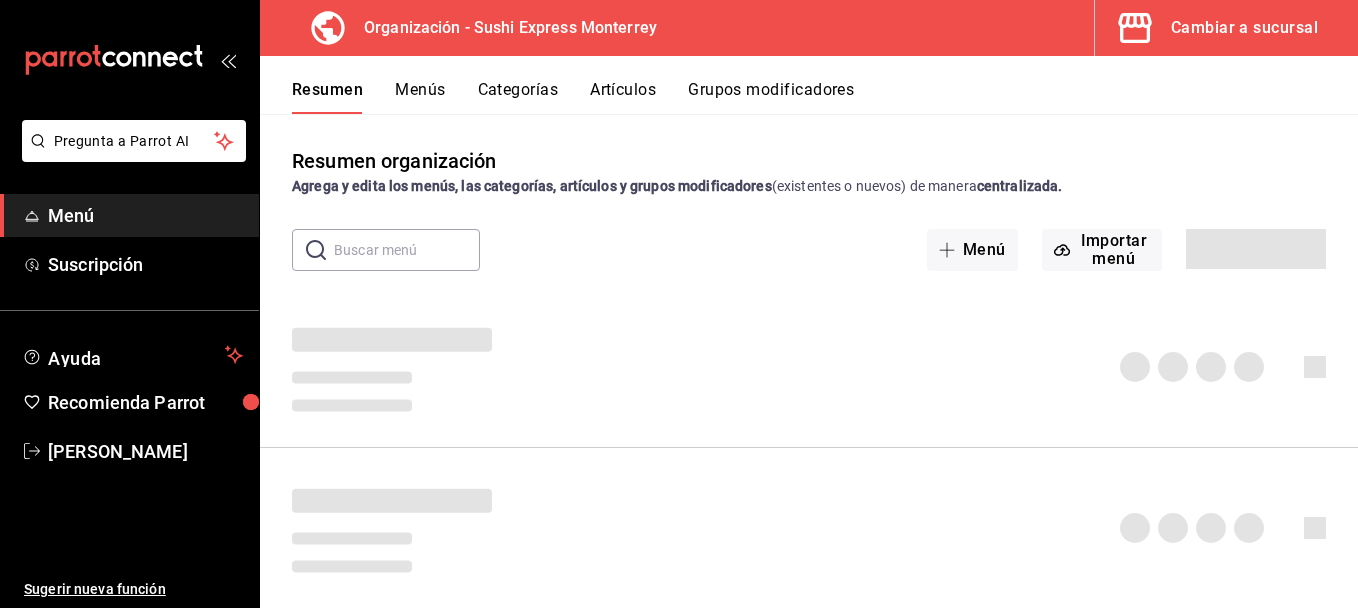 click on "Cambiar a sucursal" at bounding box center (1218, 28) 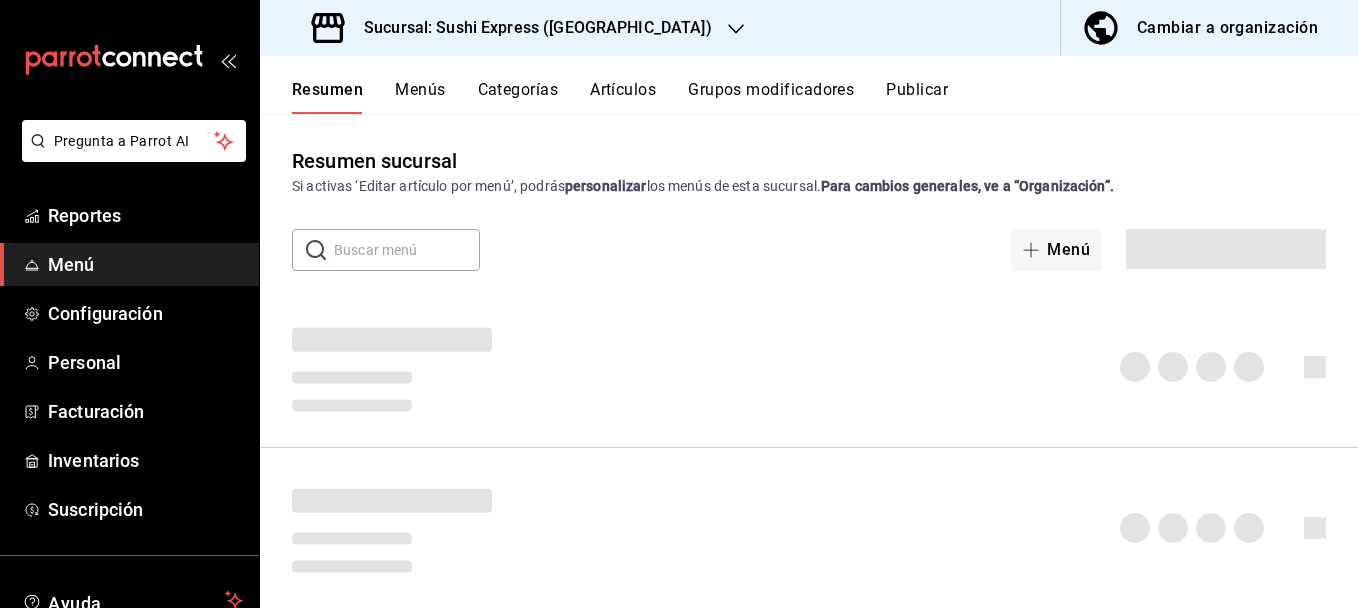 click on "Menús" at bounding box center [420, 97] 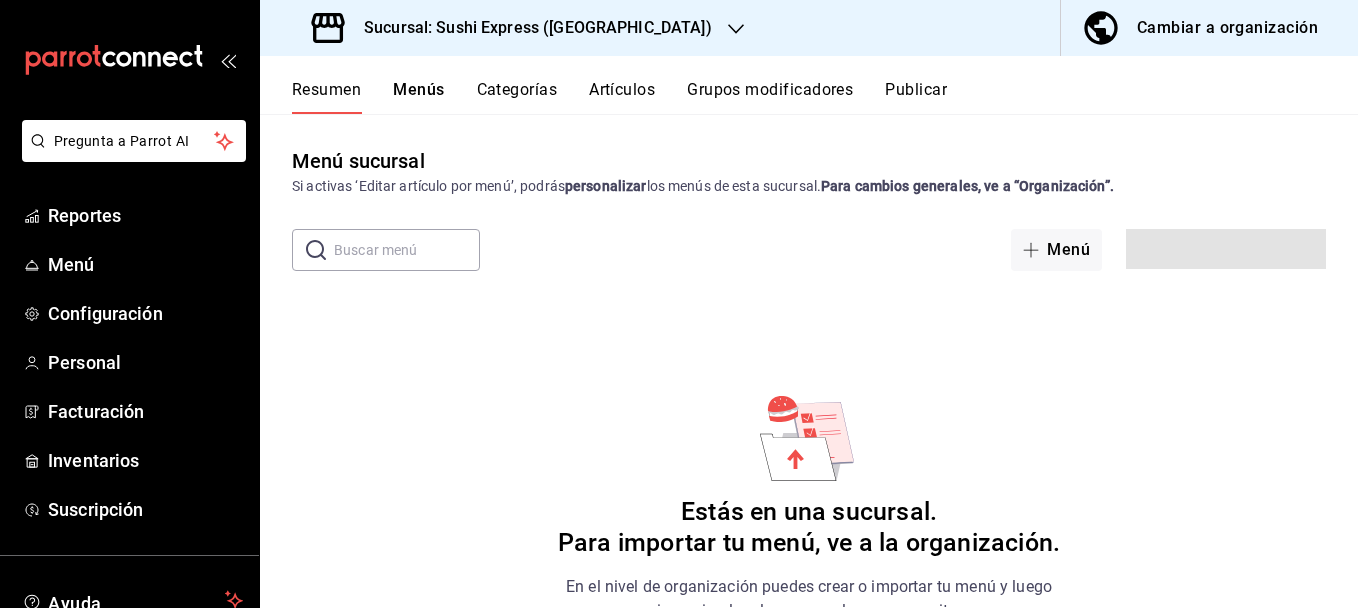 click on "Resumen" at bounding box center [326, 97] 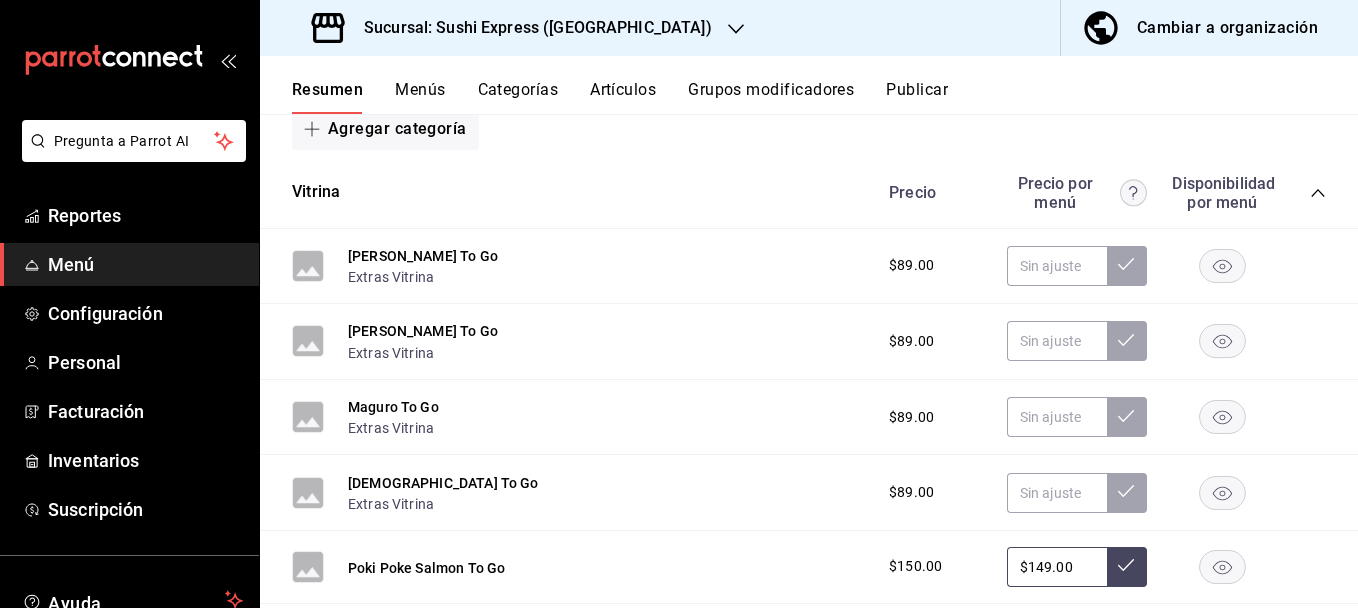 scroll, scrollTop: 304, scrollLeft: 0, axis: vertical 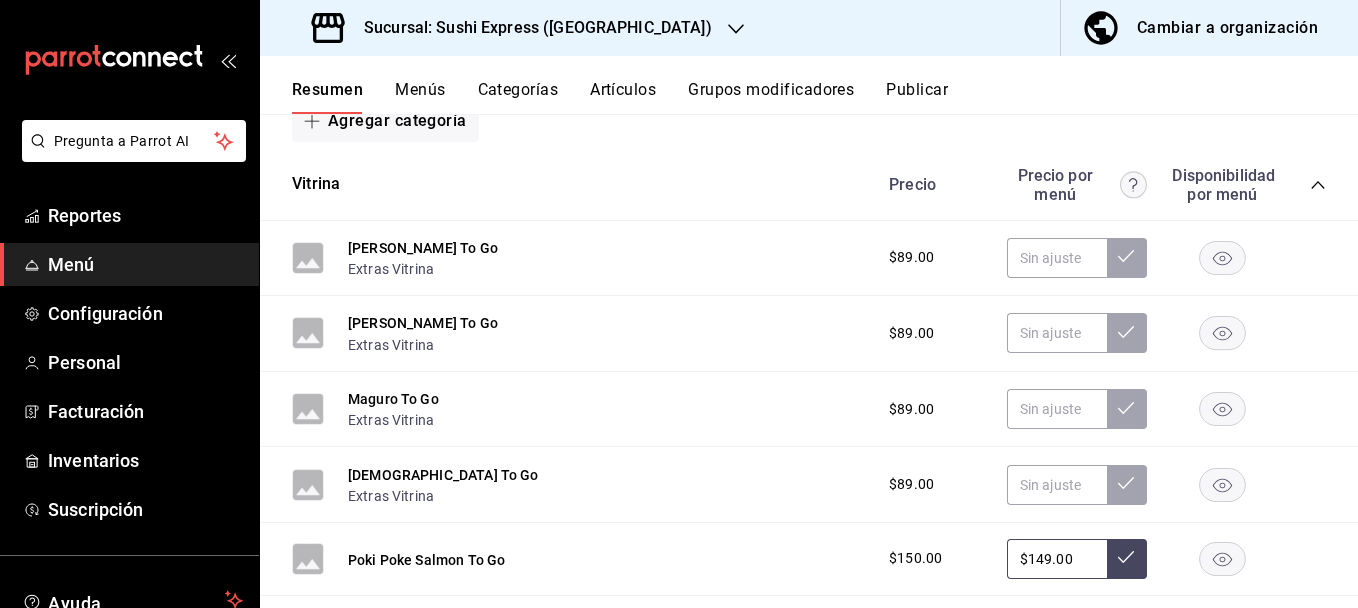 click 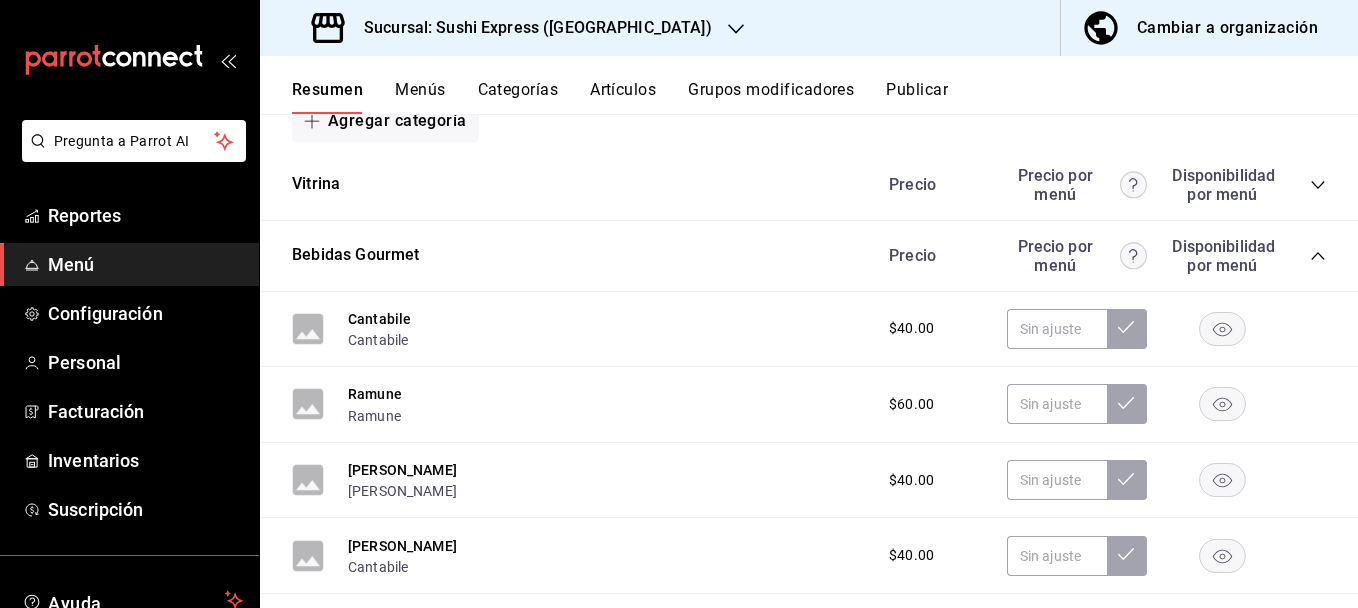 click on "Precio Precio por menú   Disponibilidad por menú" at bounding box center (1097, 256) 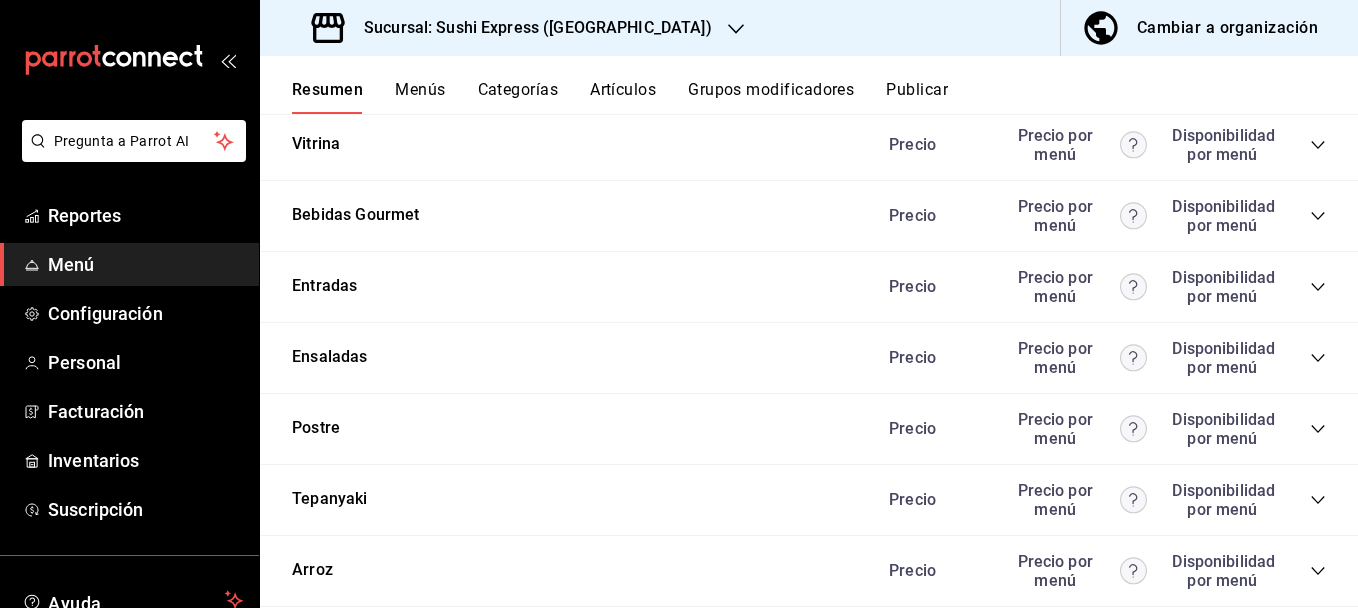 scroll, scrollTop: 364, scrollLeft: 0, axis: vertical 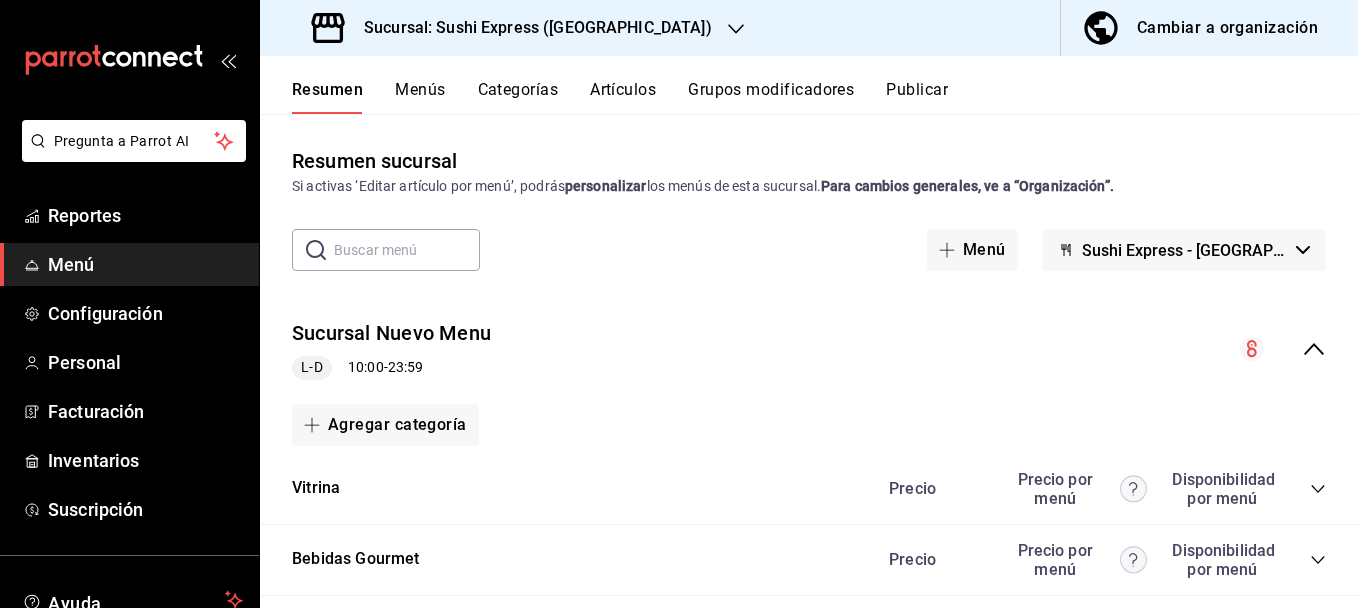 click 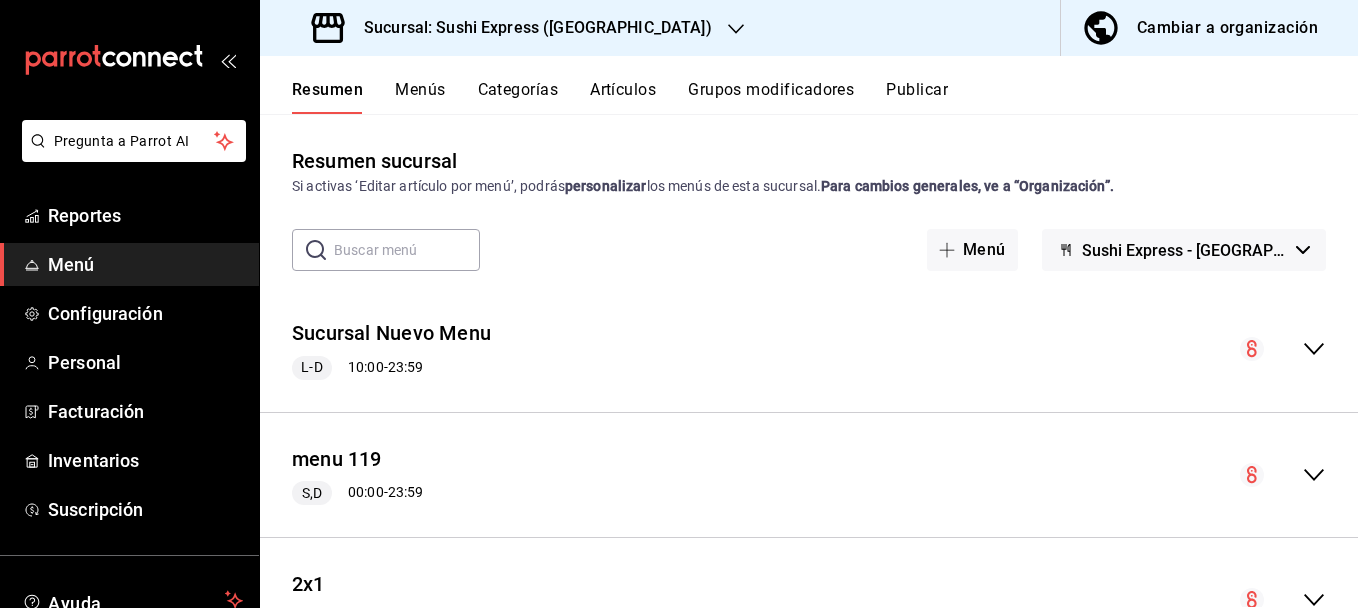 click on "Sushi Express - [GEOGRAPHIC_DATA]" at bounding box center (1184, 250) 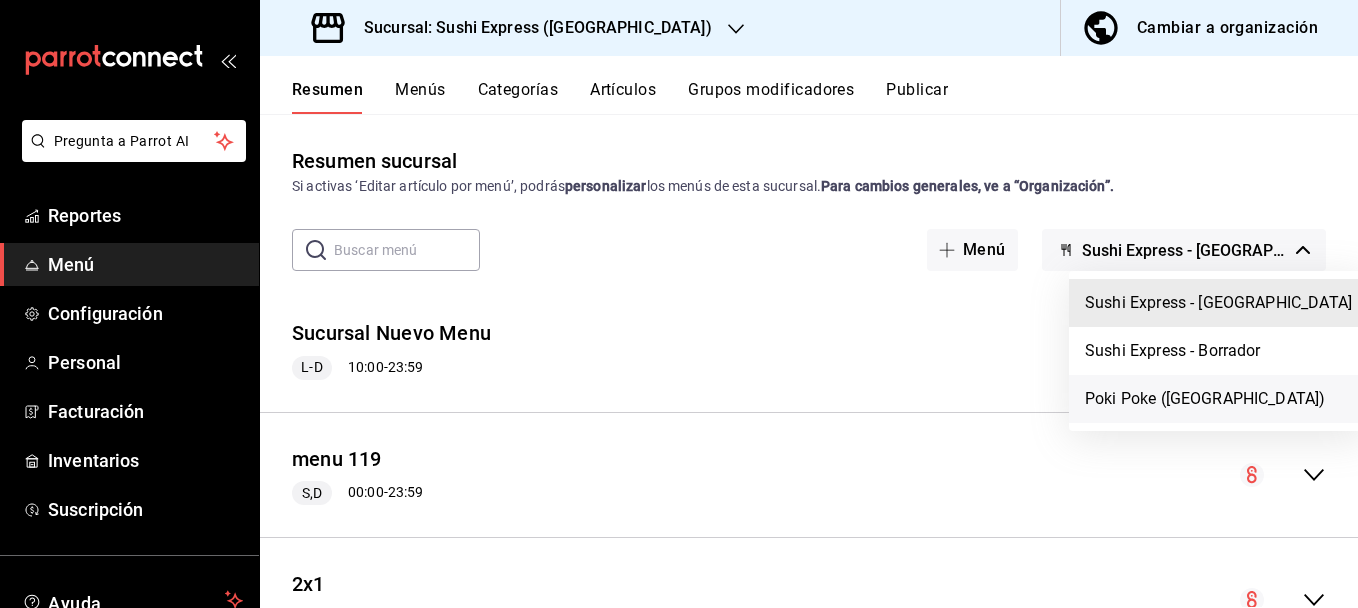 click on "Poki Poke ([GEOGRAPHIC_DATA])" at bounding box center [1218, 399] 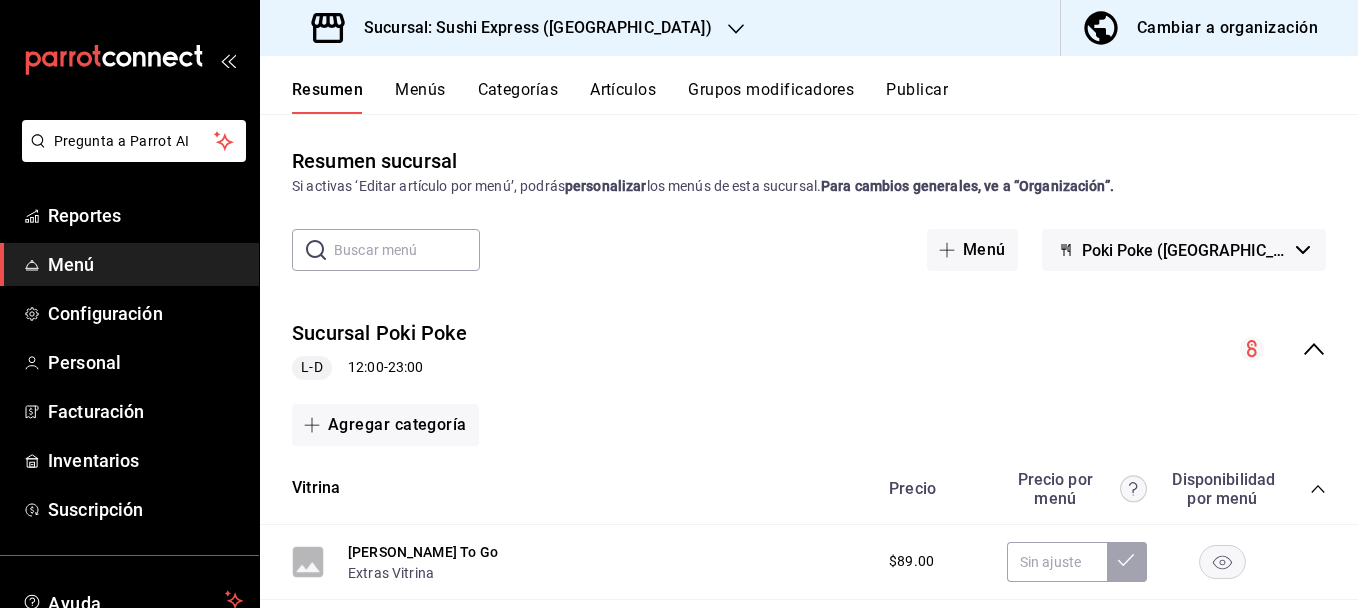 scroll, scrollTop: 431, scrollLeft: 0, axis: vertical 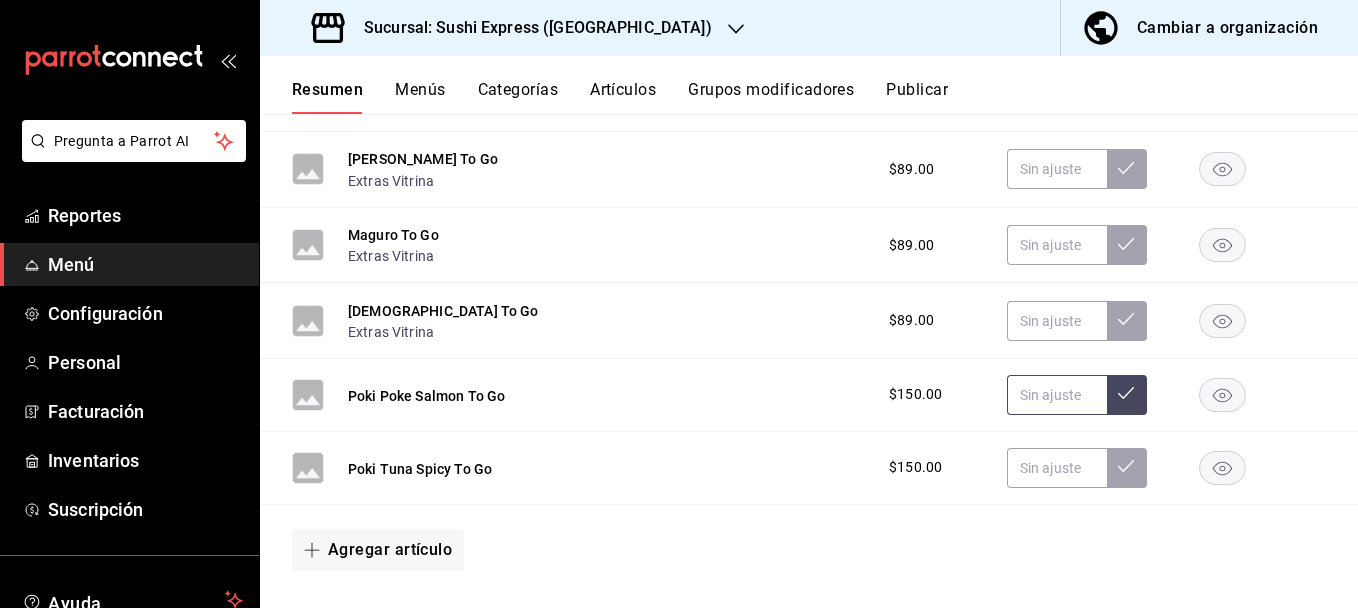 click at bounding box center (1057, 395) 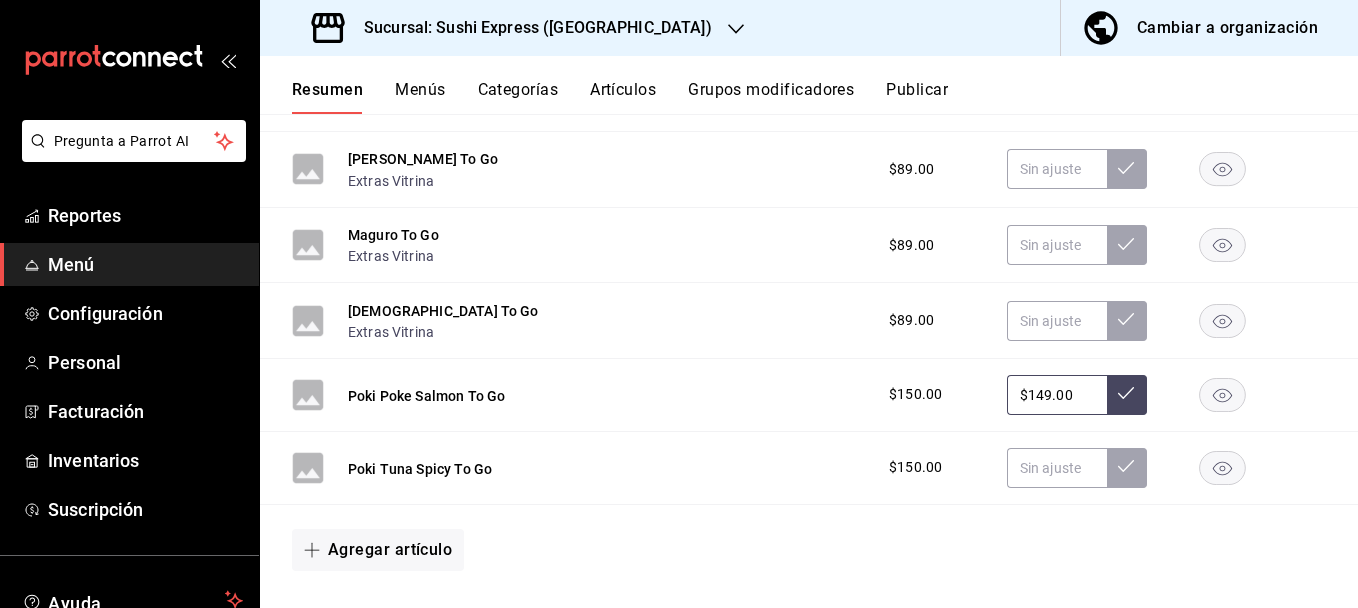 type on "$149.00" 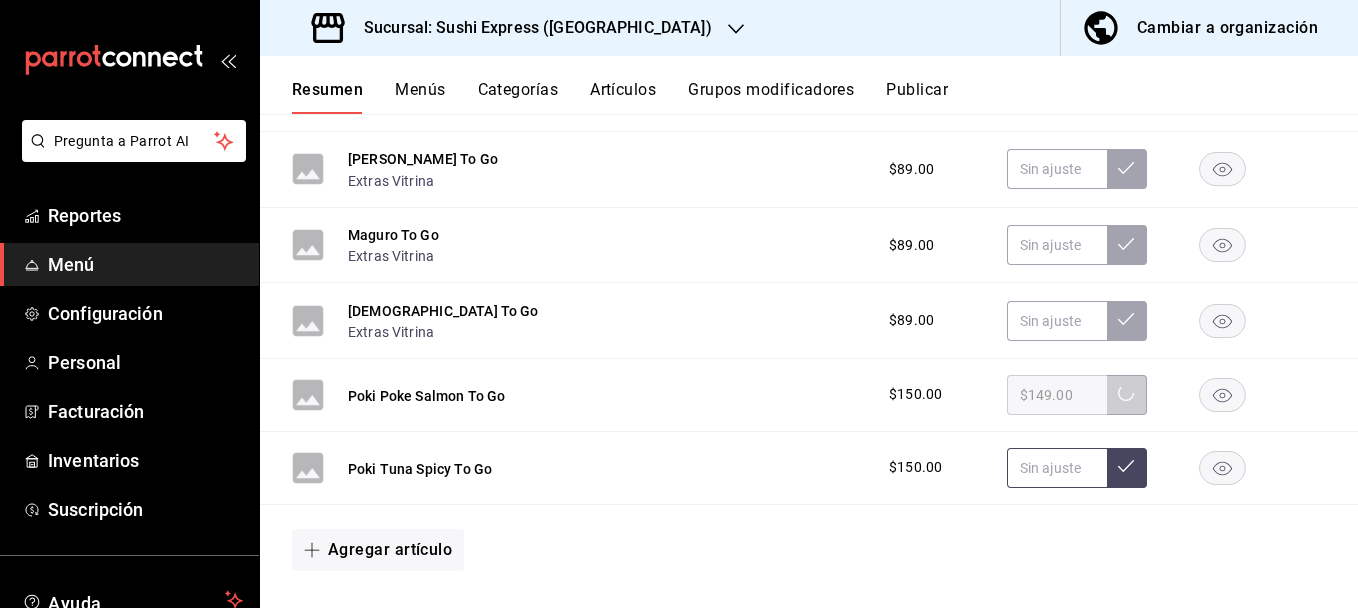 click at bounding box center (1057, 468) 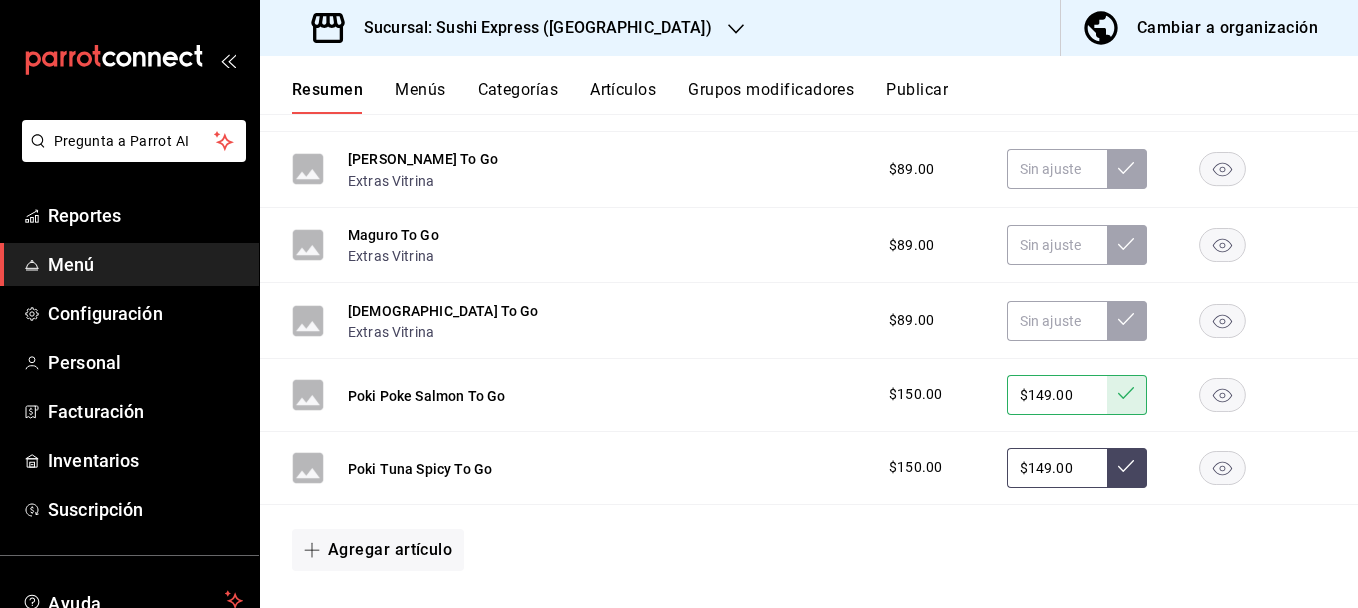 type on "$149.00" 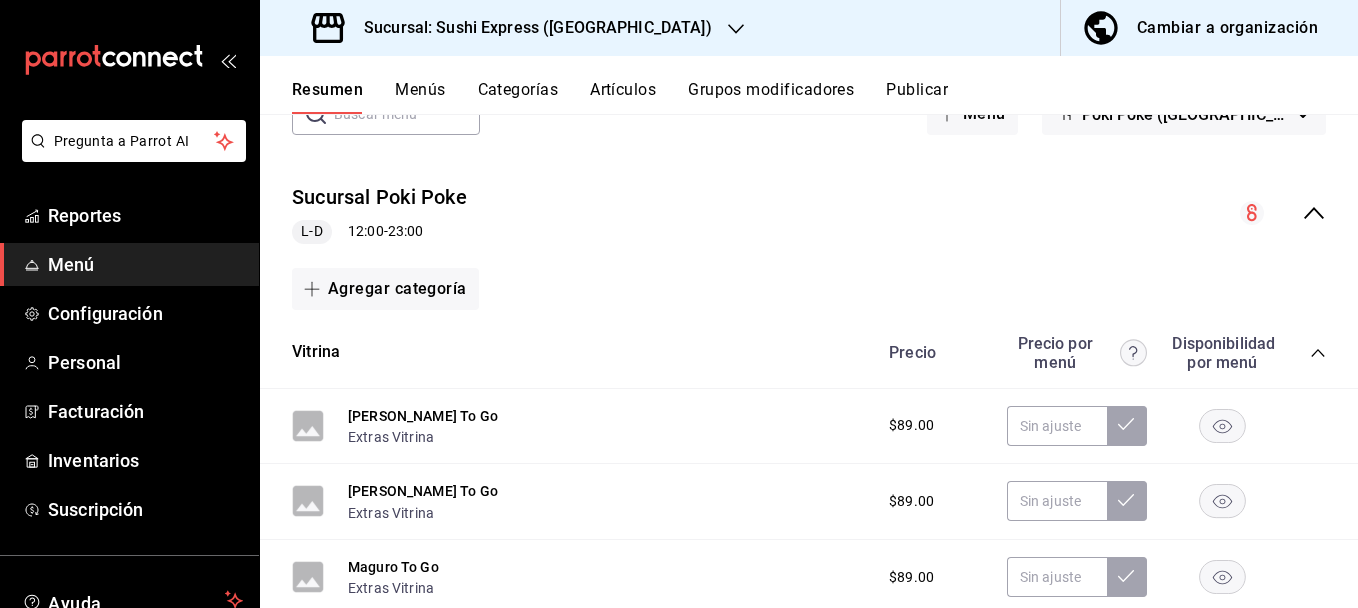 scroll, scrollTop: 153, scrollLeft: 0, axis: vertical 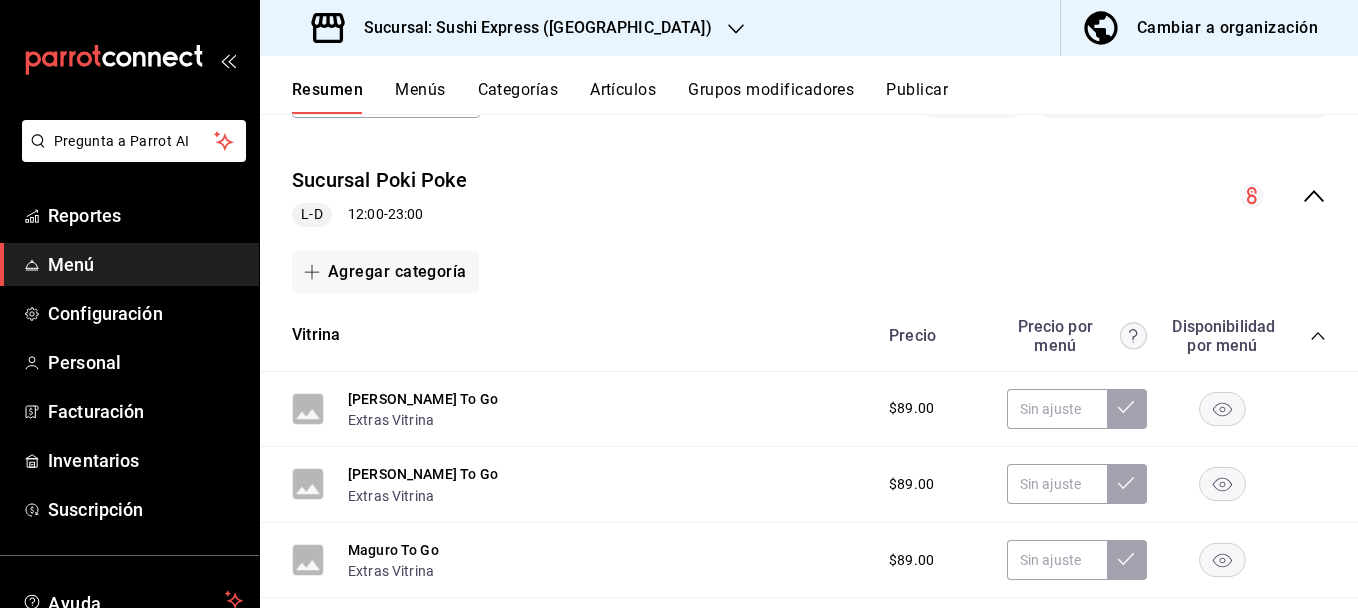 click 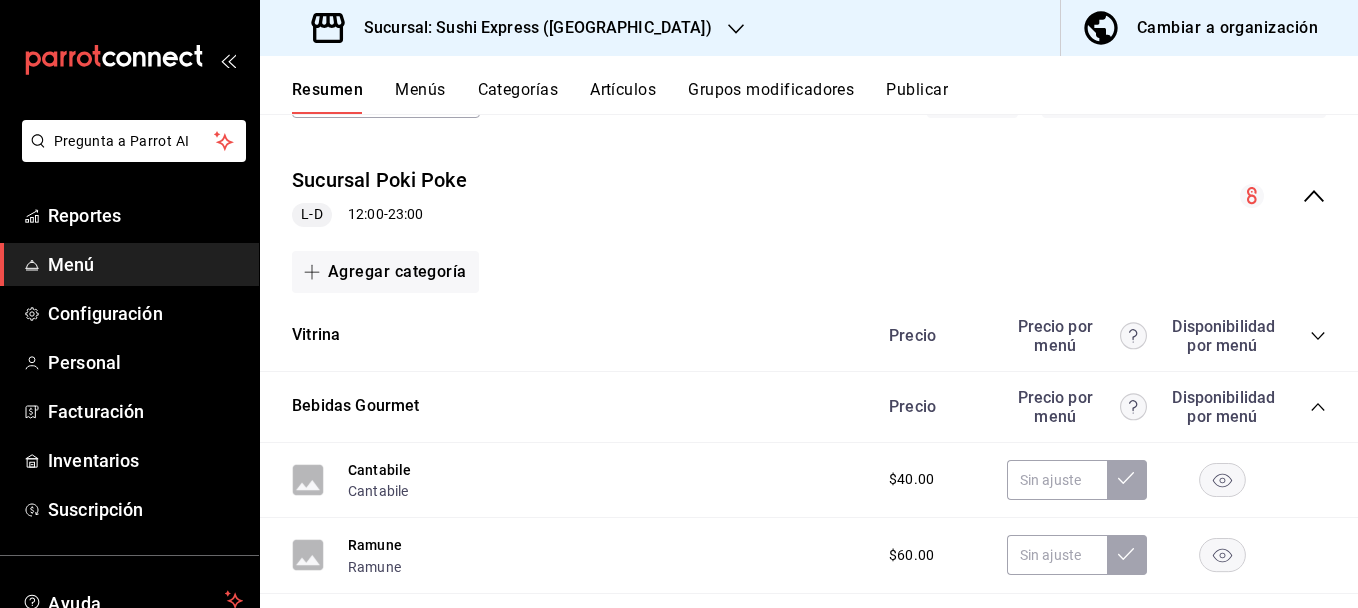 click 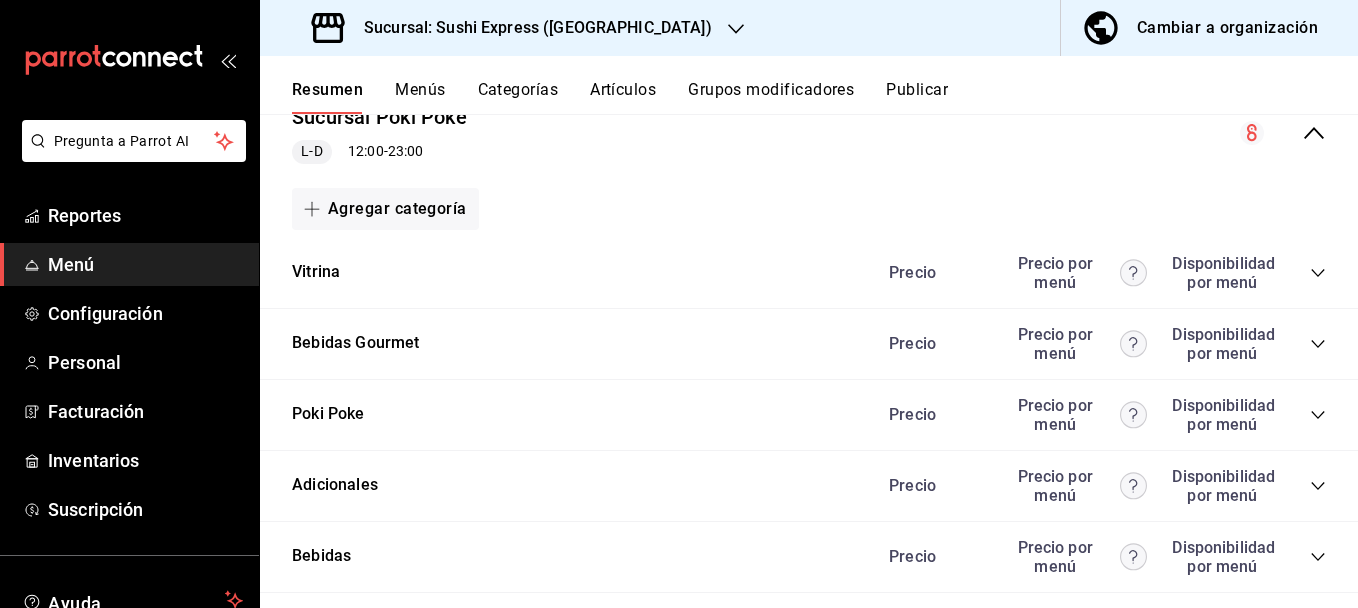 scroll, scrollTop: 223, scrollLeft: 0, axis: vertical 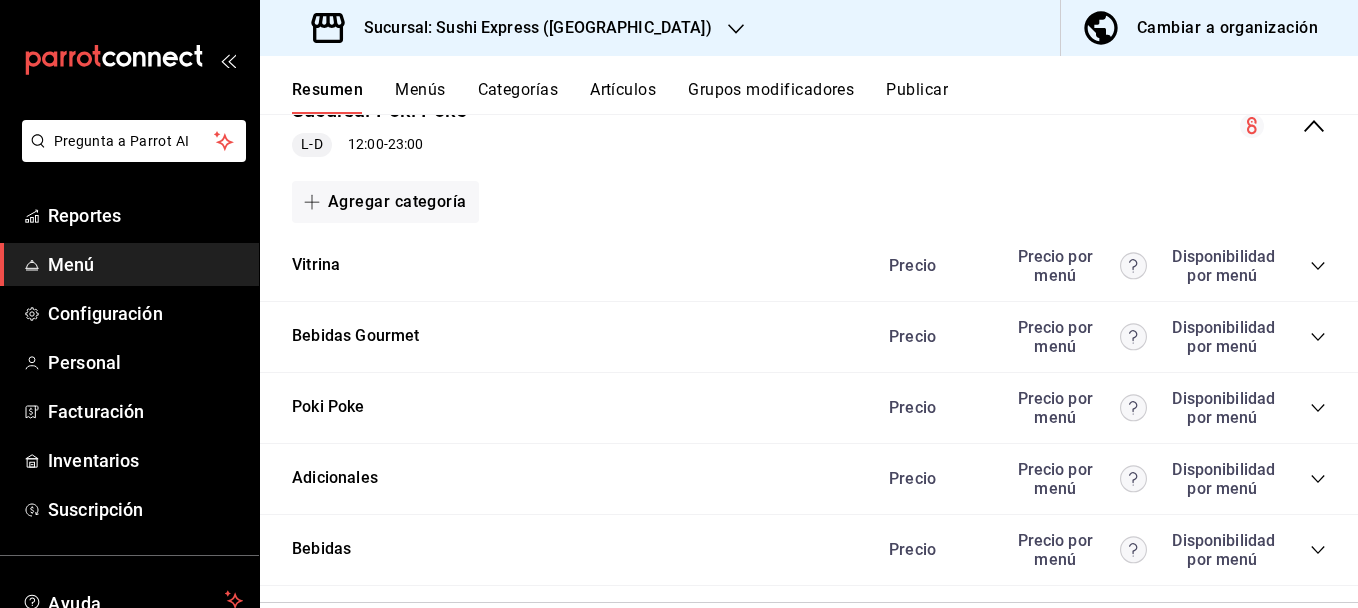 click 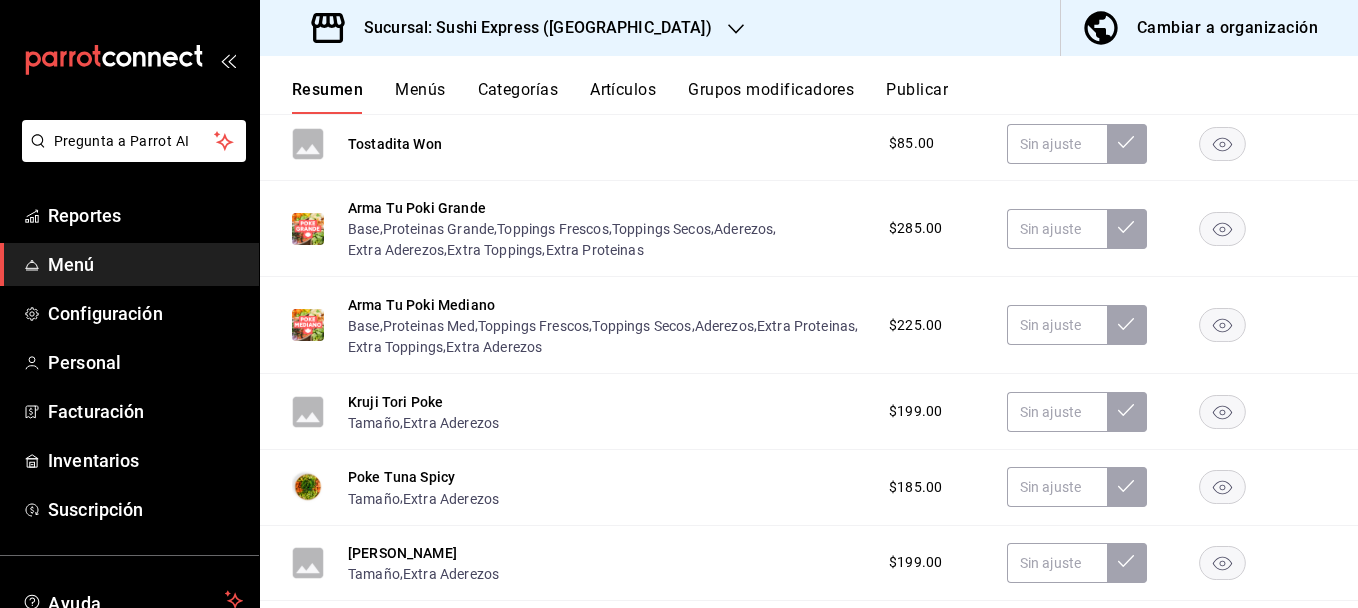 scroll, scrollTop: 709, scrollLeft: 0, axis: vertical 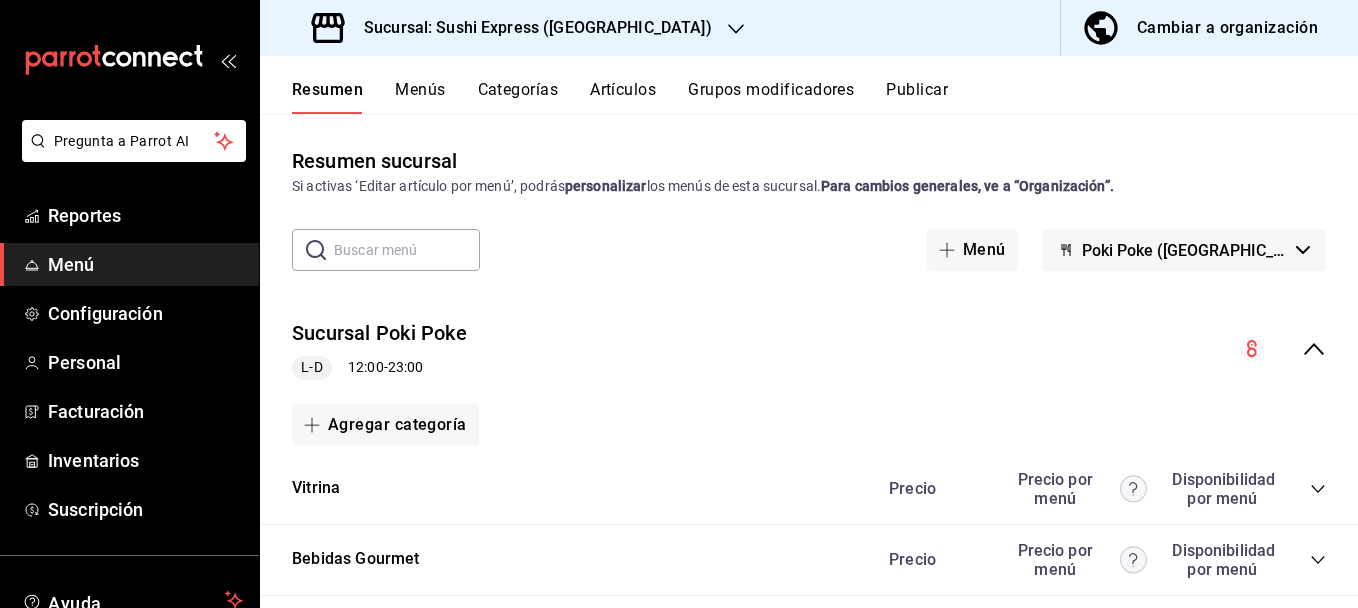 click 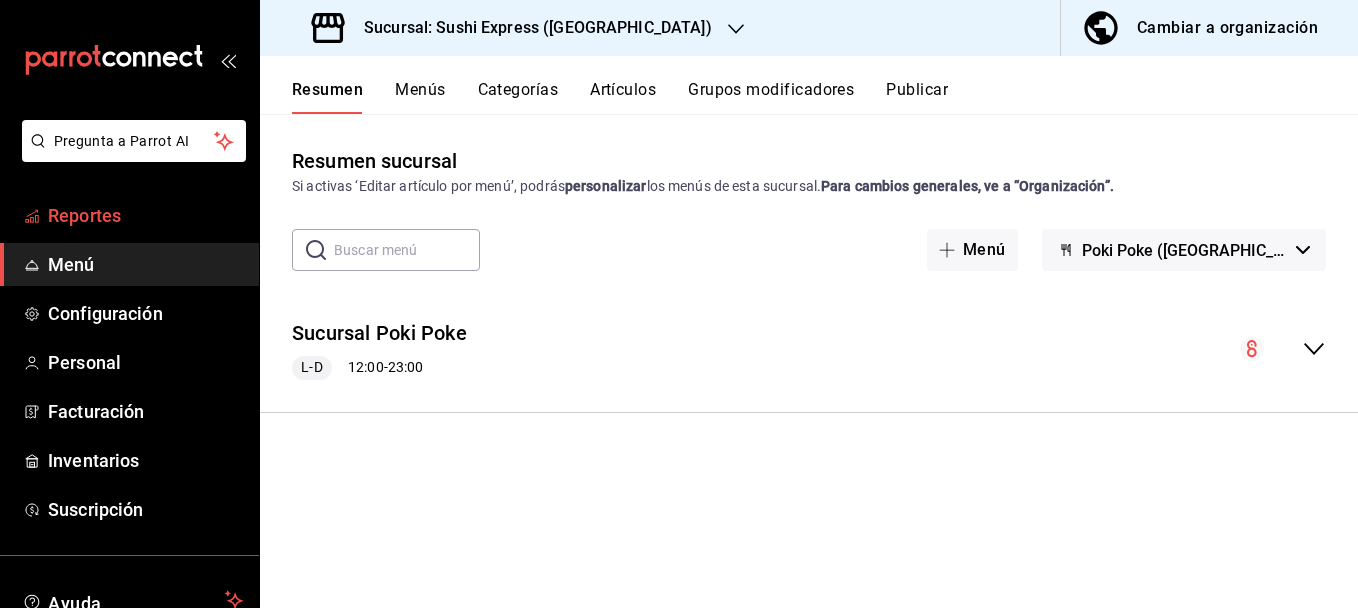 click on "Reportes" at bounding box center [129, 215] 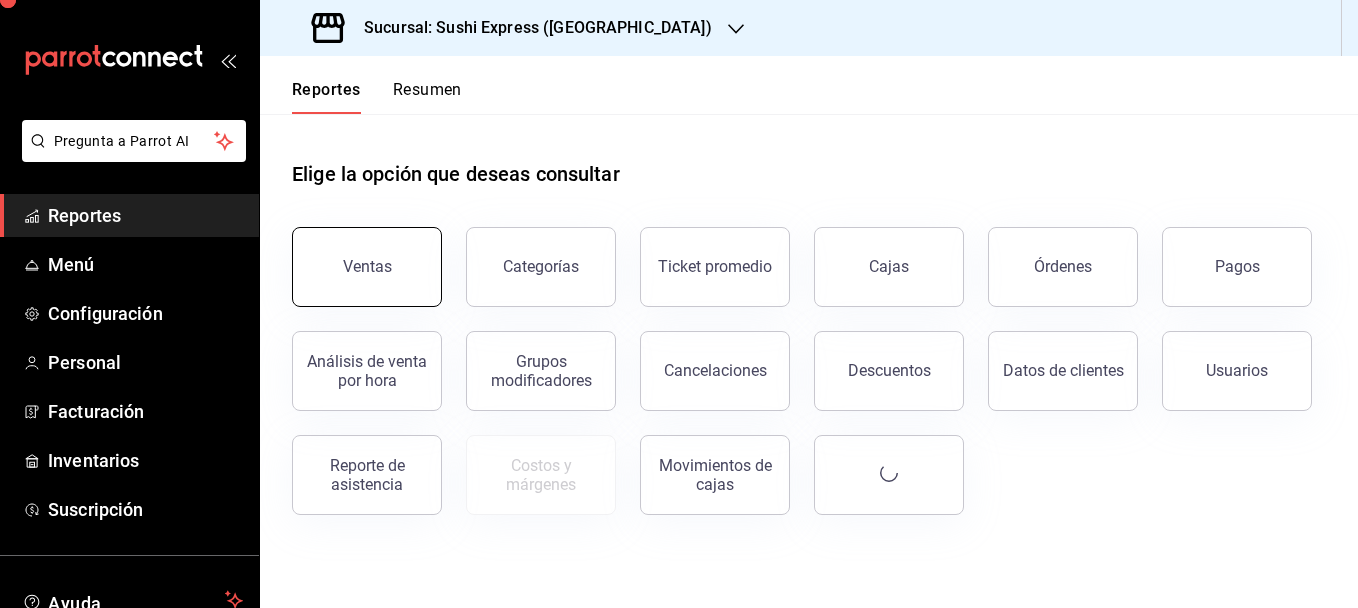 click on "Ventas" at bounding box center [367, 267] 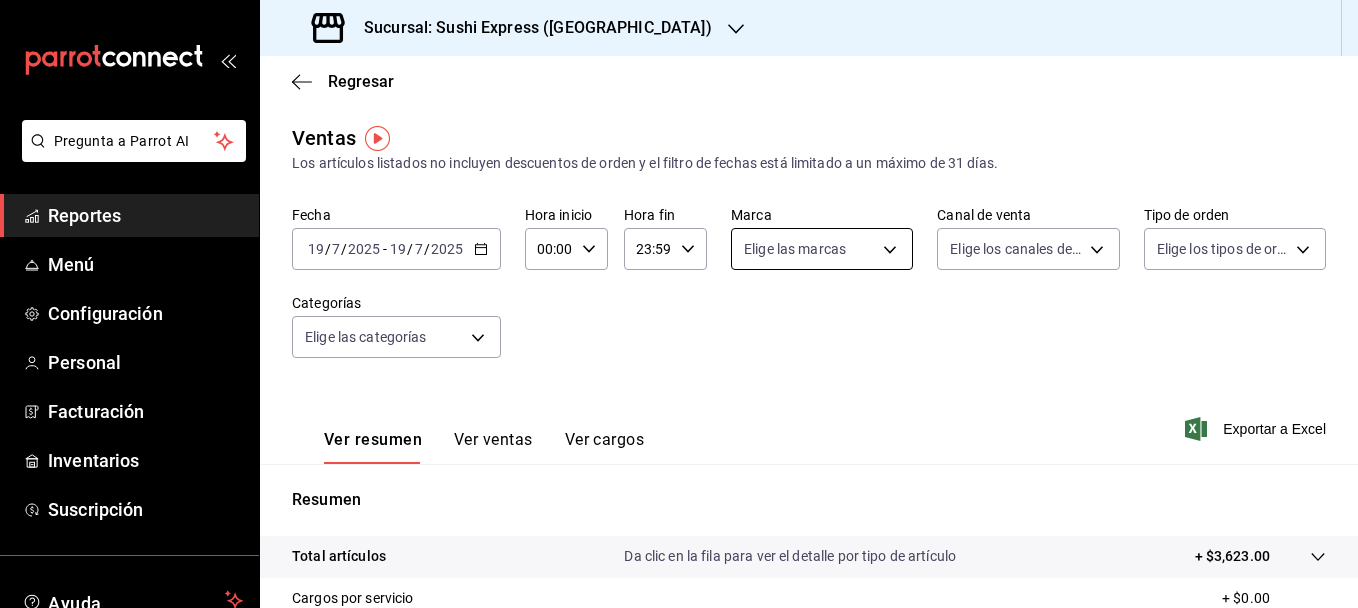 click on "Pregunta a Parrot AI Reportes   Menú   Configuración   Personal   Facturación   Inventarios   Suscripción   Ayuda Recomienda Parrot   [PERSON_NAME]   Sugerir nueva función   Sucursal: Sushi Express ([GEOGRAPHIC_DATA]) Regresar Ventas Los artículos listados no incluyen descuentos de orden y el filtro de fechas está limitado a un máximo de 31 días. Fecha [DATE] [DATE] - [DATE] [DATE] Hora inicio 00:00 Hora inicio Hora fin 23:59 Hora fin Marca Elige las marcas Canal de venta Elige los canales de venta Tipo de orden Elige los tipos de orden Categorías Elige las categorías Ver resumen Ver ventas Ver cargos Exportar a Excel Resumen Total artículos Da clic en la fila para ver el detalle por tipo de artículo + $3,623.00 Cargos por servicio + $0.00 Venta bruta = $3,623.00 Descuentos totales - $475.00 Certificados de regalo - $0.00 Venta total = $3,148.00 Impuestos - $434.21 Venta neta = $2,713.79 GANA 1 MES GRATIS EN TU SUSCRIPCIÓN AQUÍ Ver video tutorial Ir a video Reportes" at bounding box center (679, 304) 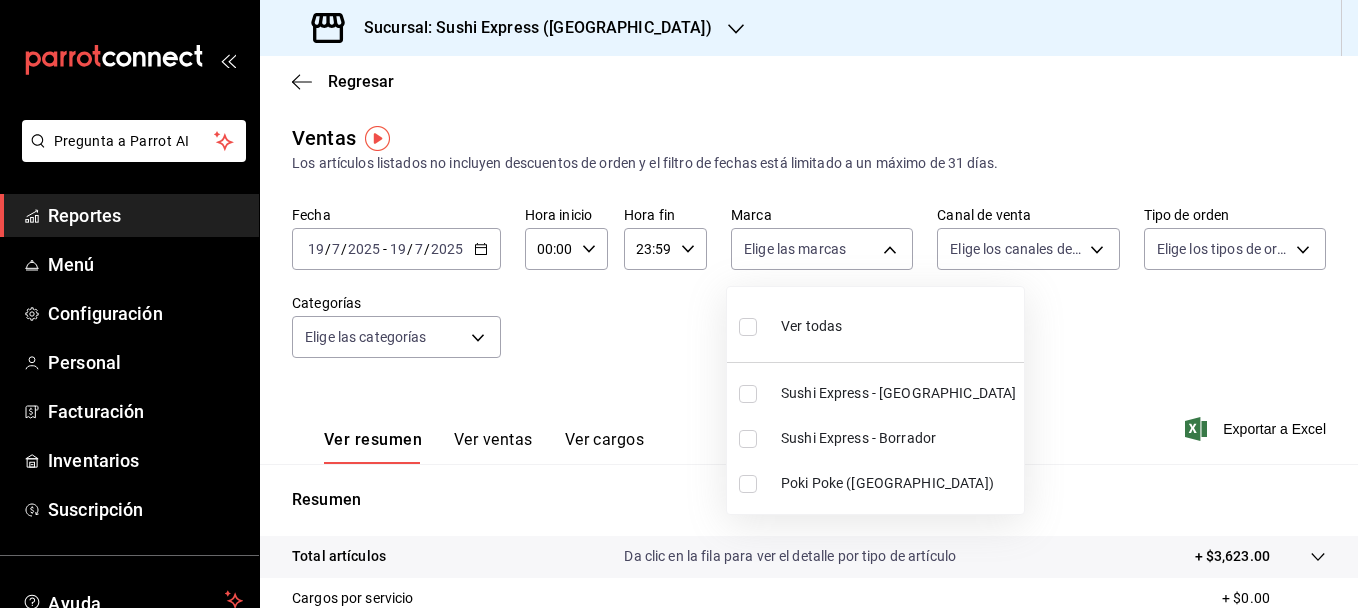 click at bounding box center [748, 484] 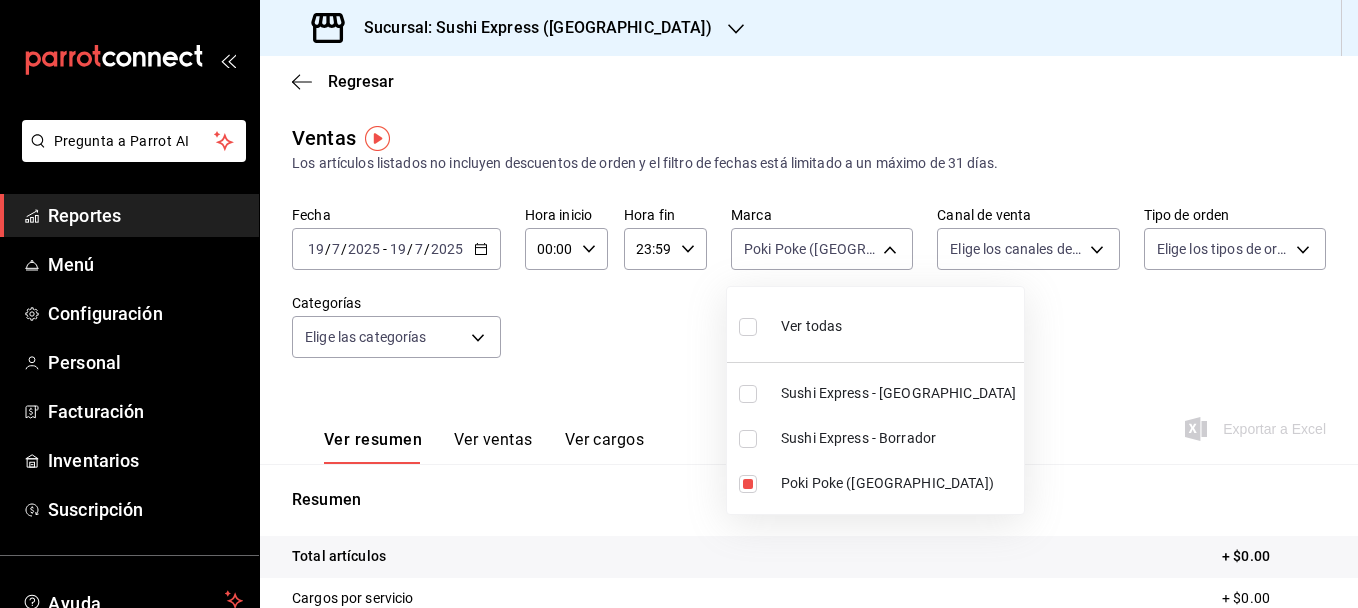click at bounding box center (679, 304) 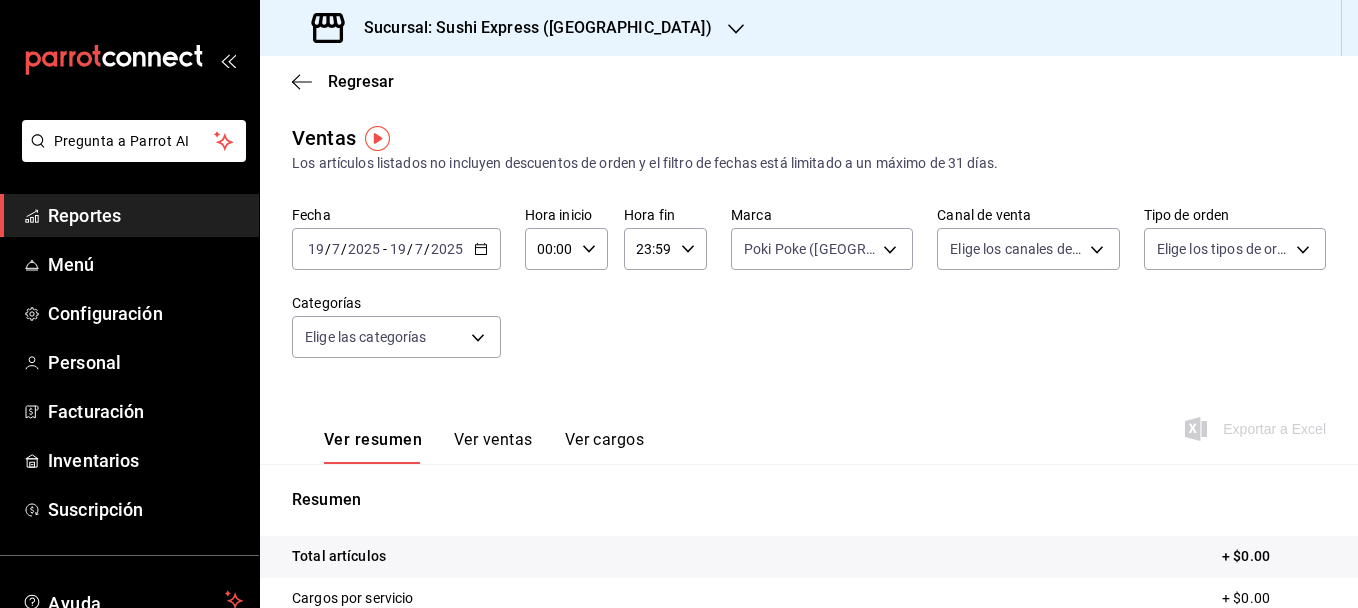 click 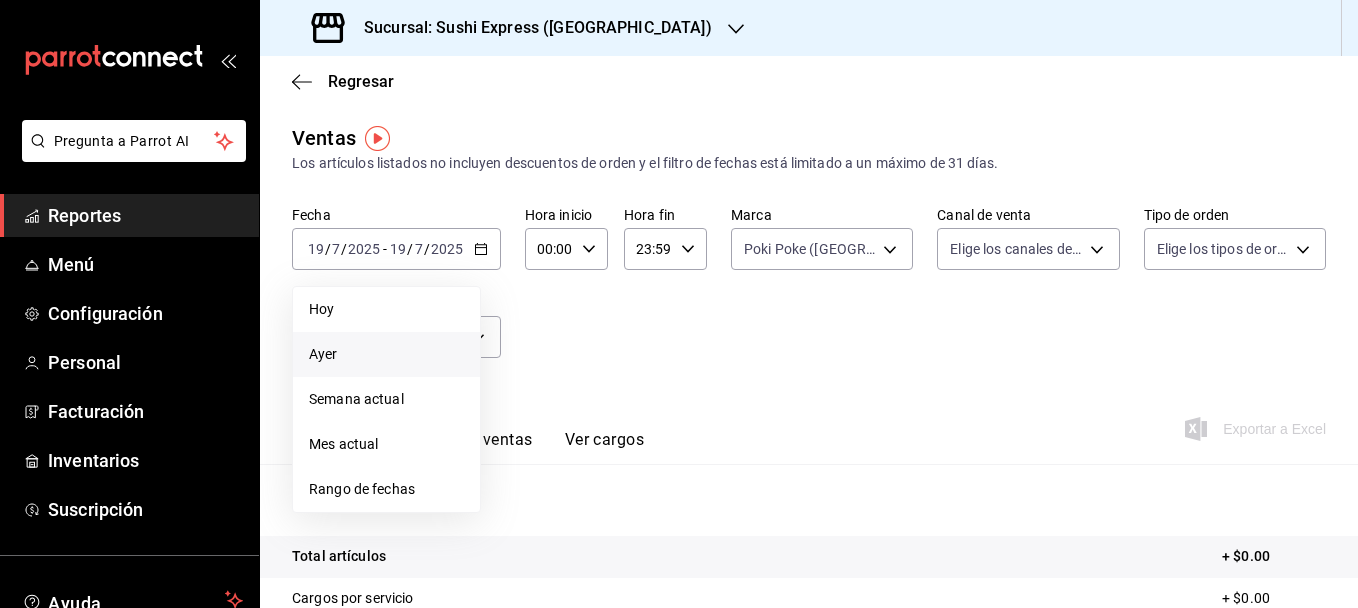 click on "Ayer" at bounding box center (386, 354) 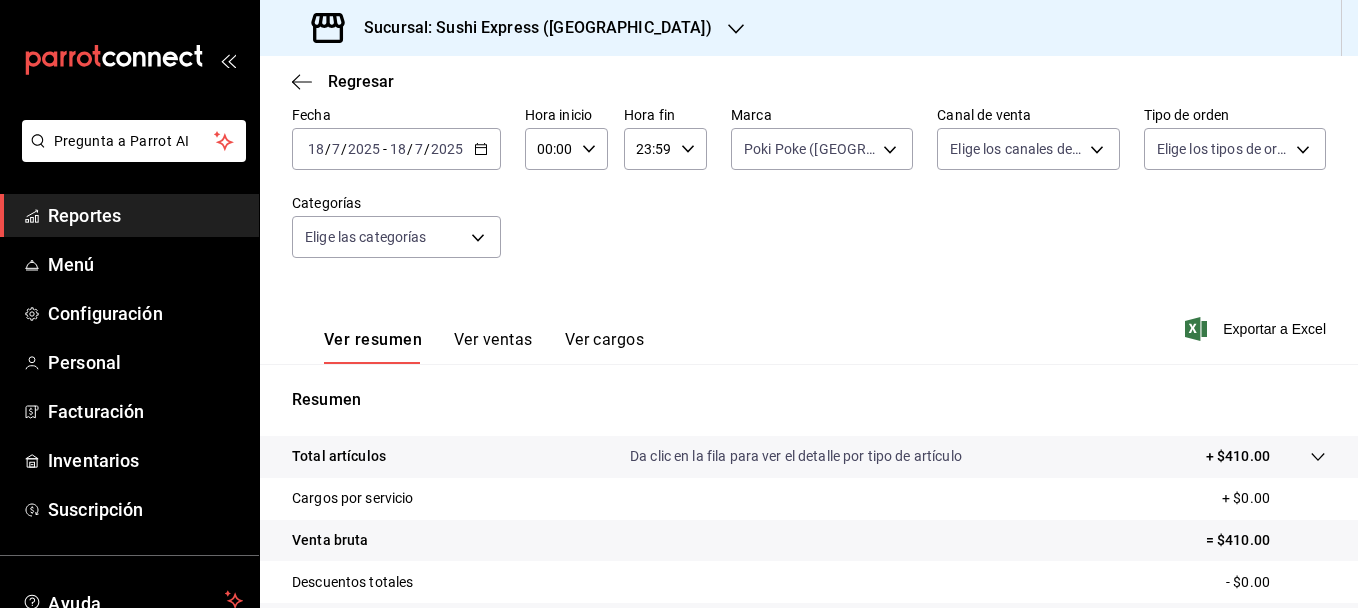 scroll, scrollTop: 107, scrollLeft: 0, axis: vertical 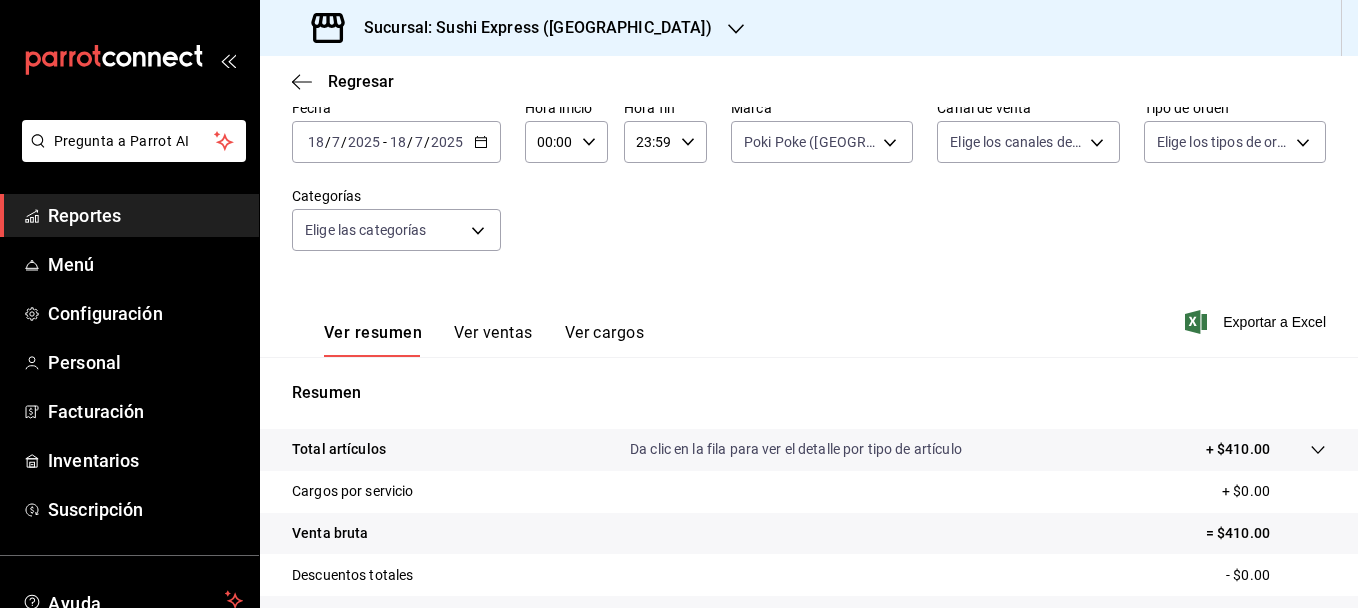 drag, startPoint x: 545, startPoint y: 343, endPoint x: 515, endPoint y: 329, distance: 33.105892 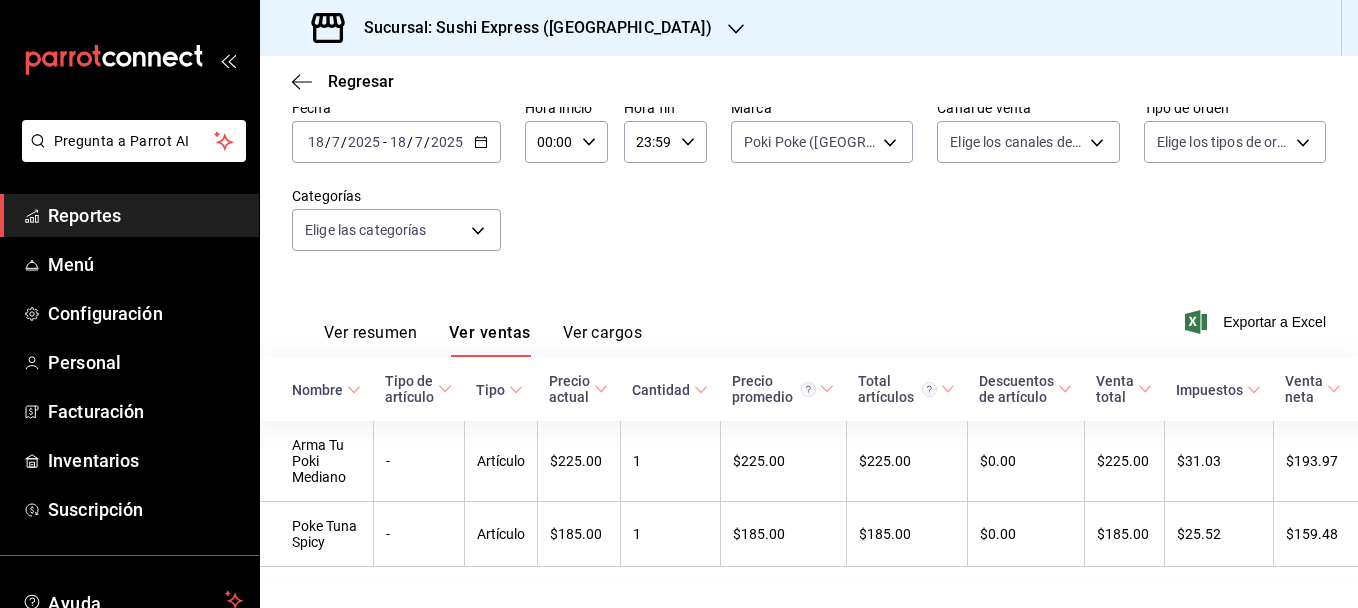 scroll, scrollTop: 160, scrollLeft: 0, axis: vertical 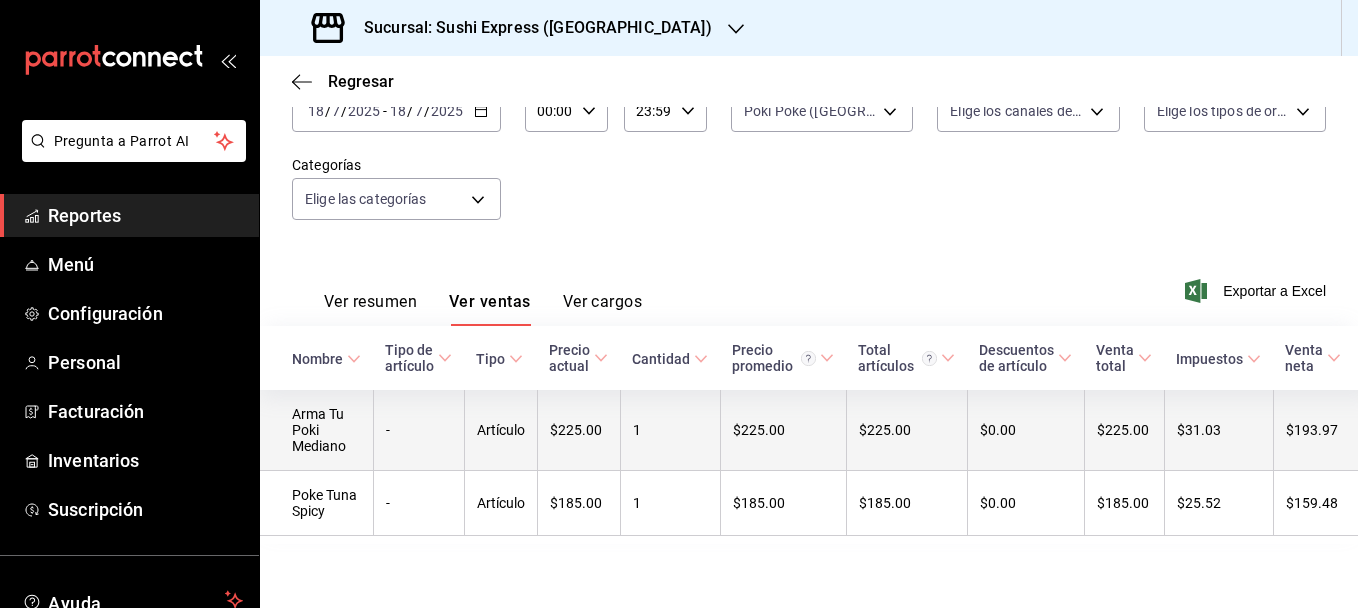 click on "Arma Tu Poki Mediano" at bounding box center (316, 430) 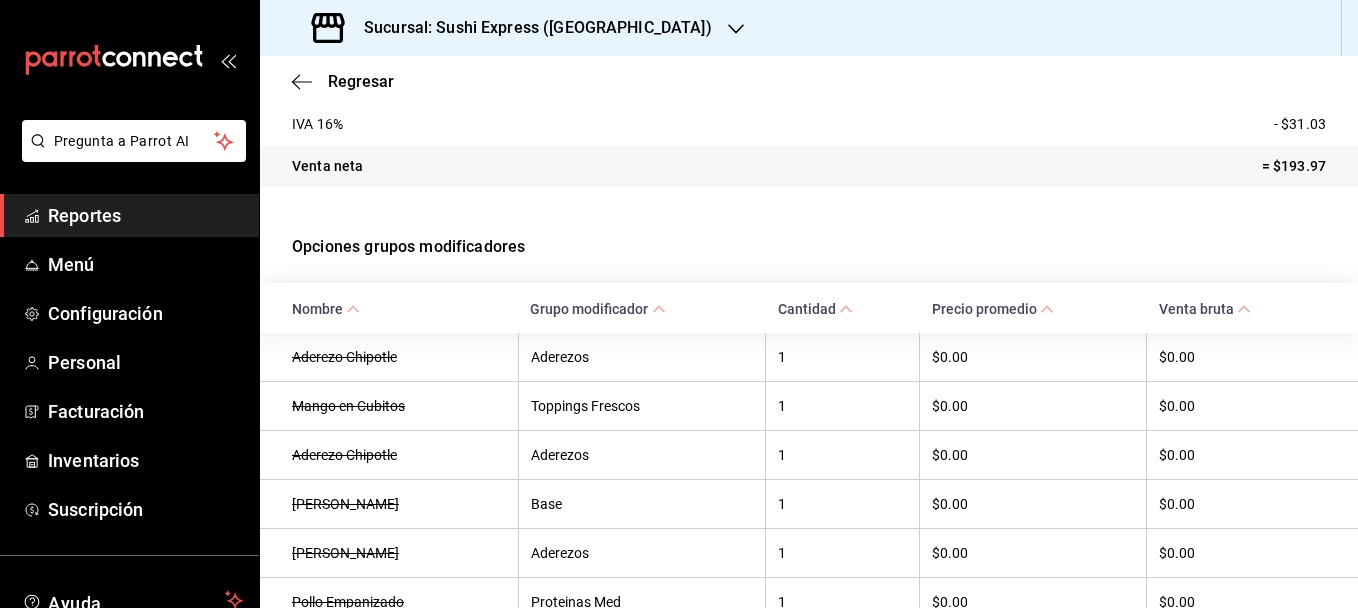 scroll, scrollTop: 339, scrollLeft: 0, axis: vertical 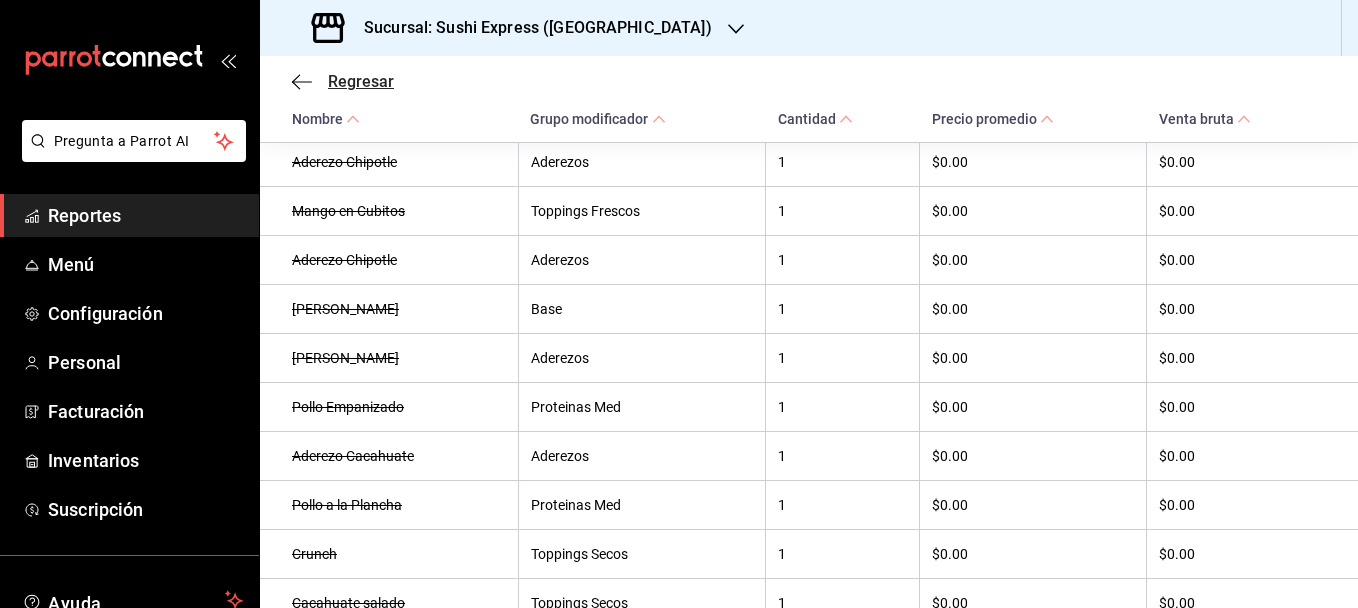 click 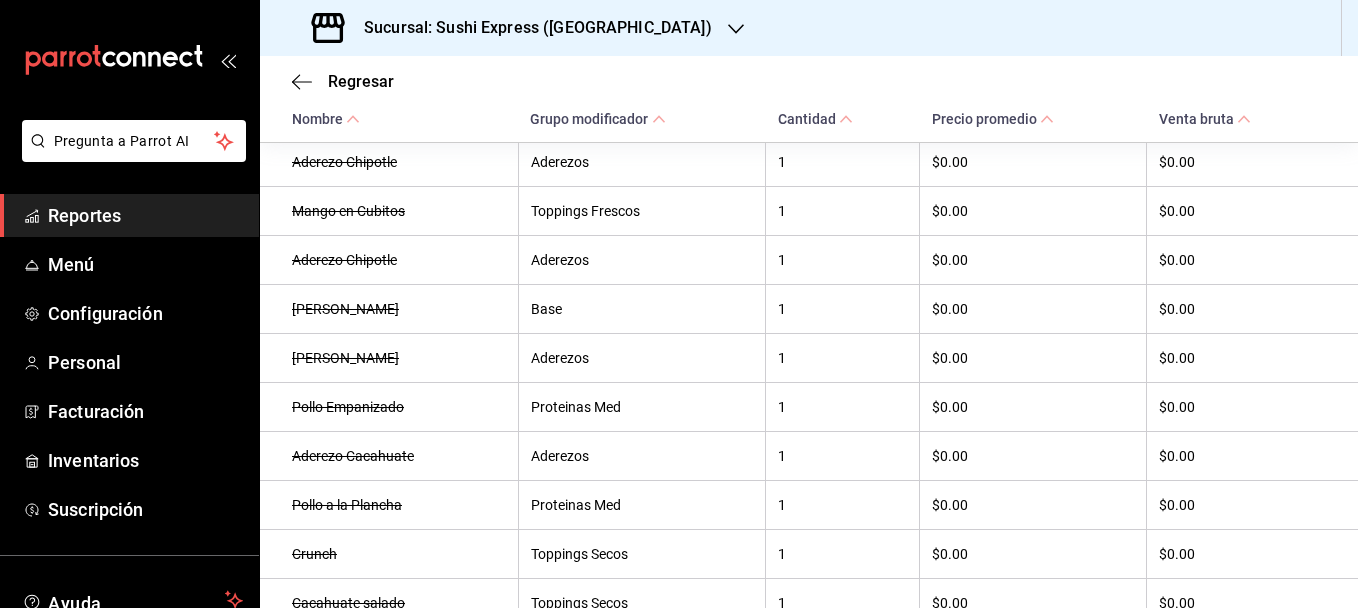 click on "Reportes" at bounding box center [145, 215] 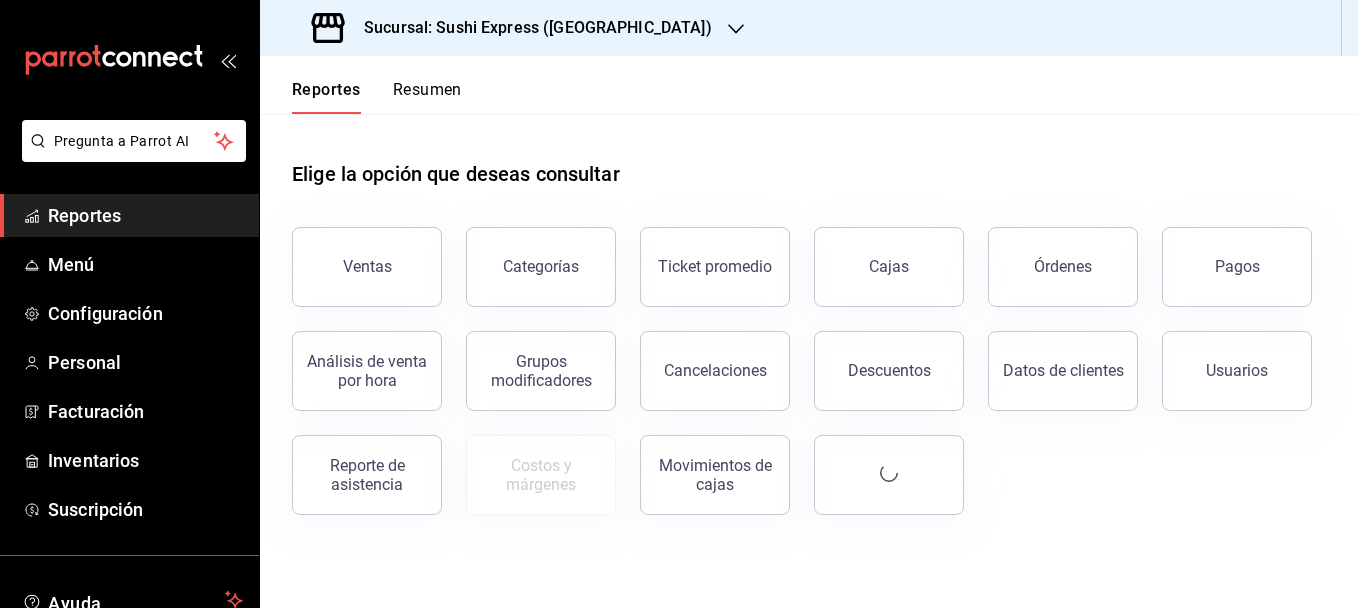click on "Ventas" at bounding box center [355, 255] 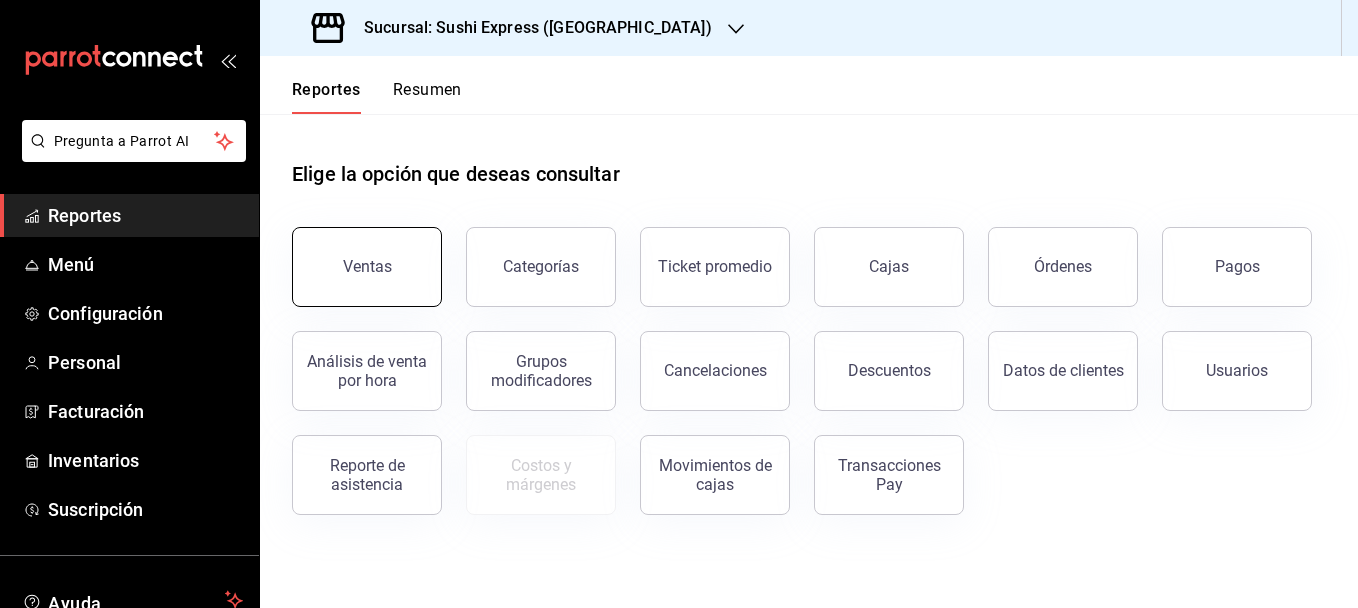 click on "Ventas" at bounding box center [367, 267] 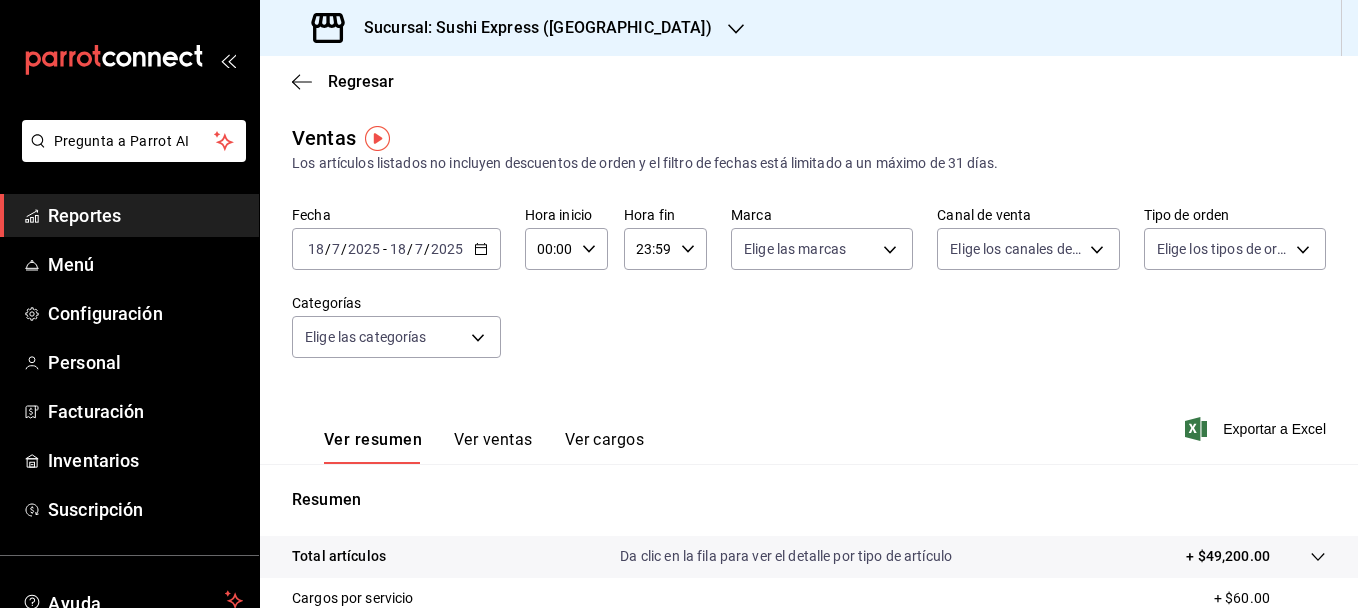 click 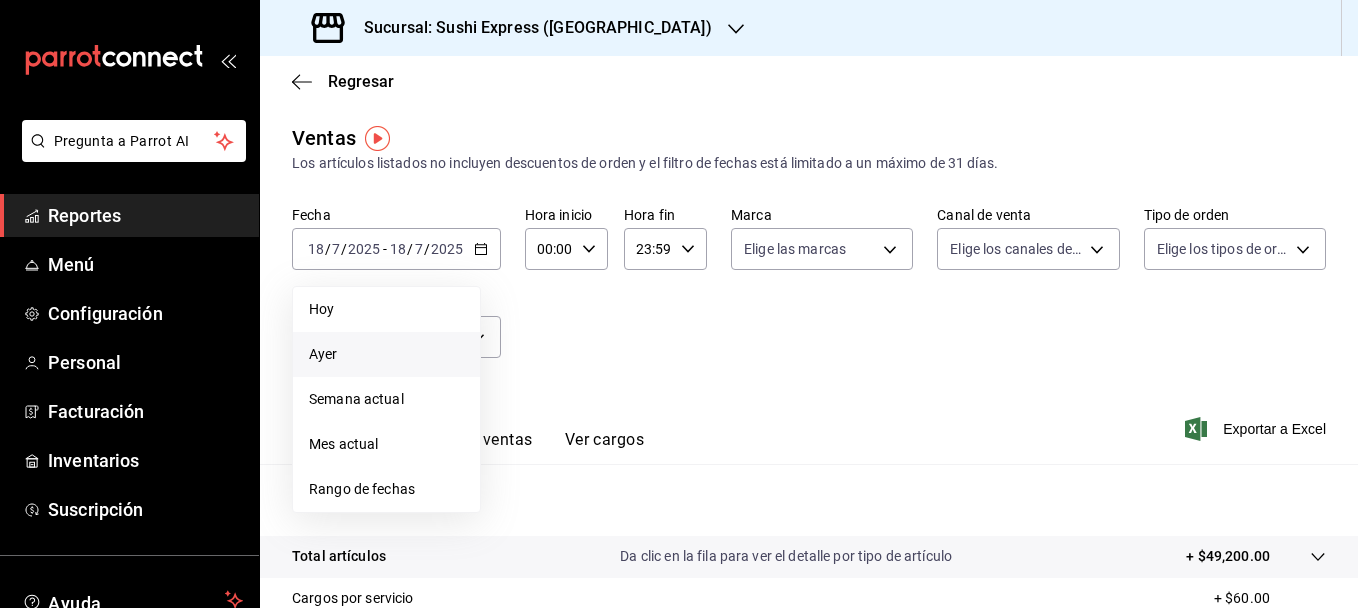 click on "Ayer" at bounding box center (386, 354) 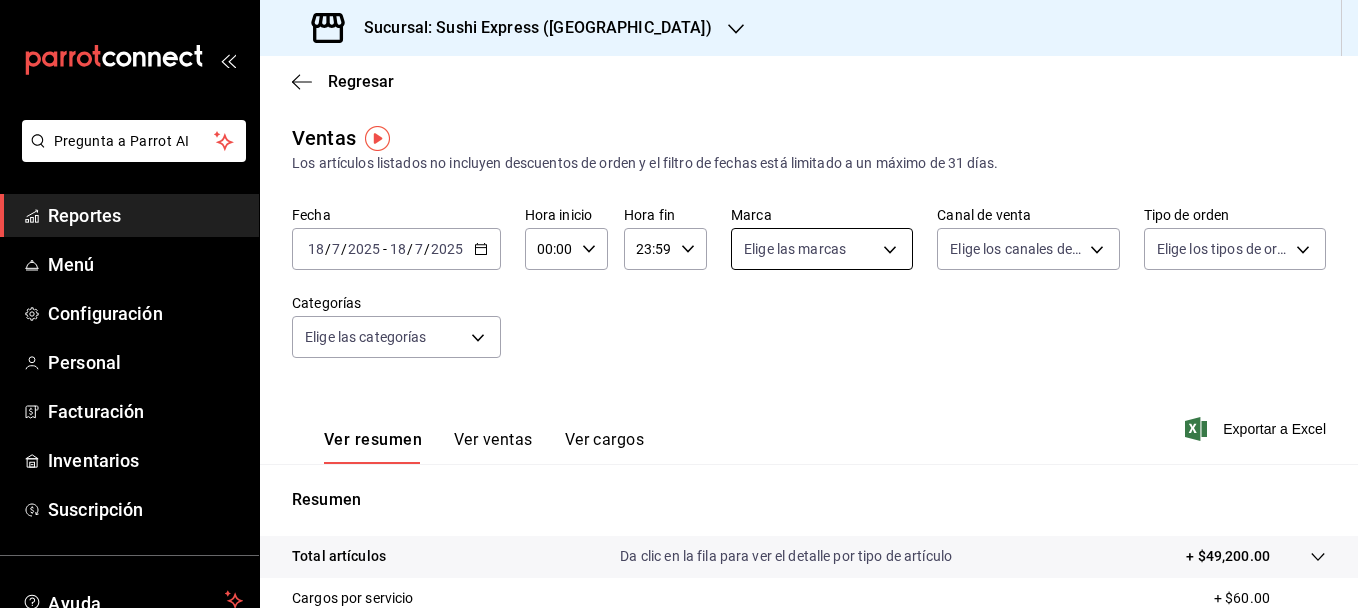 click on "Pregunta a Parrot AI Reportes   Menú   Configuración   Personal   Facturación   Inventarios   Suscripción   Ayuda Recomienda Parrot   [PERSON_NAME]   Sugerir nueva función   Sucursal: Sushi Express ([GEOGRAPHIC_DATA]) Regresar Ventas Los artículos listados no incluyen descuentos de orden y el filtro de fechas está limitado a un máximo de 31 días. Fecha [DATE] [DATE] - [DATE] [DATE] Hora inicio 00:00 Hora inicio Hora fin 23:59 Hora fin Marca Elige las marcas Canal de venta Elige los canales de venta Tipo de orden Elige los tipos de orden Categorías Elige las categorías Ver resumen Ver ventas Ver cargos Exportar a Excel Resumen Total artículos Da clic en la fila para ver el detalle por tipo de artículo + $49,200.00 Cargos por servicio + $60.00 Venta bruta = $49,260.00 Descuentos totales - $4,315.00 Certificados de regalo - $0.00 Venta total = $44,945.00 Impuestos - $6,199.31 Venta neta = $38,745.69 GANA 1 MES GRATIS EN TU SUSCRIPCIÓN AQUÍ Ver video tutorial Ir a video" at bounding box center (679, 304) 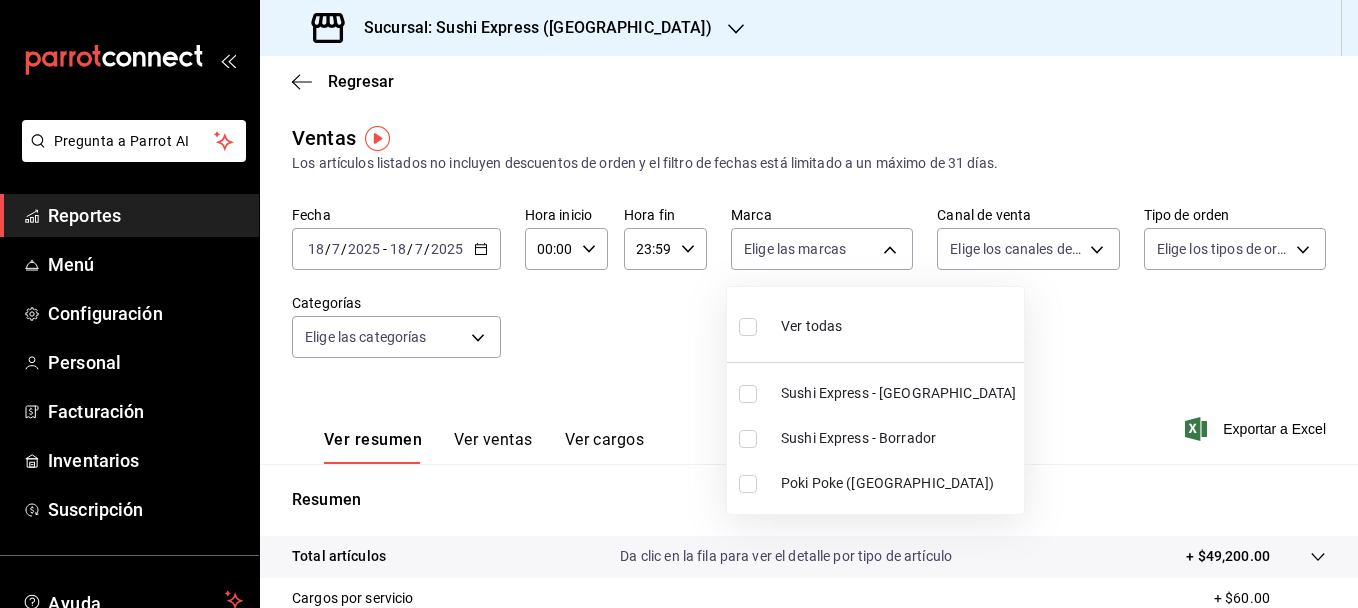 click at bounding box center (748, 394) 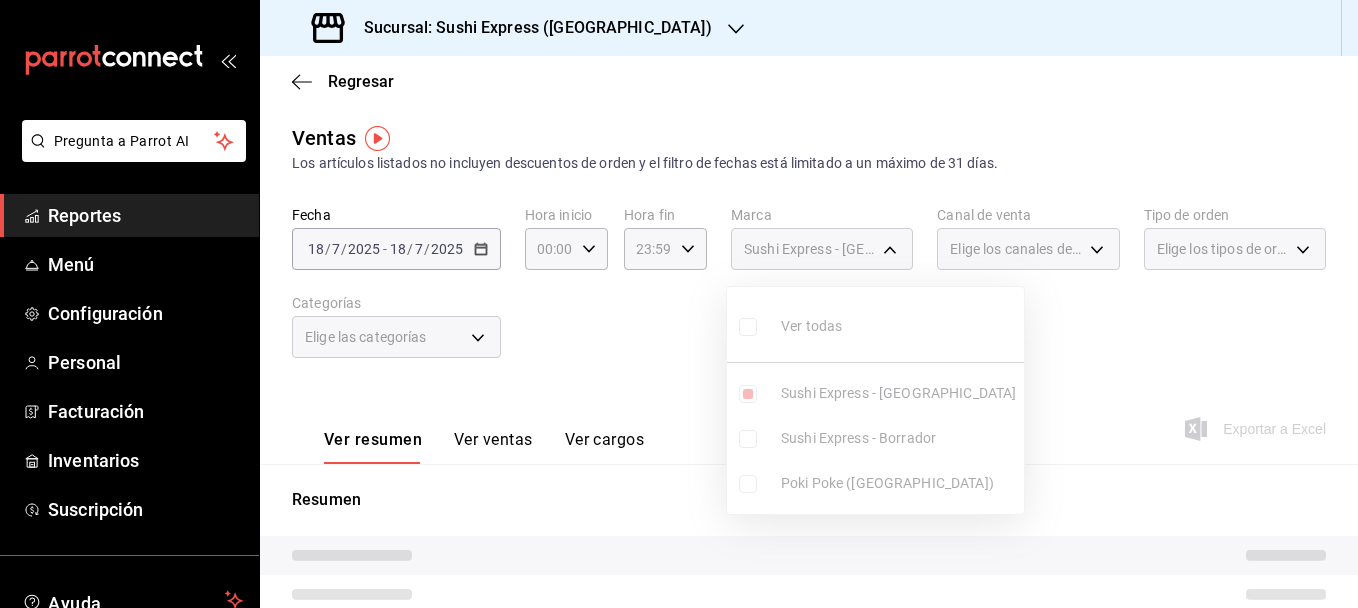 click at bounding box center [679, 304] 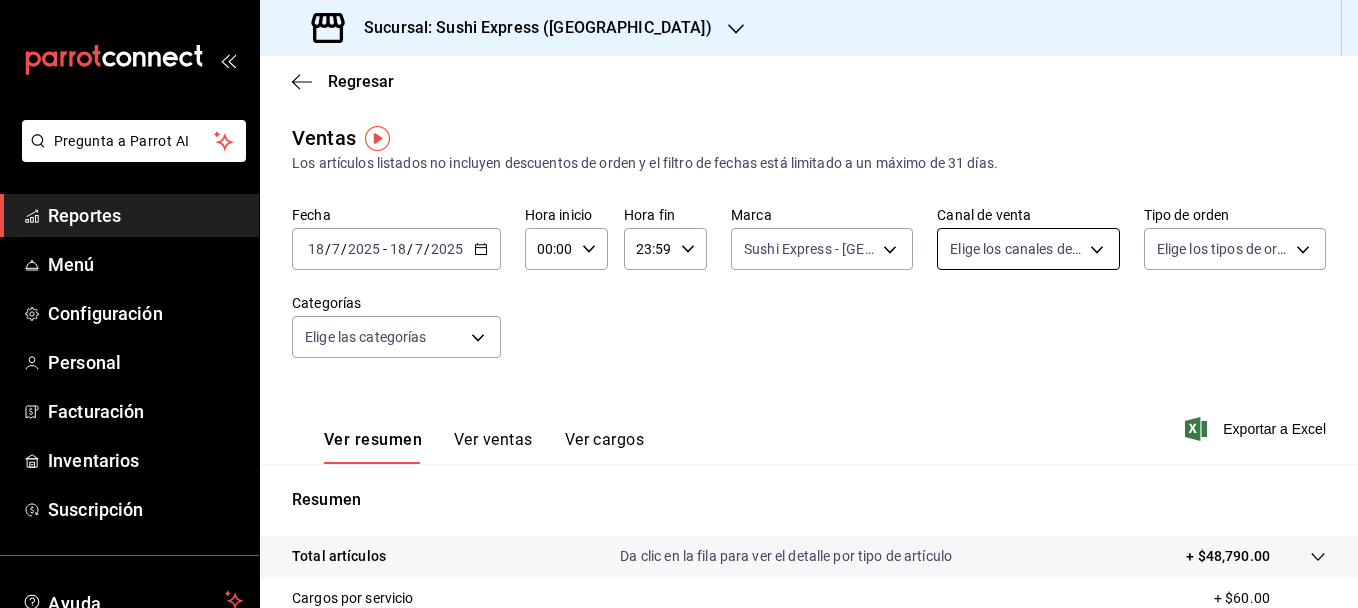 click on "Pregunta a Parrot AI Reportes   Menú   Configuración   Personal   Facturación   Inventarios   Suscripción   Ayuda Recomienda Parrot   [PERSON_NAME]   Sugerir nueva función   Sucursal: Sushi Express ([GEOGRAPHIC_DATA]) Regresar Ventas Los artículos listados no incluyen descuentos de orden y el filtro de fechas está limitado a un máximo de 31 días. Fecha [DATE] [DATE] - [DATE] [DATE] Hora inicio 00:00 Hora inicio Hora fin 23:59 Hora fin Marca Sushi Express - Concordia d23fd9cc-6a86-4143-91af-568369897f5a Canal de venta Elige los canales de venta Tipo de orden Elige los tipos de orden Categorías Elige las categorías Ver resumen Ver ventas Ver cargos Exportar a Excel Resumen Total artículos Da clic en la fila para ver el detalle por tipo de artículo + $48,790.00 Cargos por servicio + $60.00 Venta bruta = $48,850.00 Descuentos totales - $4,315.00 Certificados de regalo - $0.00 Venta total = $44,535.00 Impuestos - $6,142.76 Venta neta = $38,392.24 Ver video tutorial Ir a video" at bounding box center (679, 304) 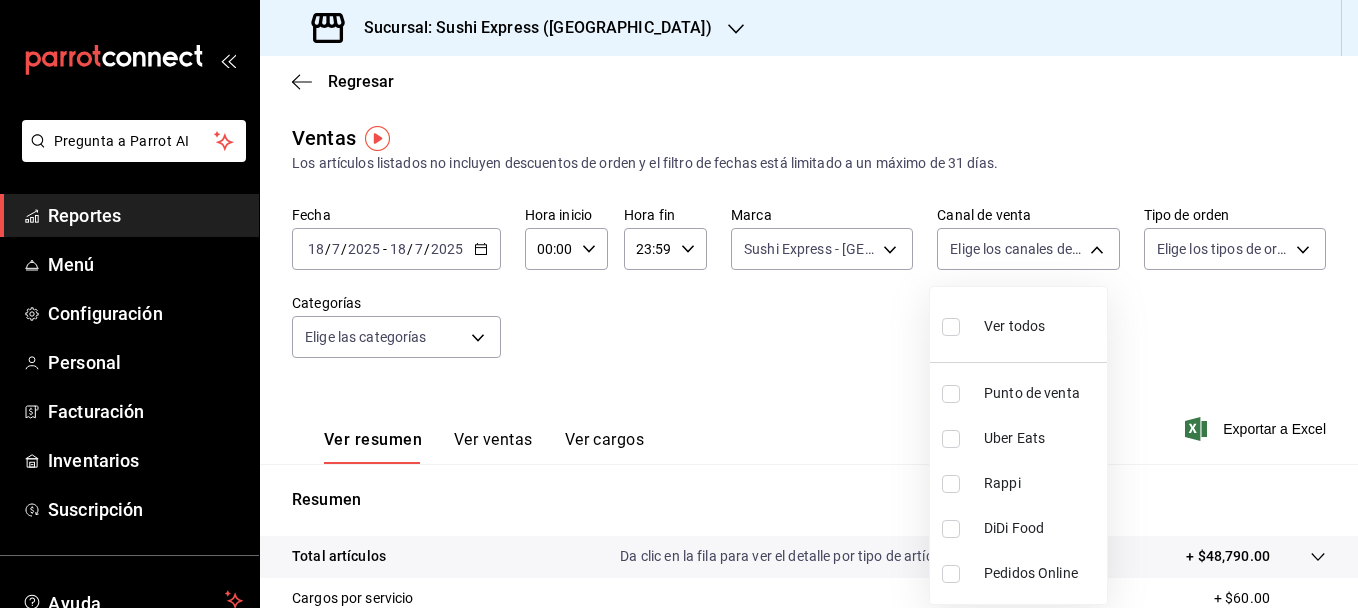 click at bounding box center [951, 394] 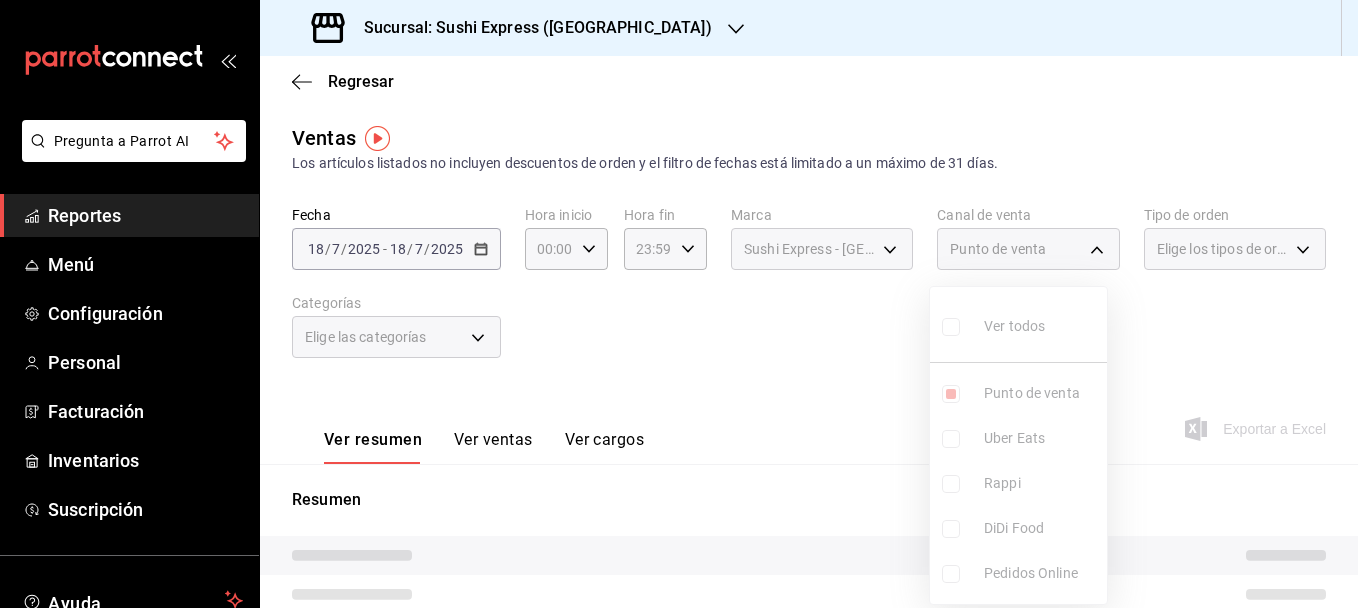click at bounding box center [679, 304] 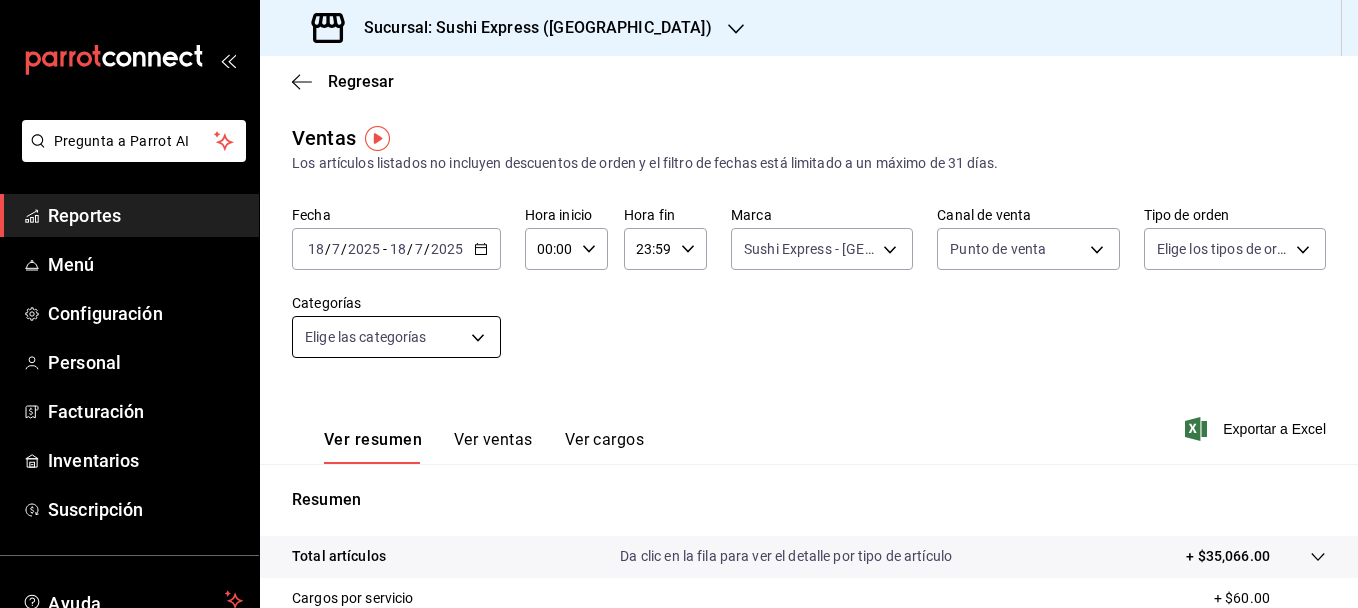 click on "Pregunta a Parrot AI Reportes   Menú   Configuración   Personal   Facturación   Inventarios   Suscripción   Ayuda Recomienda Parrot   [PERSON_NAME]   Sugerir nueva función   Sucursal: Sushi Express ([GEOGRAPHIC_DATA]) Regresar Ventas Los artículos listados no incluyen descuentos de orden y el filtro de fechas está limitado a un máximo de 31 días. Fecha [DATE] [DATE] - [DATE] [DATE] Hora inicio 00:00 Hora inicio Hora fin 23:59 Hora fin Marca Sushi Express - Concordia d23fd9cc-6a86-4143-91af-568369897f5a Canal de venta Punto de venta PARROT Tipo de orden Elige los tipos de orden Categorías Elige las categorías Ver resumen Ver ventas Ver cargos Exportar a Excel Resumen Total artículos Da clic en la fila para ver el detalle por tipo de artículo + $35,066.00 Cargos por servicio + $60.00 Venta bruta = $35,126.00 Descuentos totales - $0.00 Certificados de regalo - $0.00 Venta total = $35,126.00 Impuestos - $4,844.97 Venta neta = $30,281.03 Ver video tutorial Ir a video Reportes" at bounding box center [679, 304] 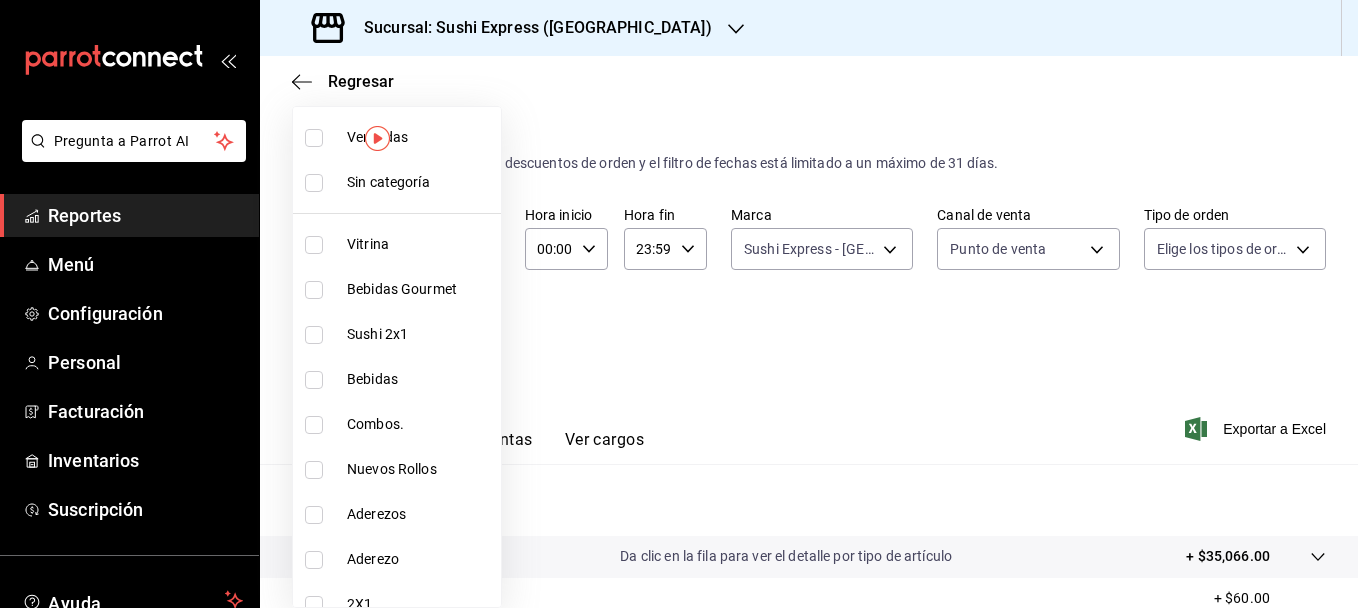 click on "Vitrina" at bounding box center [397, 244] 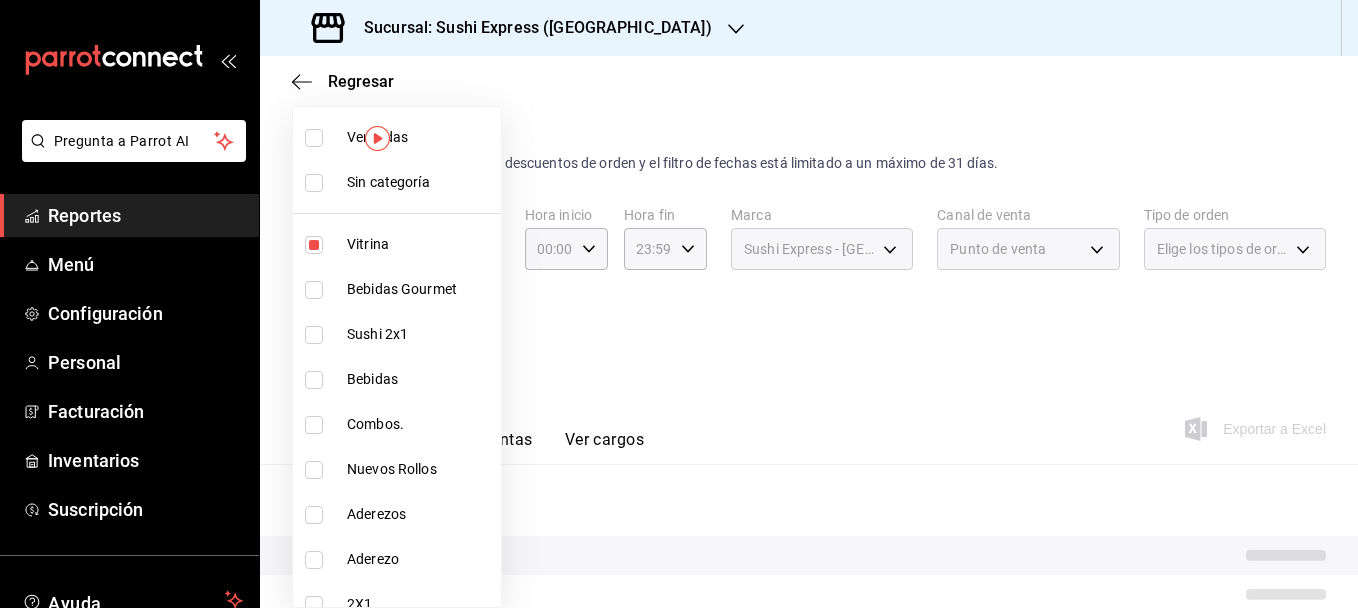 click at bounding box center [679, 304] 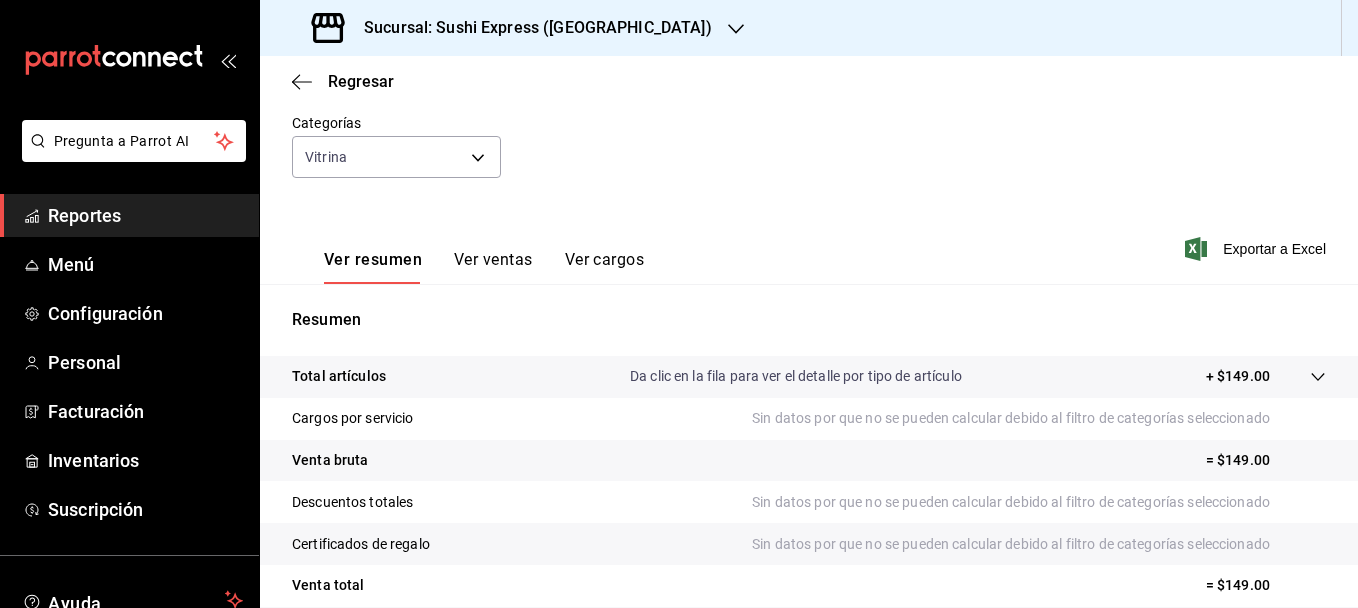 scroll, scrollTop: 179, scrollLeft: 0, axis: vertical 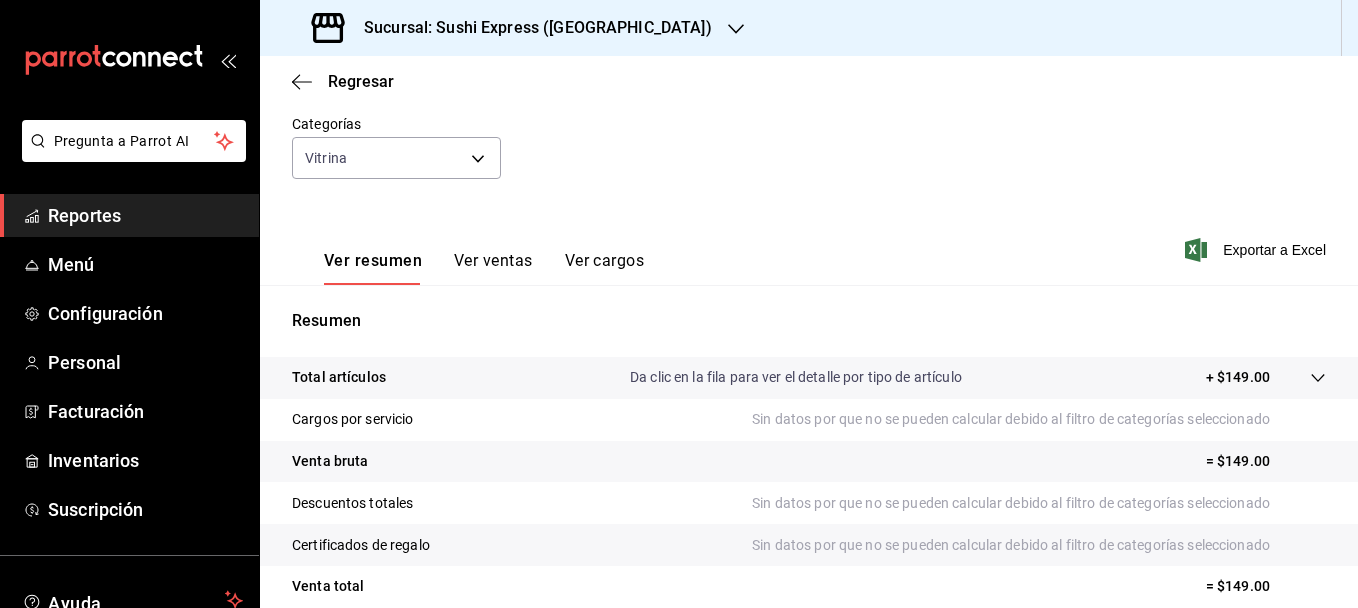 click on "Ver ventas" at bounding box center (493, 268) 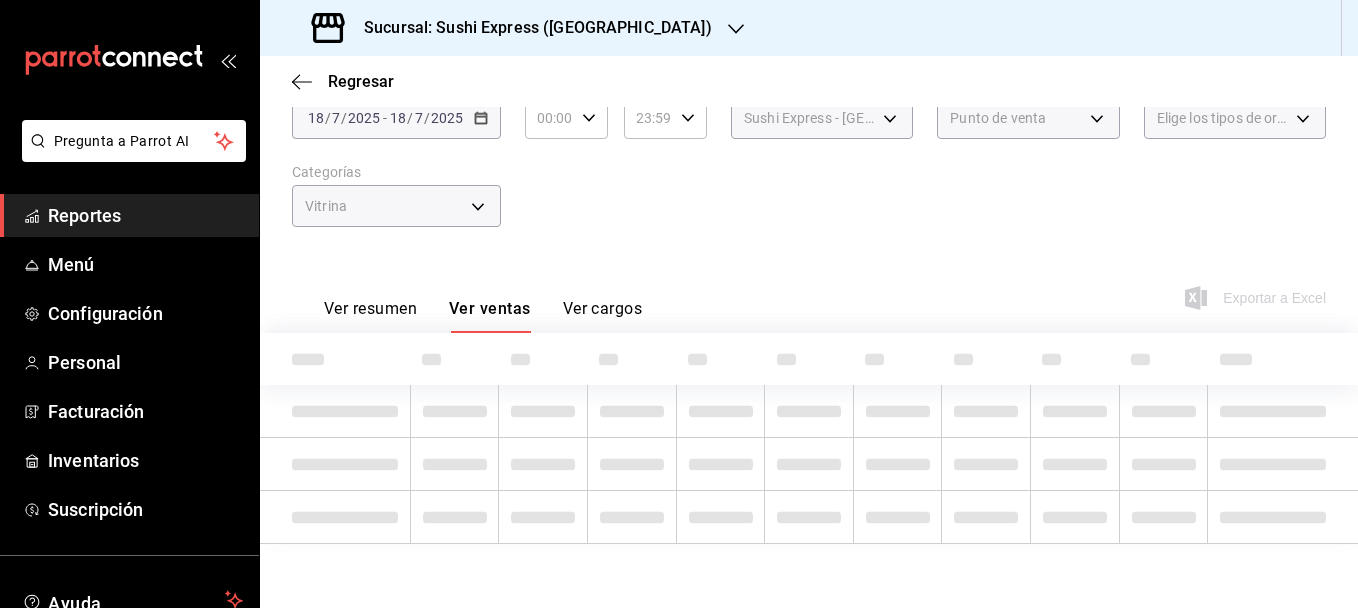 scroll, scrollTop: 93, scrollLeft: 0, axis: vertical 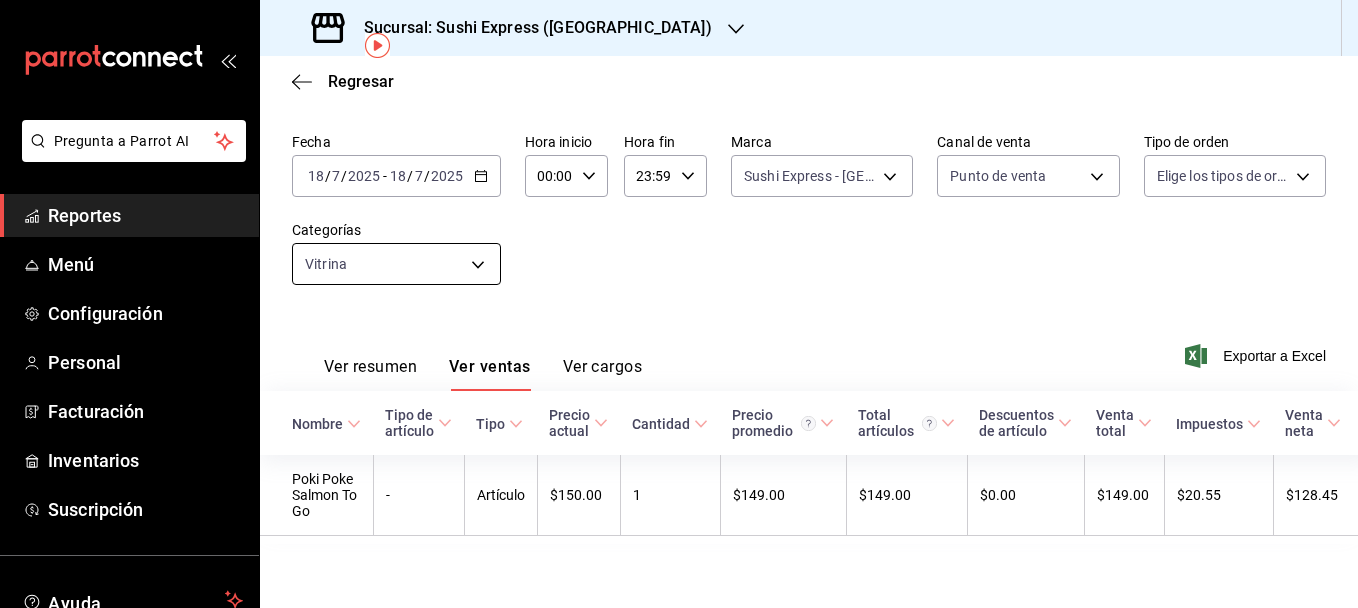 click on "Pregunta a Parrot AI Reportes   Menú   Configuración   Personal   Facturación   Inventarios   Suscripción   Ayuda Recomienda Parrot   [PERSON_NAME]   Sugerir nueva función   Sucursal: Sushi Express ([GEOGRAPHIC_DATA]) Regresar Ventas Los artículos listados no incluyen descuentos de orden y el filtro de fechas está limitado a un máximo de 31 días. Fecha [DATE] [DATE] - [DATE] [DATE] Hora inicio 00:00 Hora inicio Hora fin 23:59 Hora fin Marca Sushi Express - Concordia d23fd9cc-6a86-4143-91af-568369897f5a Canal de venta Punto de venta PARROT Tipo de orden Elige los tipos de orden Categorías Vitrina 42f34edd-61e3-4e18-b649-475ebbb78cf2 Ver resumen Ver ventas Ver cargos Exportar a Excel Nombre Tipo de artículo Tipo Precio actual Cantidad Precio promedio   Total artículos   Descuentos de artículo Venta total Impuestos Venta neta Poki Poke Salmon To Go - Artículo $150.00 1 $149.00 $149.00 $0.00 $149.00 $20.55 $128.45 GANA 1 MES GRATIS EN TU SUSCRIPCIÓN AQUÍ Ver video tutorial" at bounding box center (679, 304) 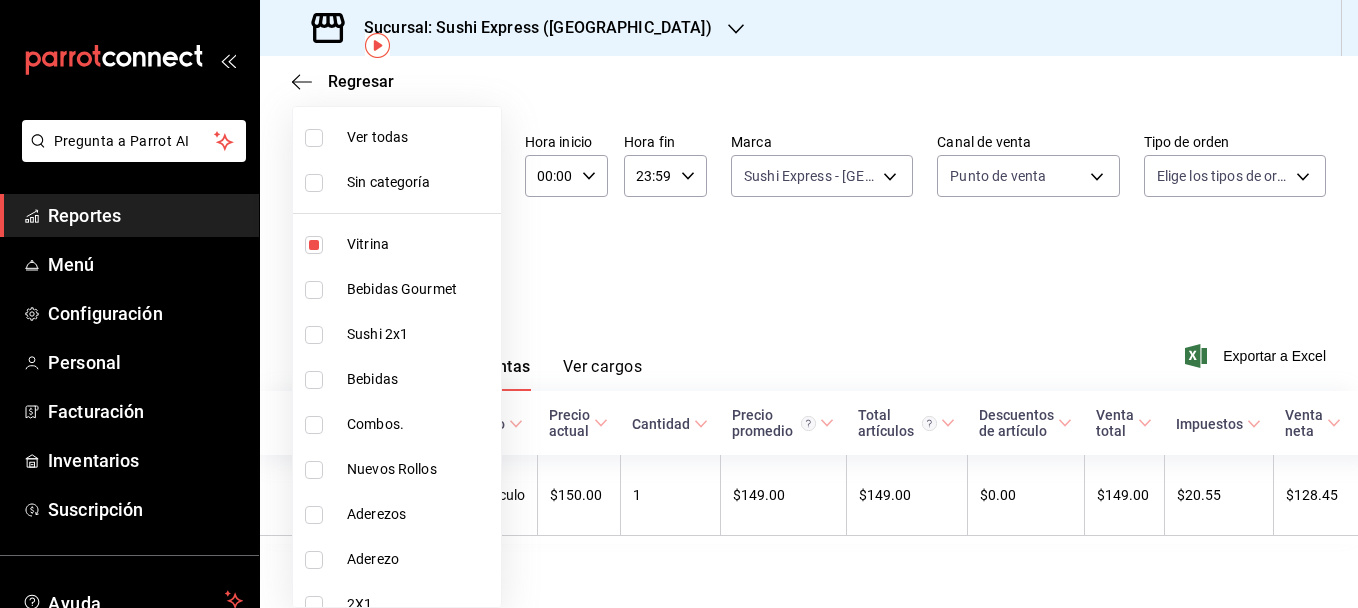click on "Bebidas Gourmet" at bounding box center (420, 289) 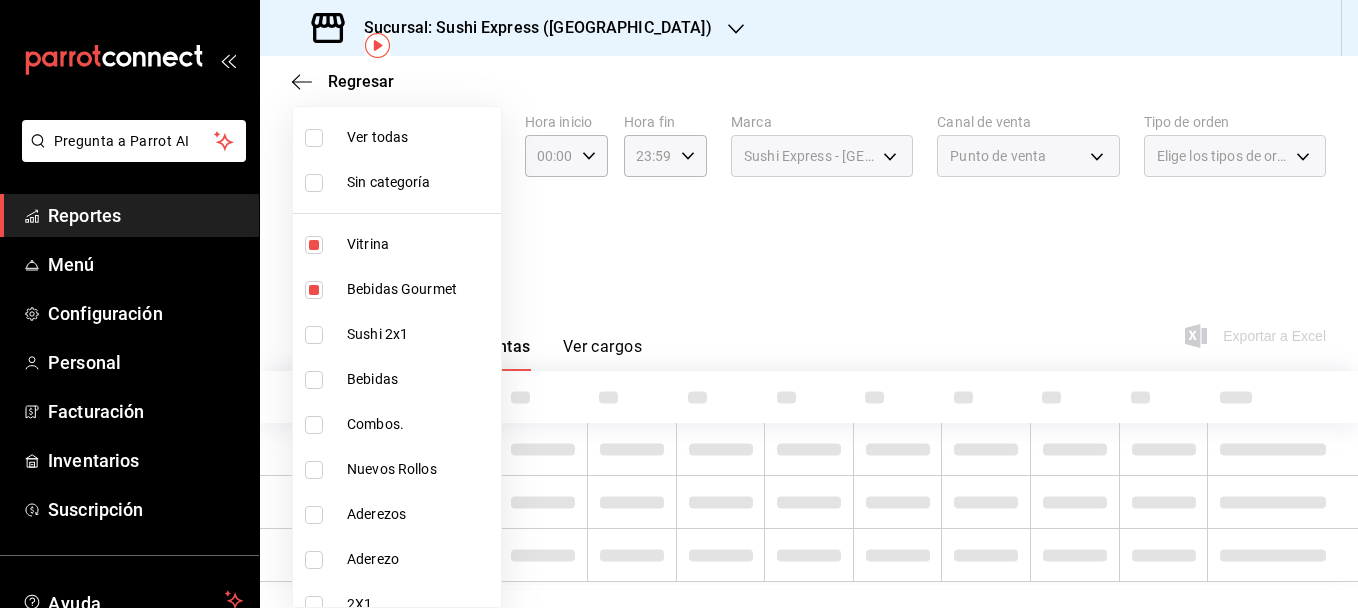 click at bounding box center [314, 245] 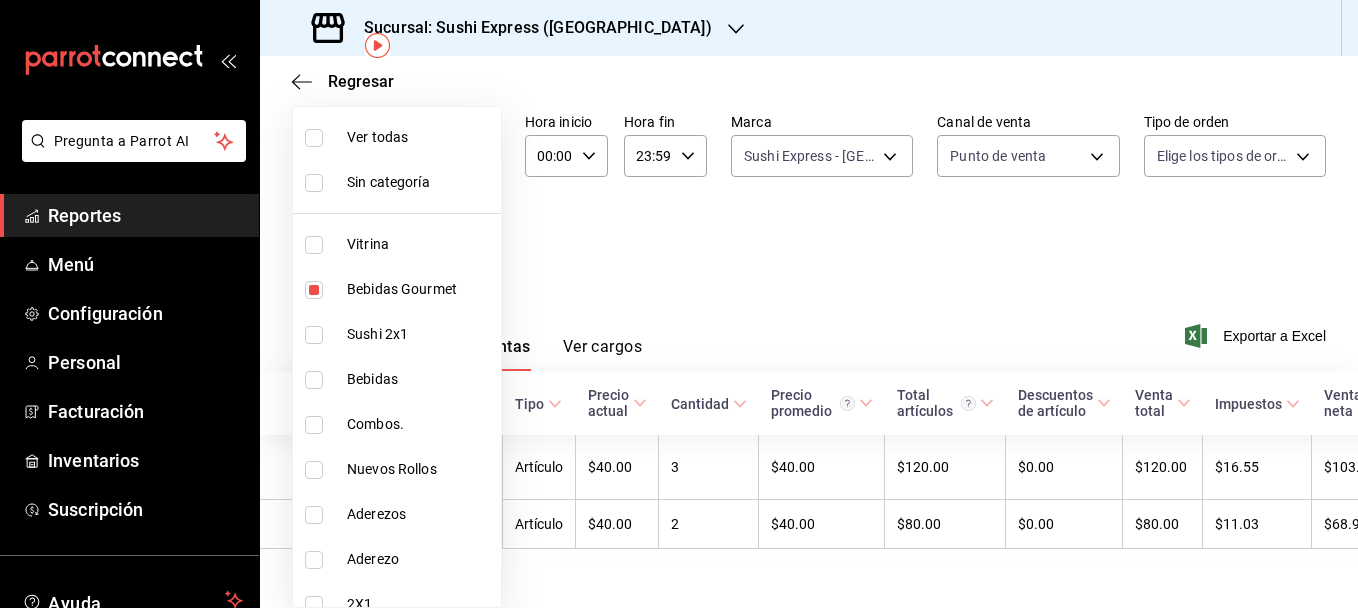click at bounding box center [679, 304] 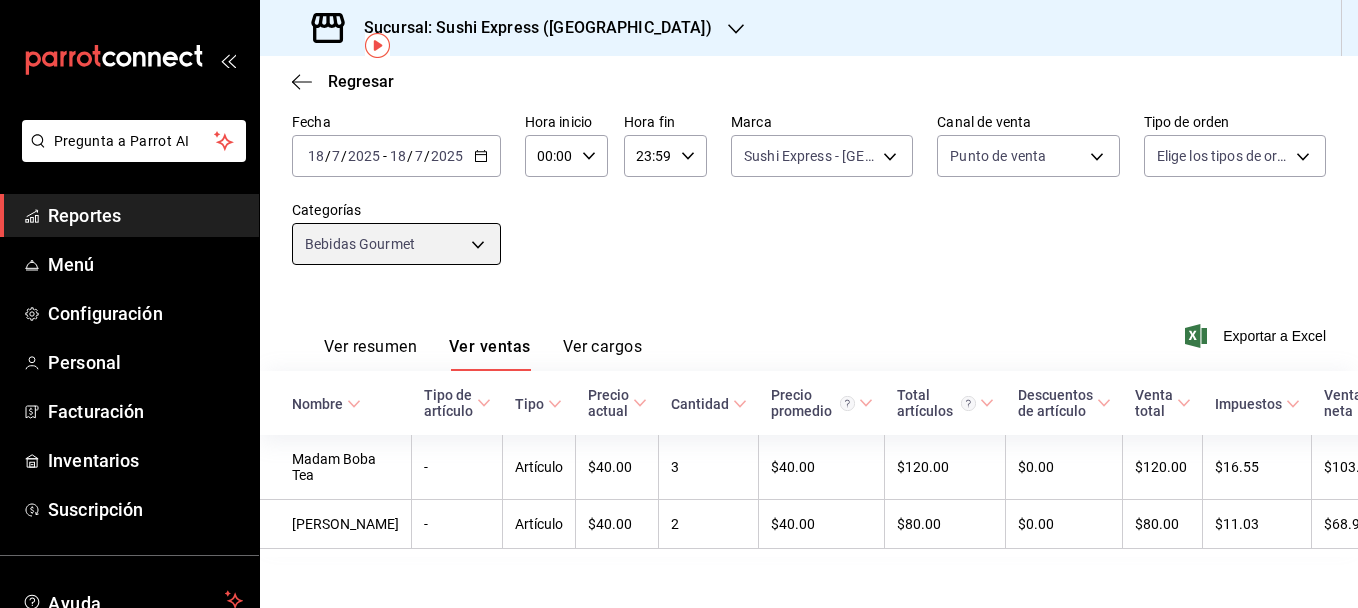 scroll, scrollTop: 126, scrollLeft: 0, axis: vertical 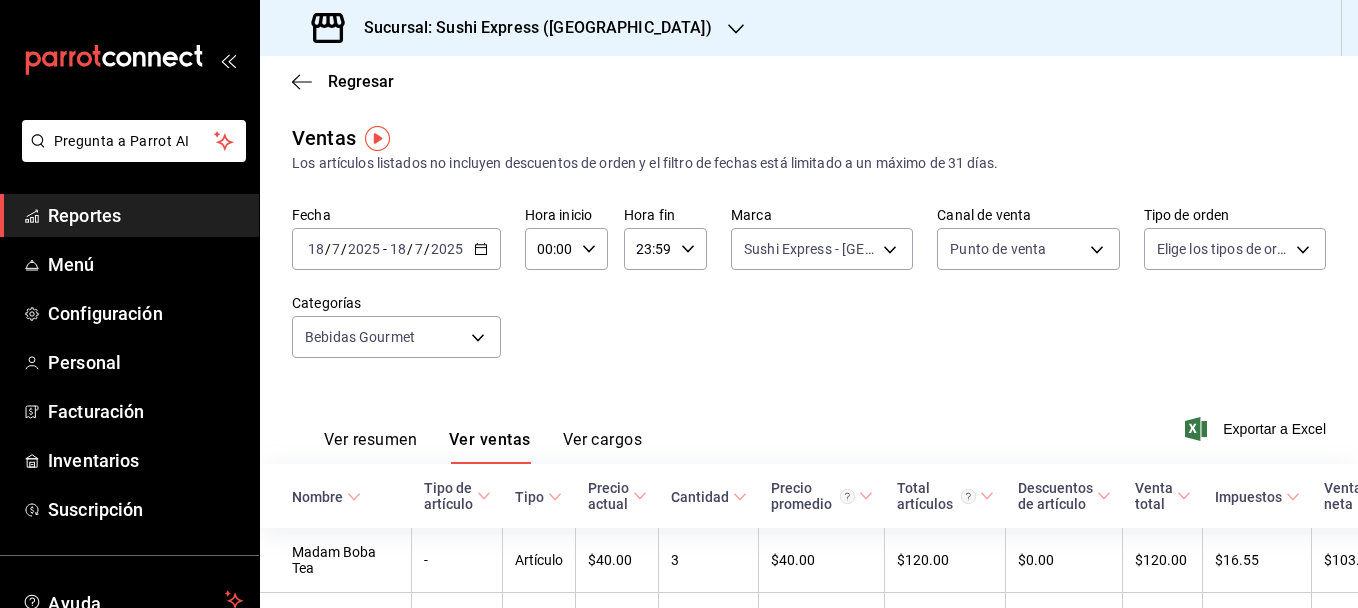 click 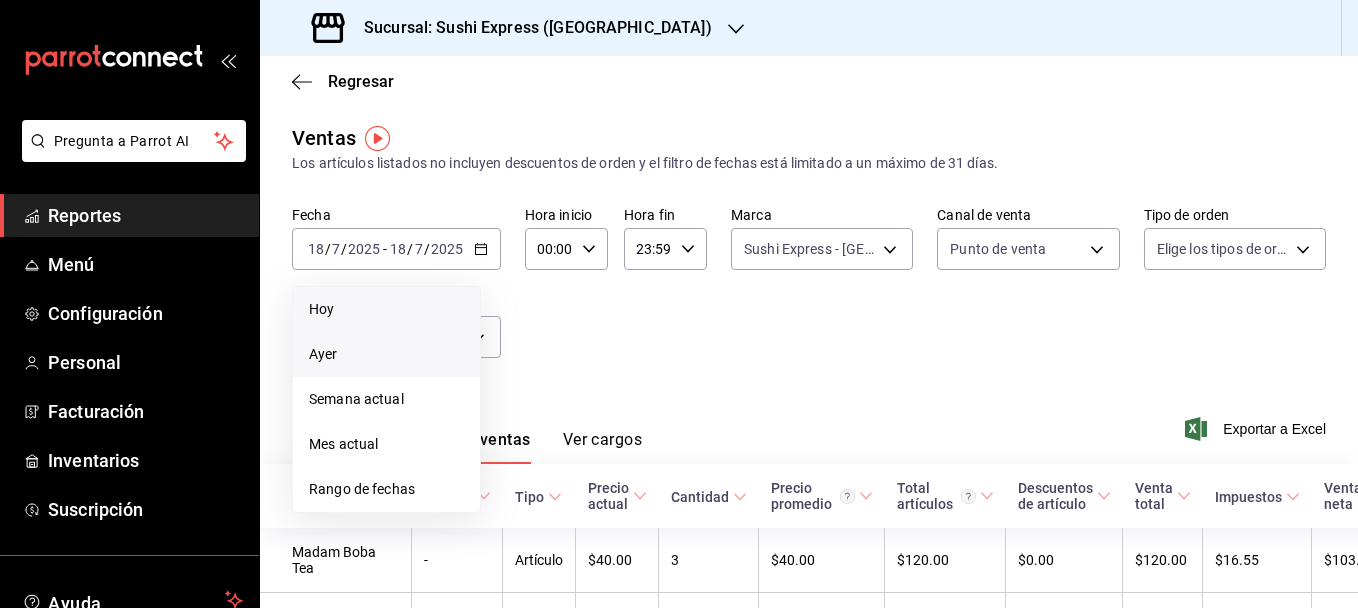 click on "Hoy" at bounding box center (386, 309) 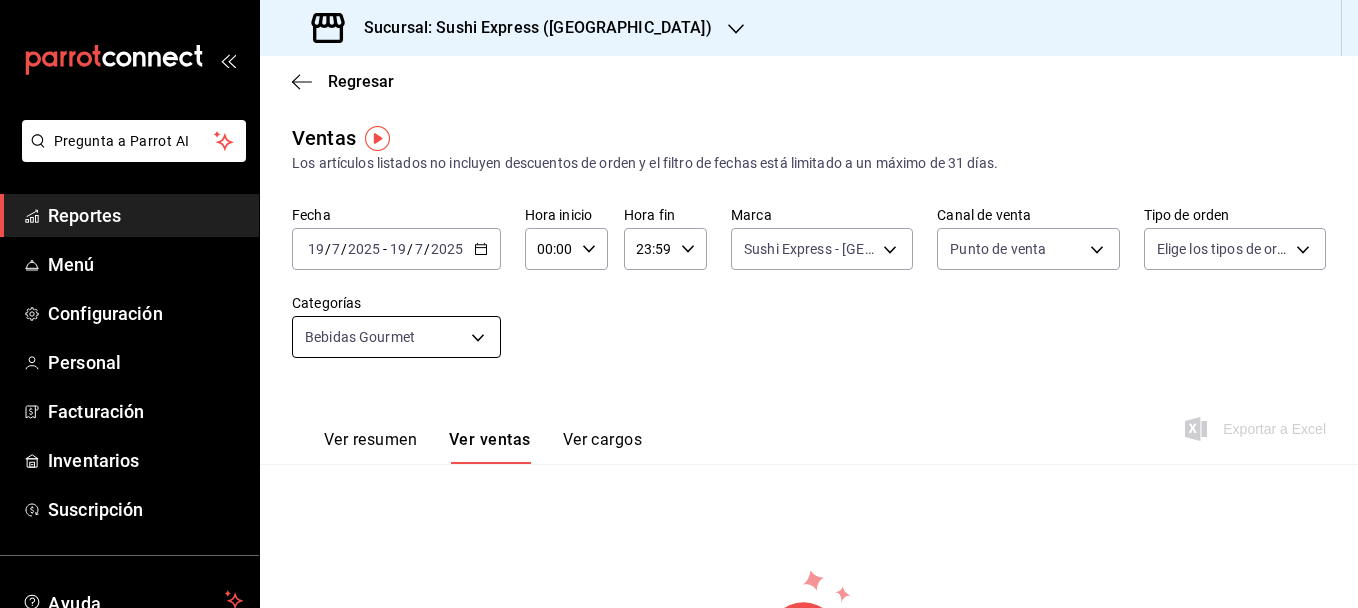 click on "Pregunta a Parrot AI Reportes   Menú   Configuración   Personal   Facturación   Inventarios   Suscripción   Ayuda Recomienda Parrot   [PERSON_NAME]   Sugerir nueva función   Sucursal: Sushi Express ([GEOGRAPHIC_DATA]) Regresar Ventas Los artículos listados no incluyen descuentos de orden y el filtro de fechas está limitado a un máximo de 31 días. Fecha [DATE] [DATE] - [DATE] [DATE] Hora inicio 00:00 Hora inicio Hora fin 23:59 Hora fin Marca Sushi Express - Concordia d23fd9cc-6a86-4143-91af-568369897f5a Canal de venta Punto de venta PARROT Tipo de orden Elige los tipos de orden Categorías Bebidas Gourmet 3ceeab0e-842b-499e-9d34-699c4a165ef2 Ver resumen Ver ventas Ver cargos Exportar a Excel No hay información que mostrar GANA 1 MES GRATIS EN TU SUSCRIPCIÓN AQUÍ Ver video tutorial Ir a video Pregunta a Parrot AI Reportes   Menú   Configuración   Personal   Facturación   Inventarios   Suscripción   Ayuda Recomienda Parrot   [PERSON_NAME]   Sugerir nueva función" at bounding box center (679, 304) 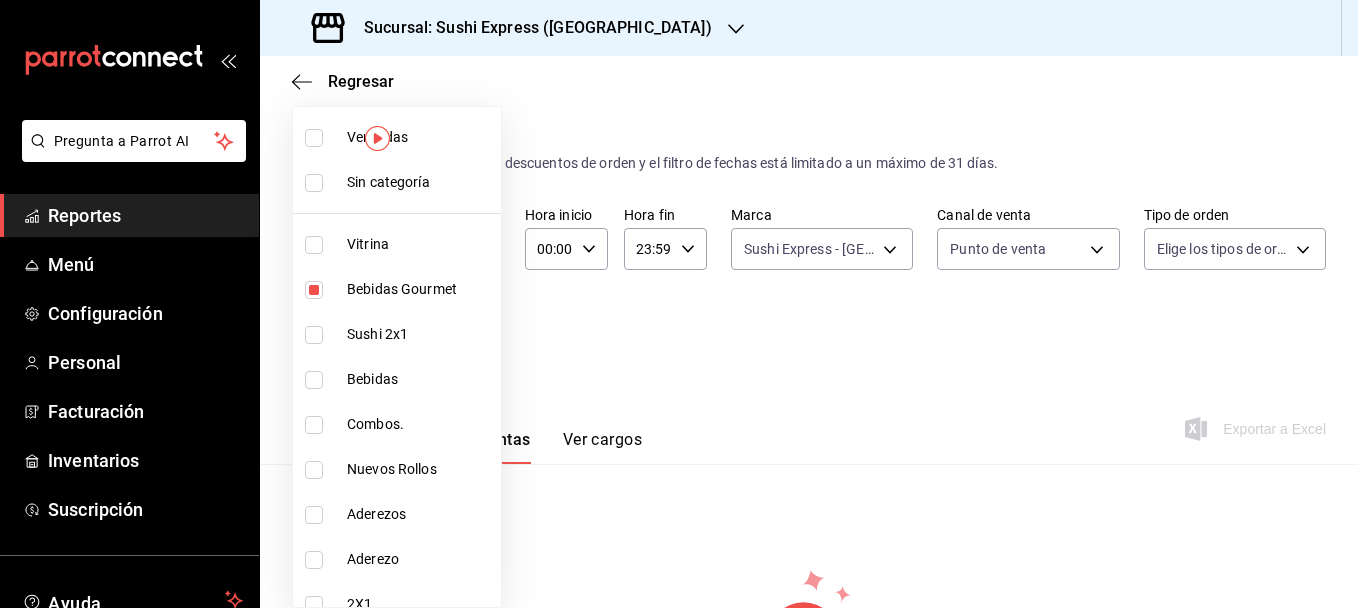 click on "Vitrina" at bounding box center (397, 244) 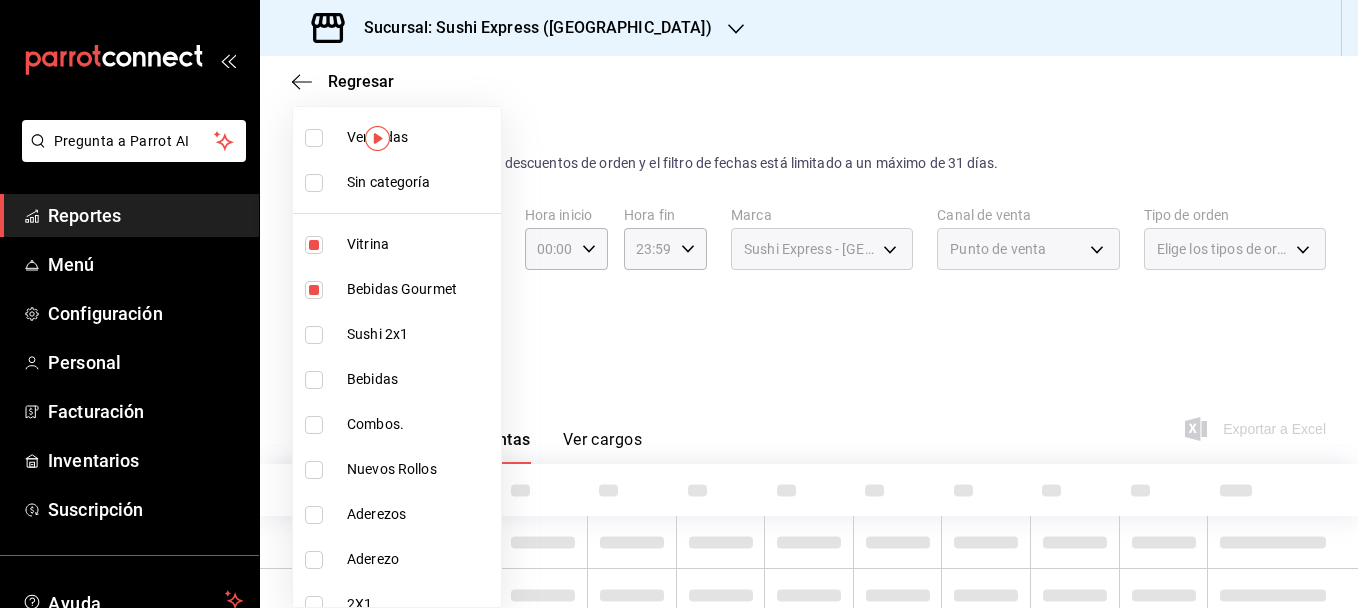 click at bounding box center (679, 304) 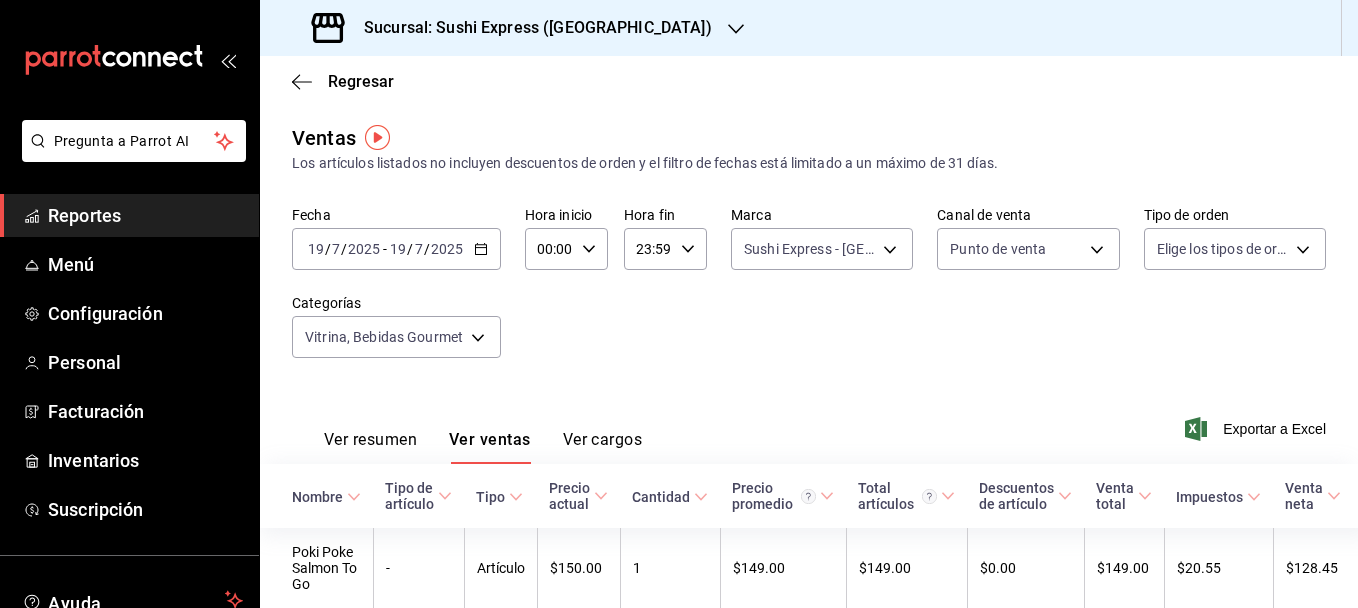 scroll, scrollTop: 93, scrollLeft: 0, axis: vertical 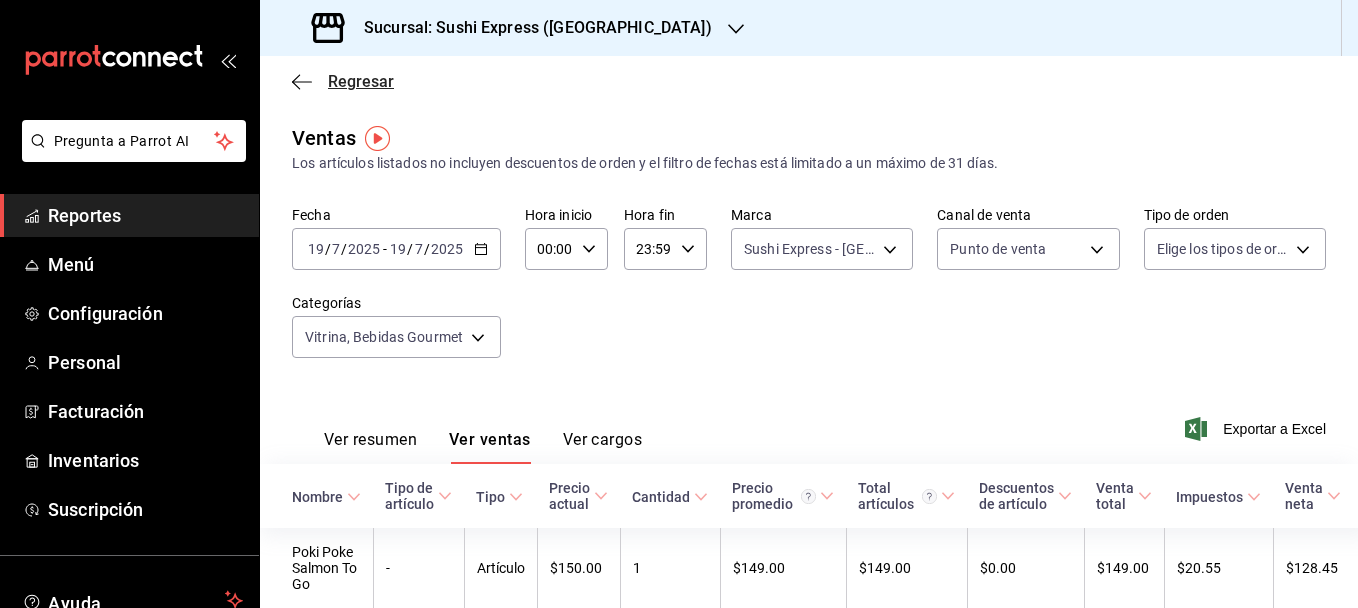 click 